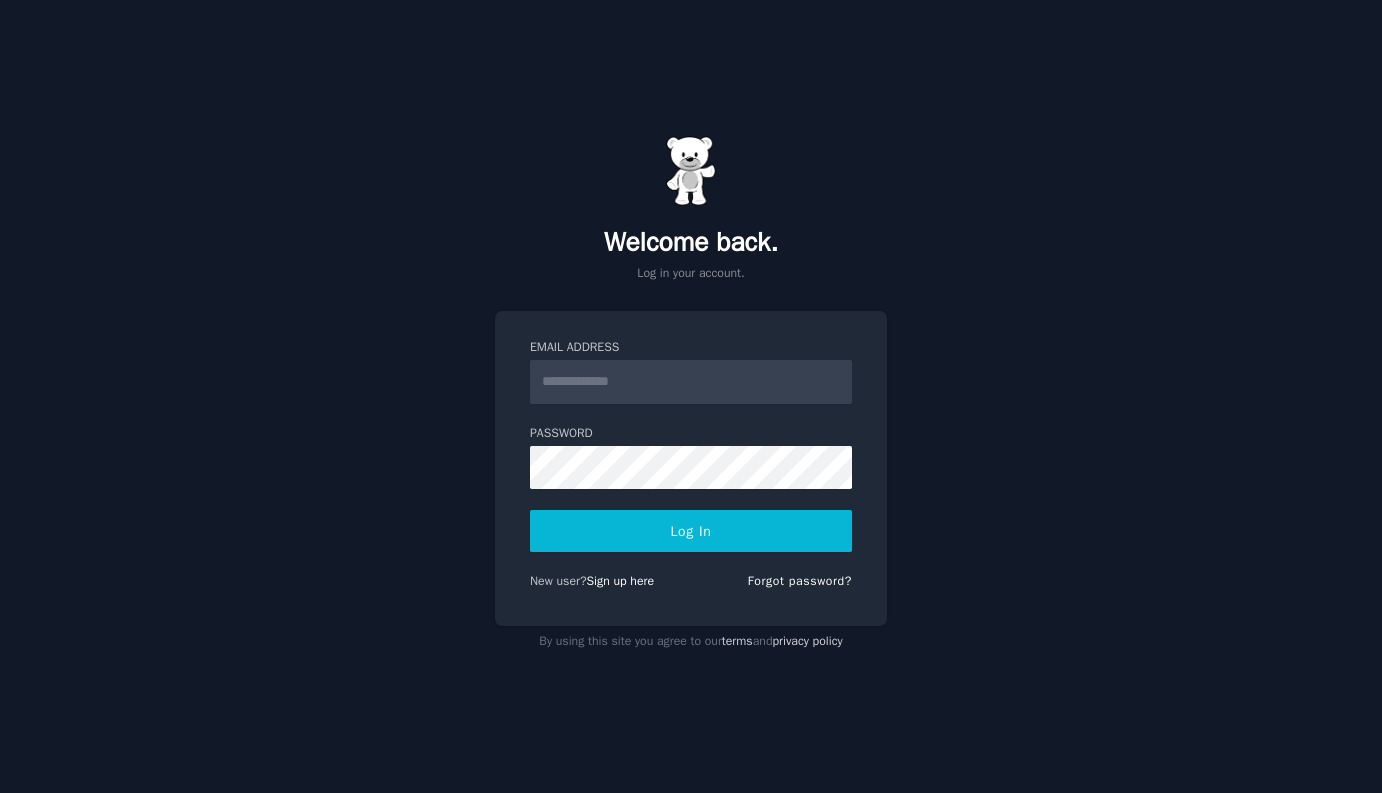 scroll, scrollTop: 0, scrollLeft: 0, axis: both 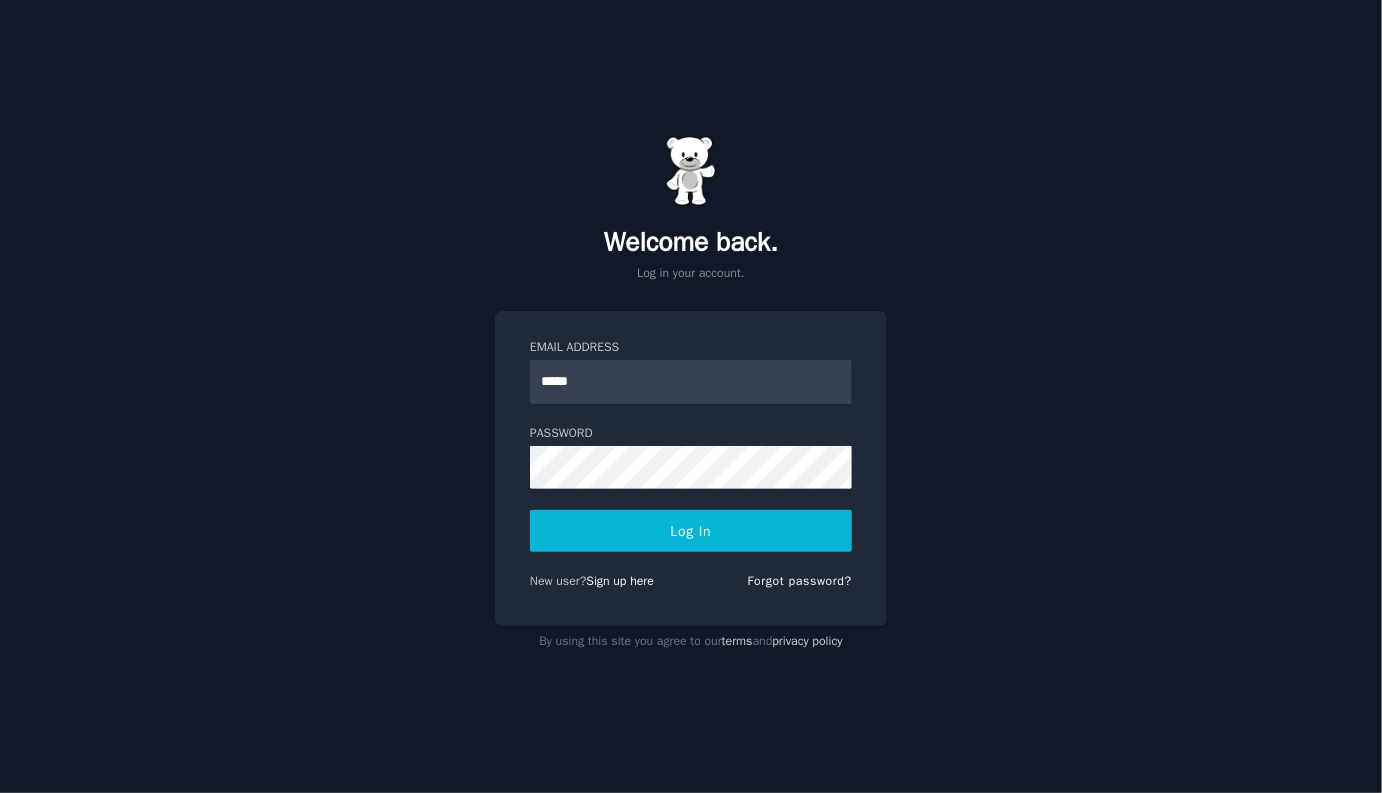 type on "**********" 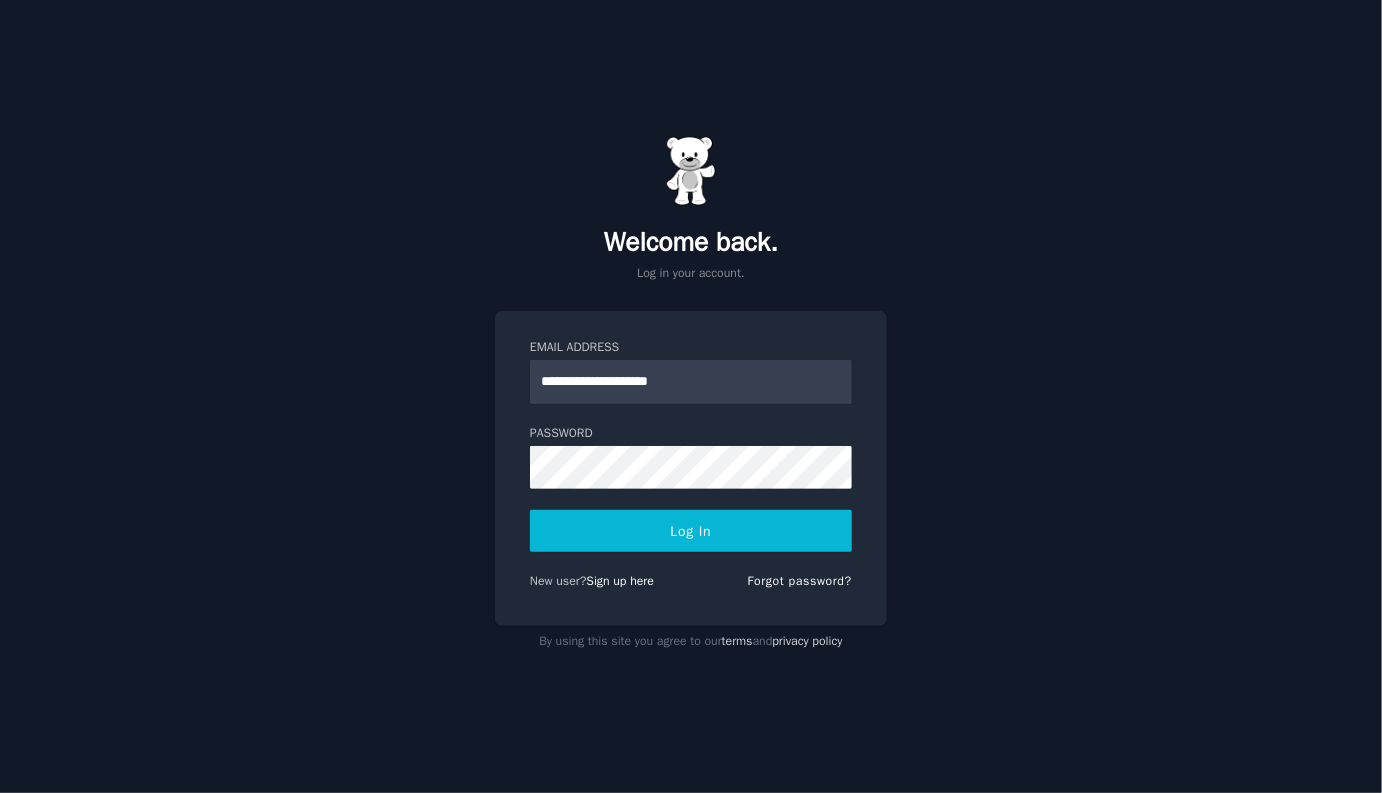 click on "Log In" at bounding box center [691, 531] 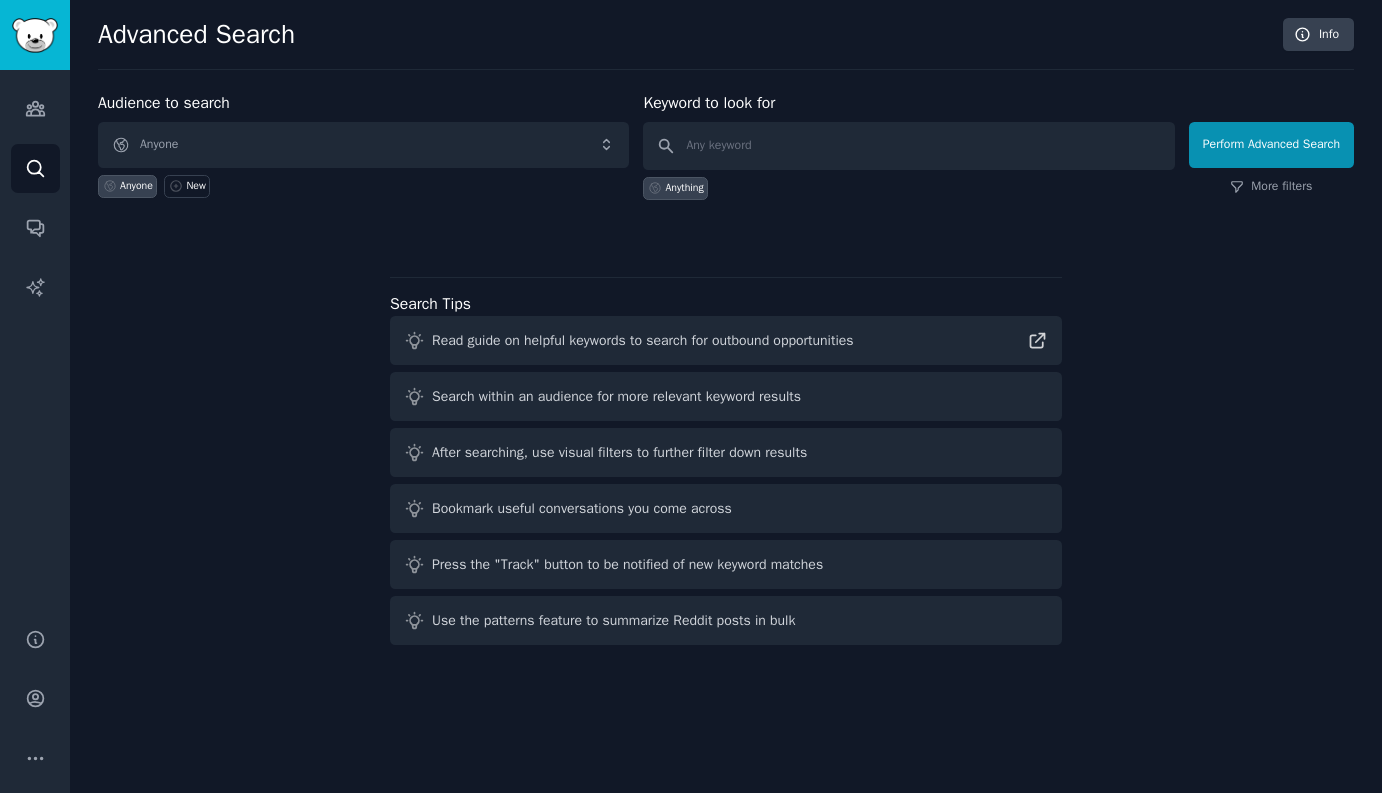 scroll, scrollTop: 0, scrollLeft: 0, axis: both 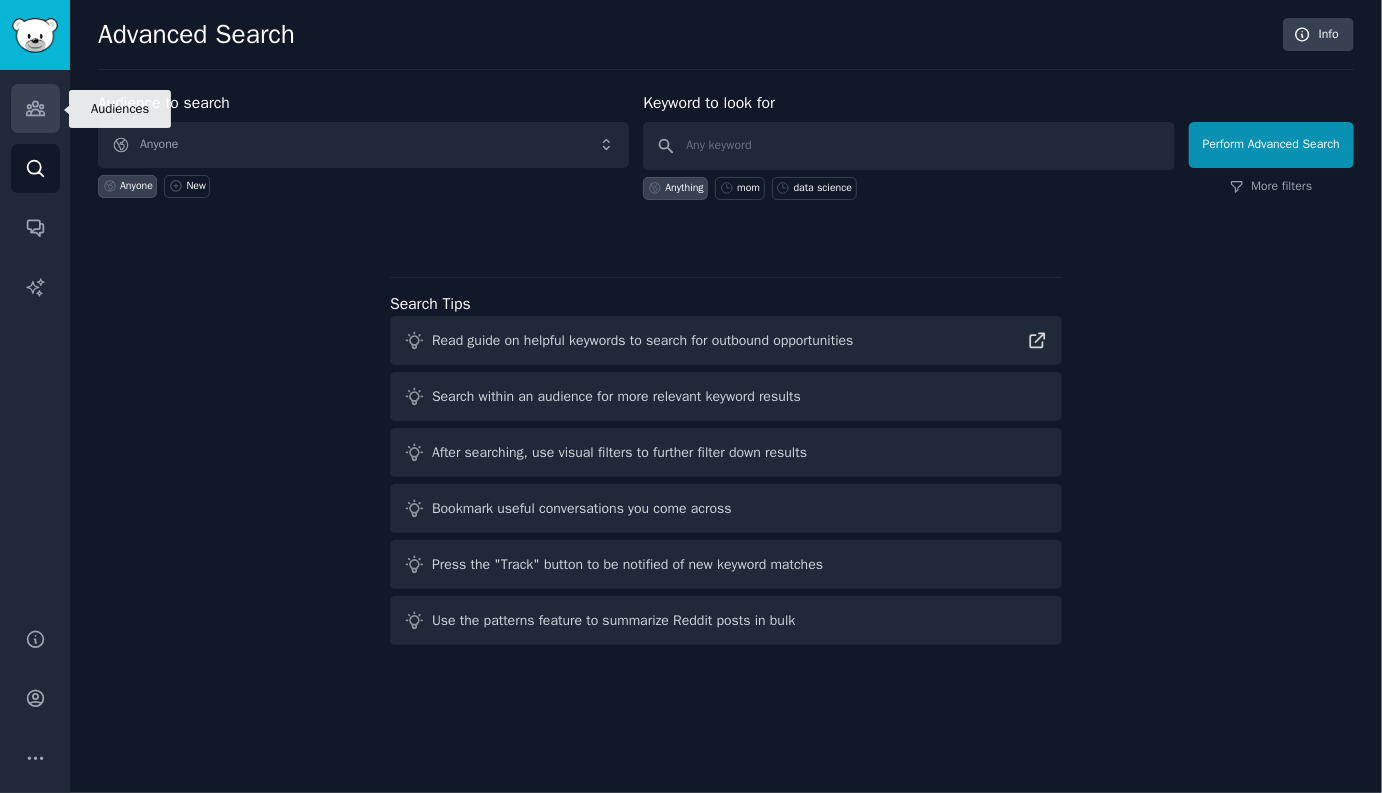 click 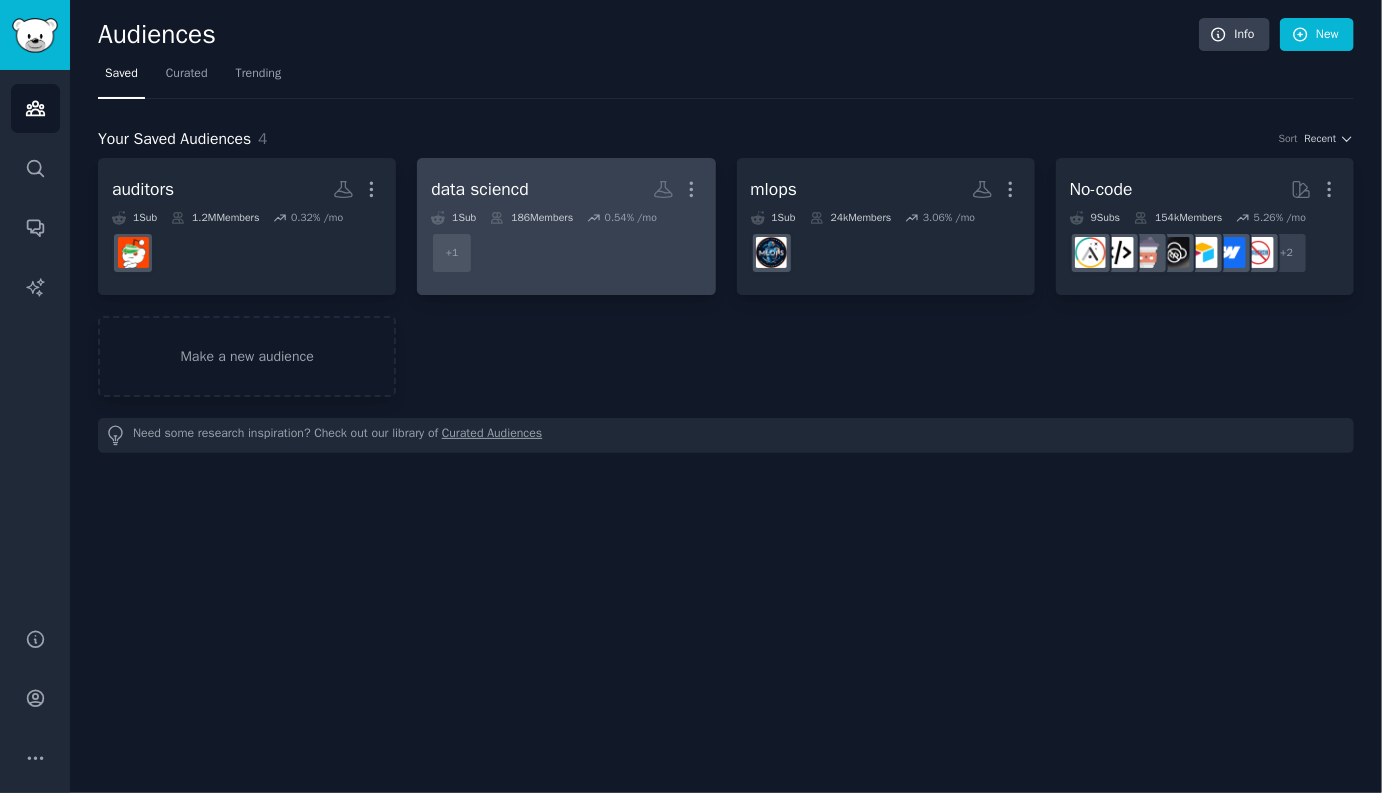 click on "r/ClothingSales + 1" at bounding box center (566, 253) 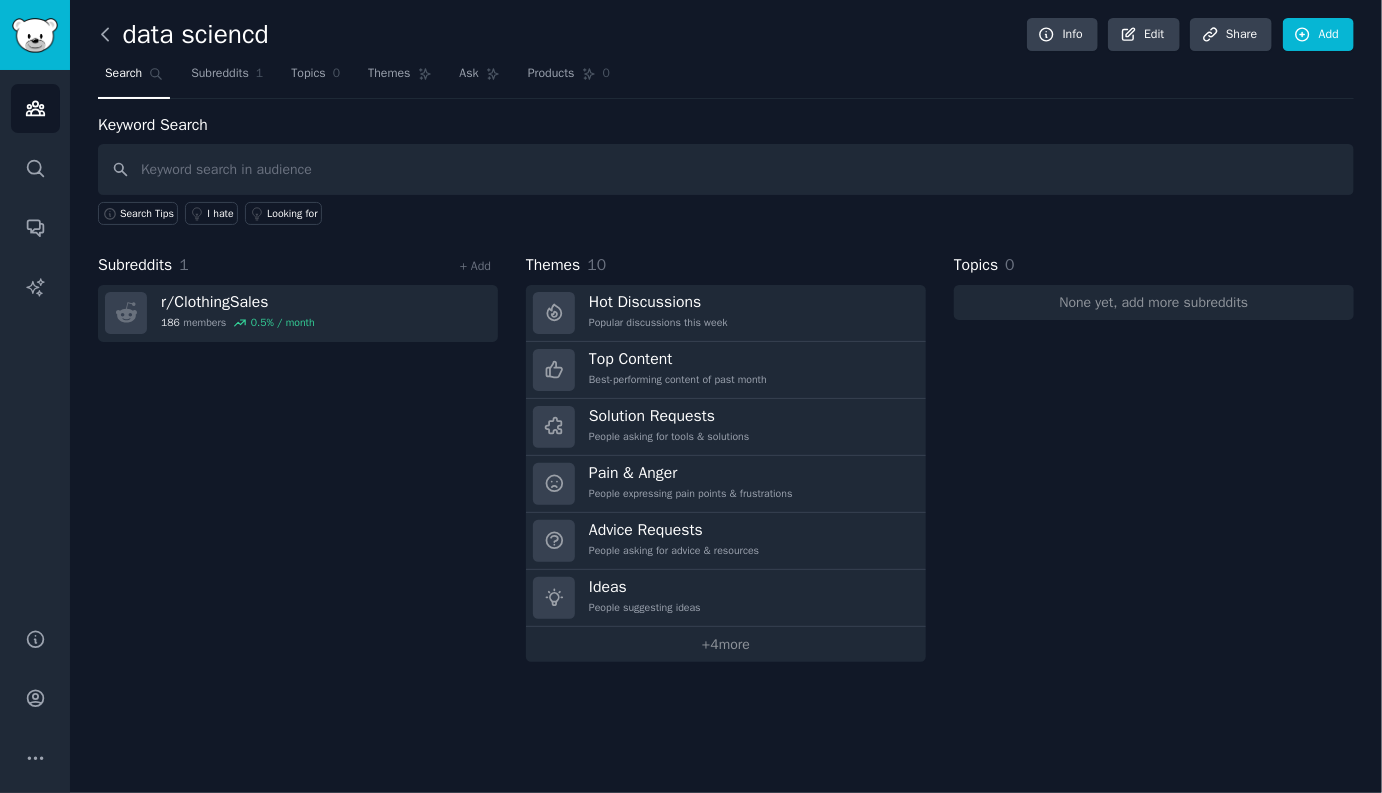 click 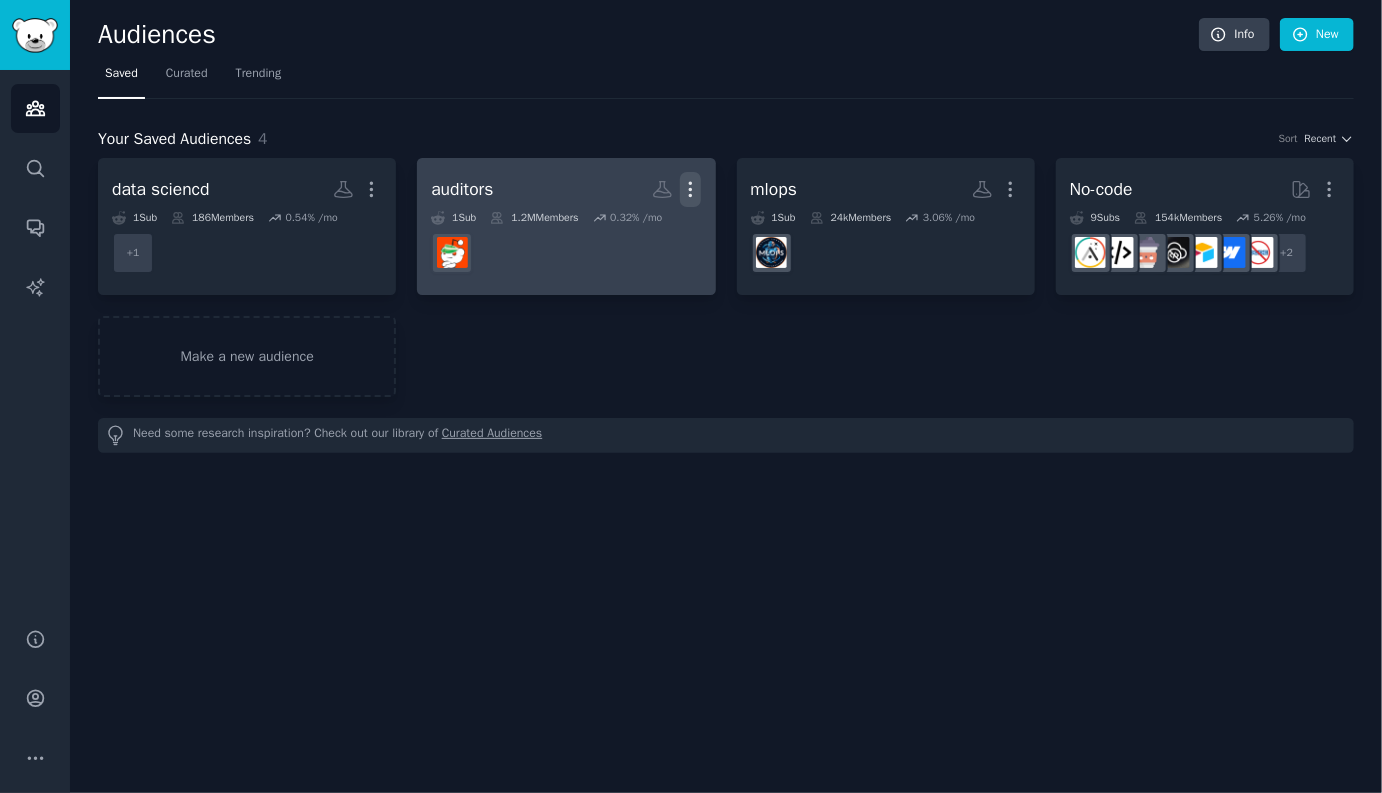 click 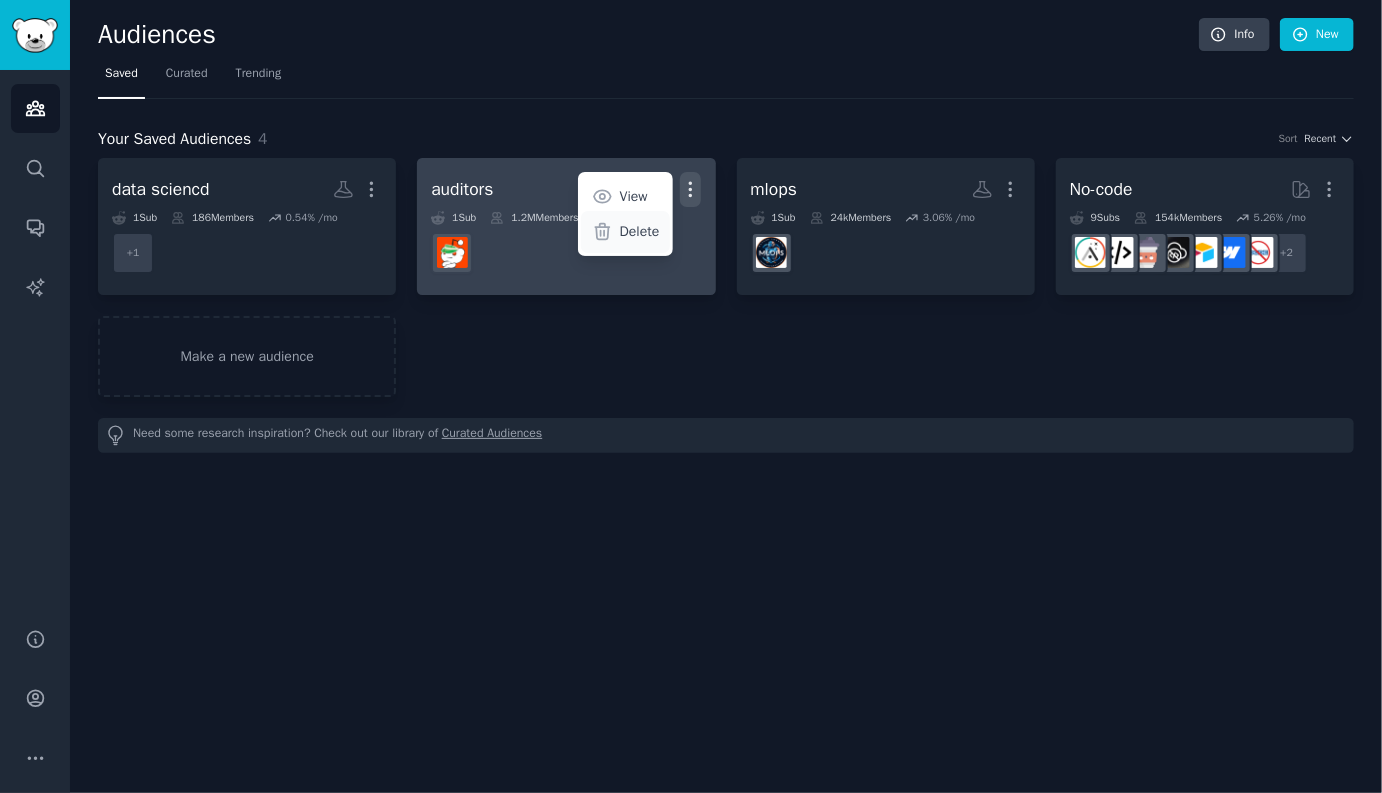 click on "Delete" at bounding box center (625, 232) 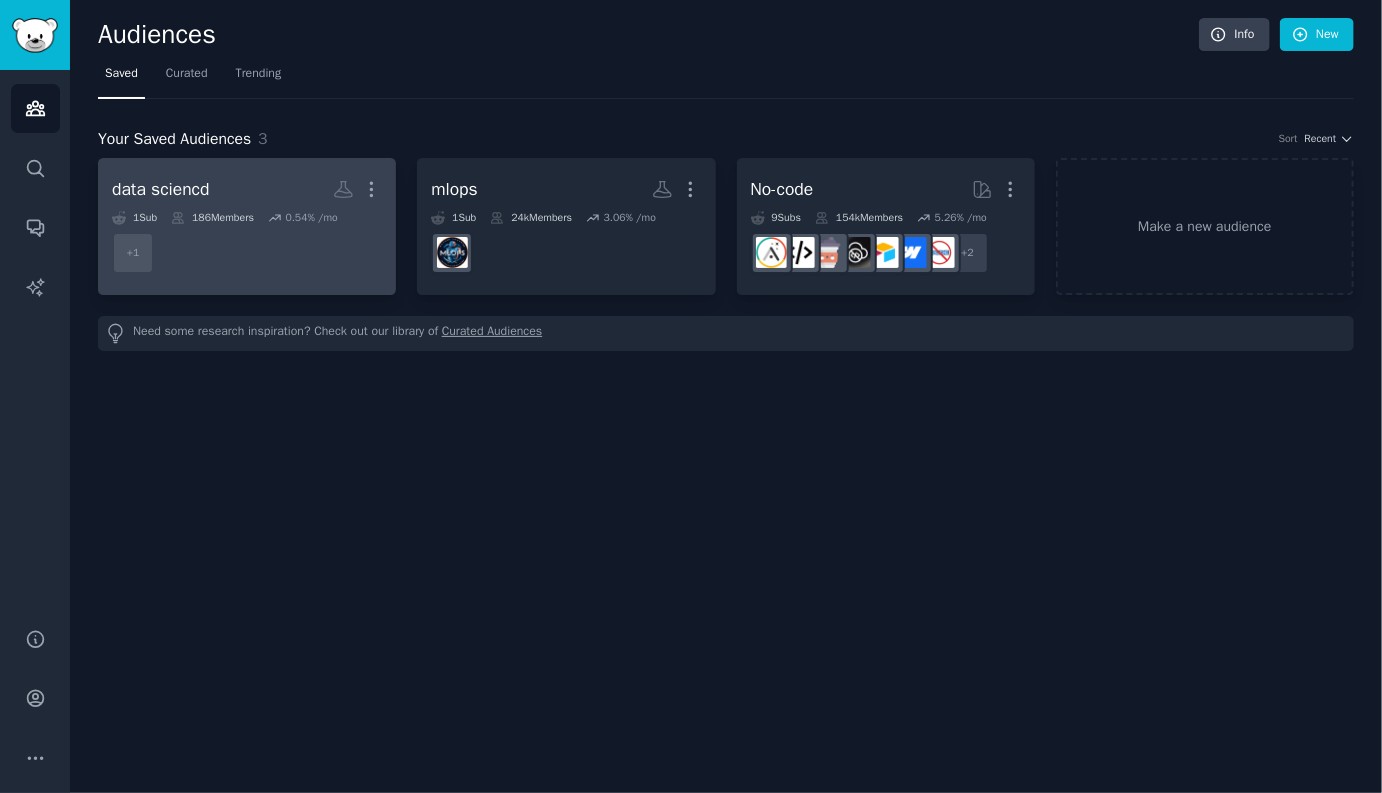 click on "data sciencd More" at bounding box center (247, 189) 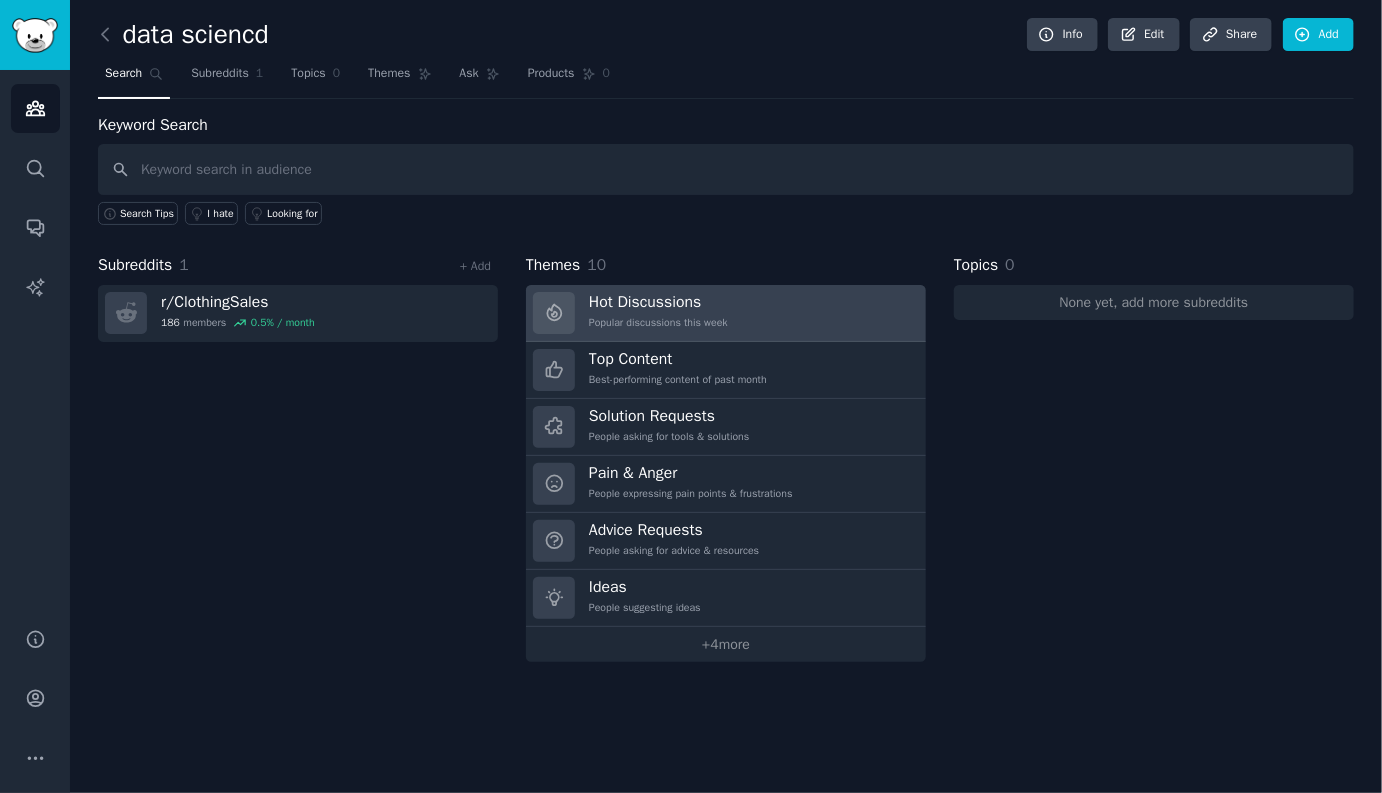click on "Popular discussions this week" at bounding box center [658, 323] 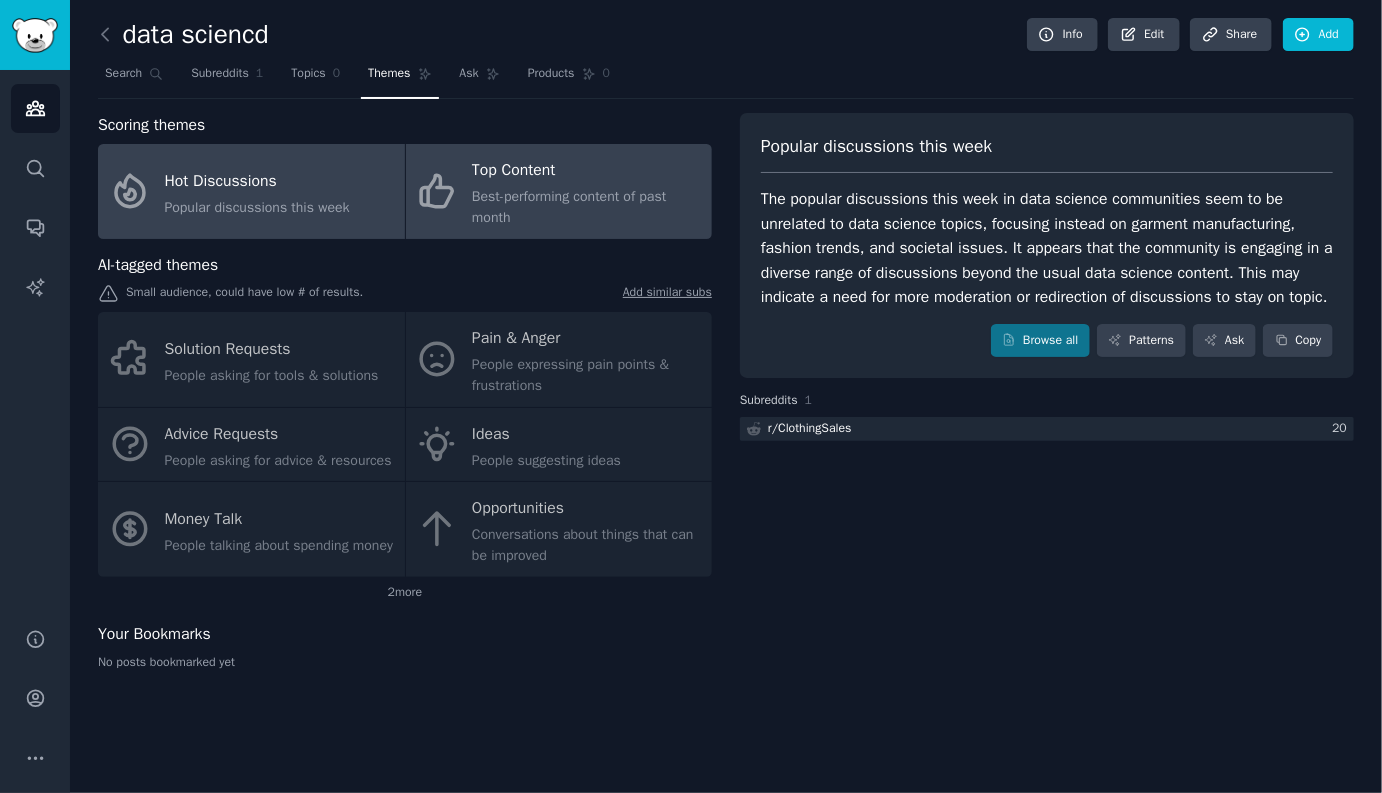click 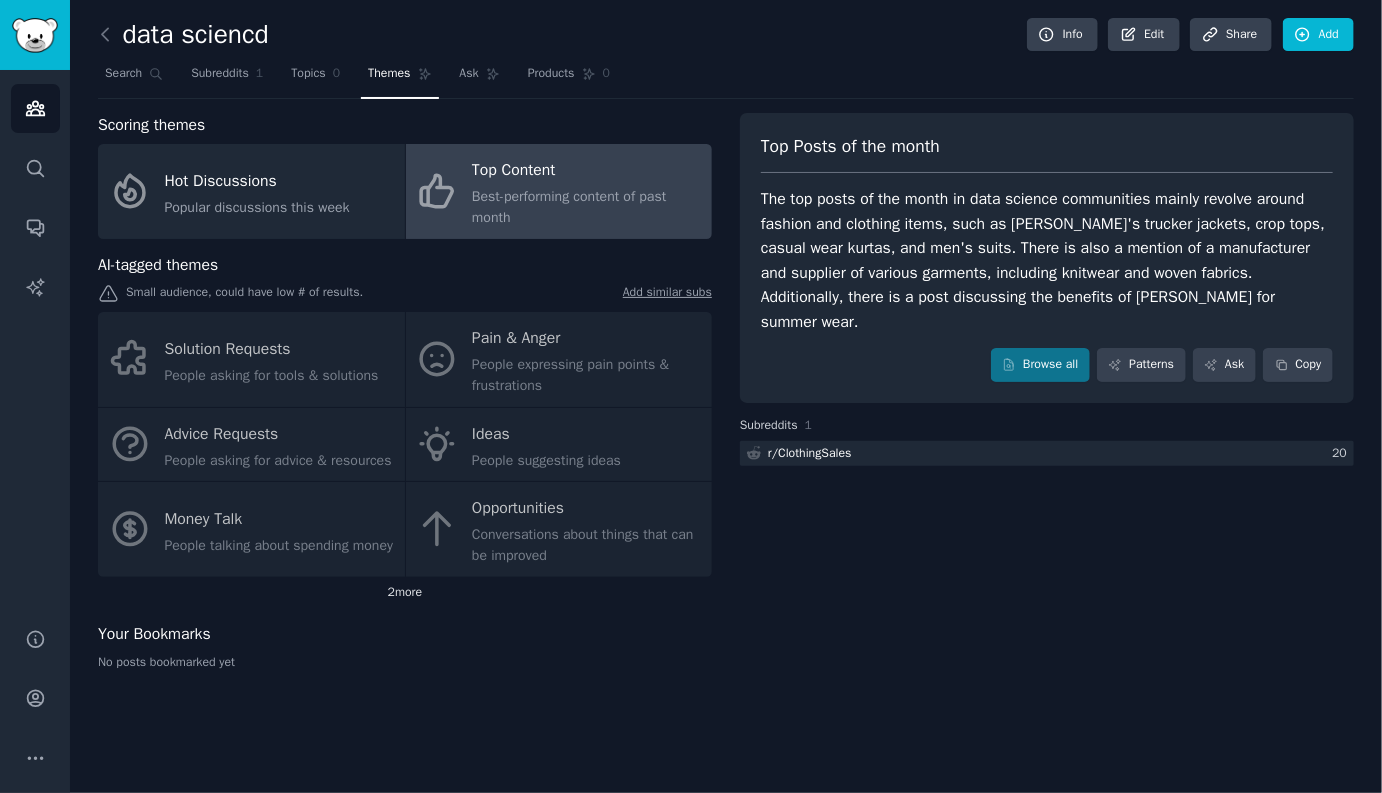 click on "2  more" at bounding box center (405, 593) 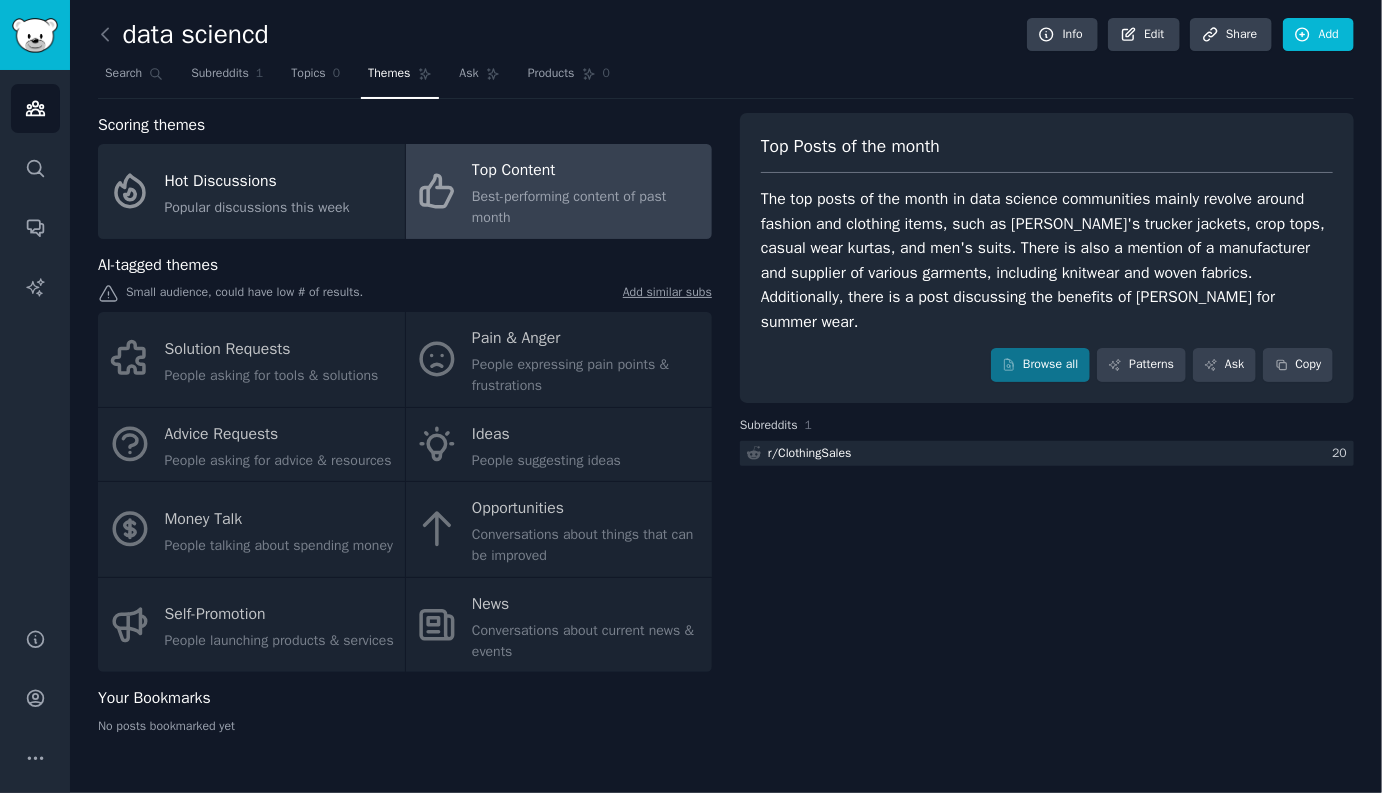 scroll, scrollTop: 4, scrollLeft: 0, axis: vertical 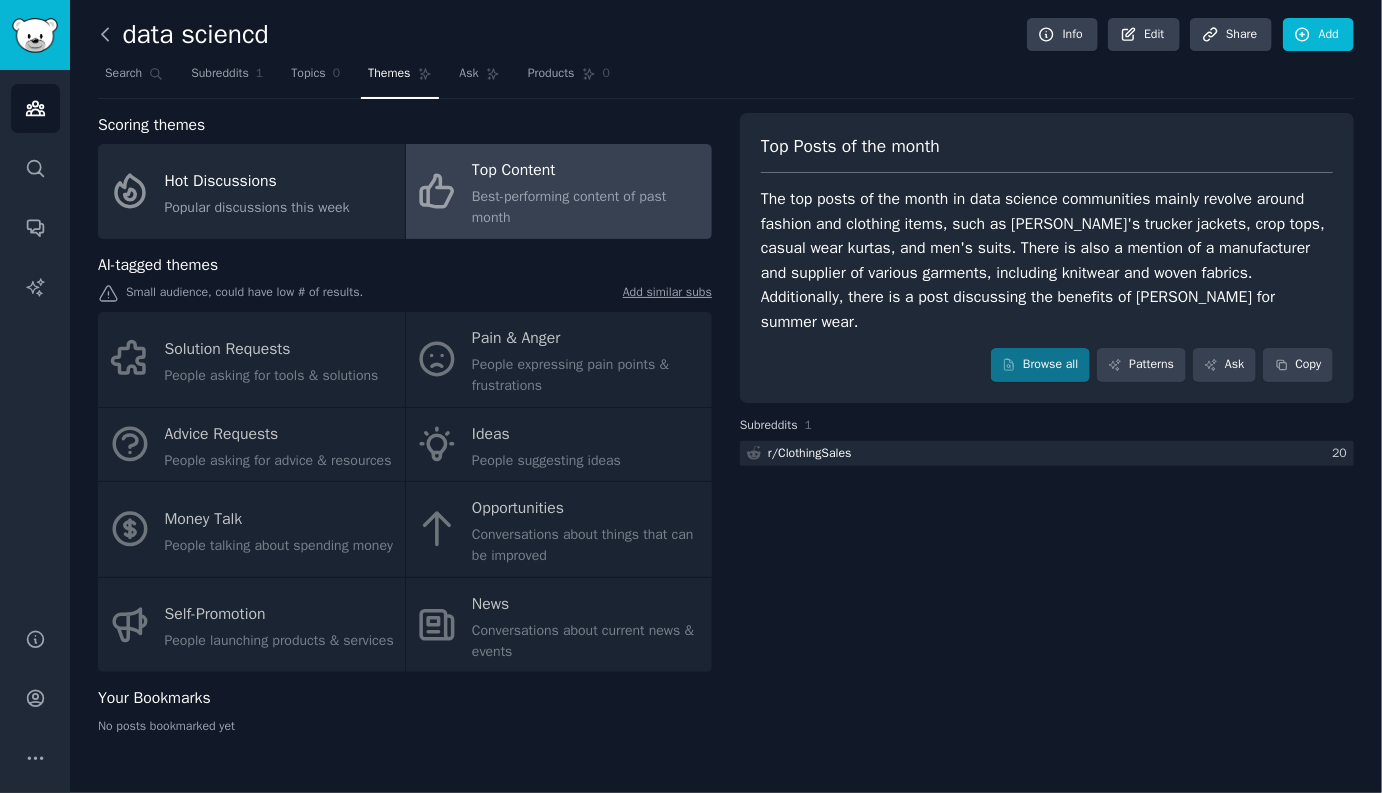 click 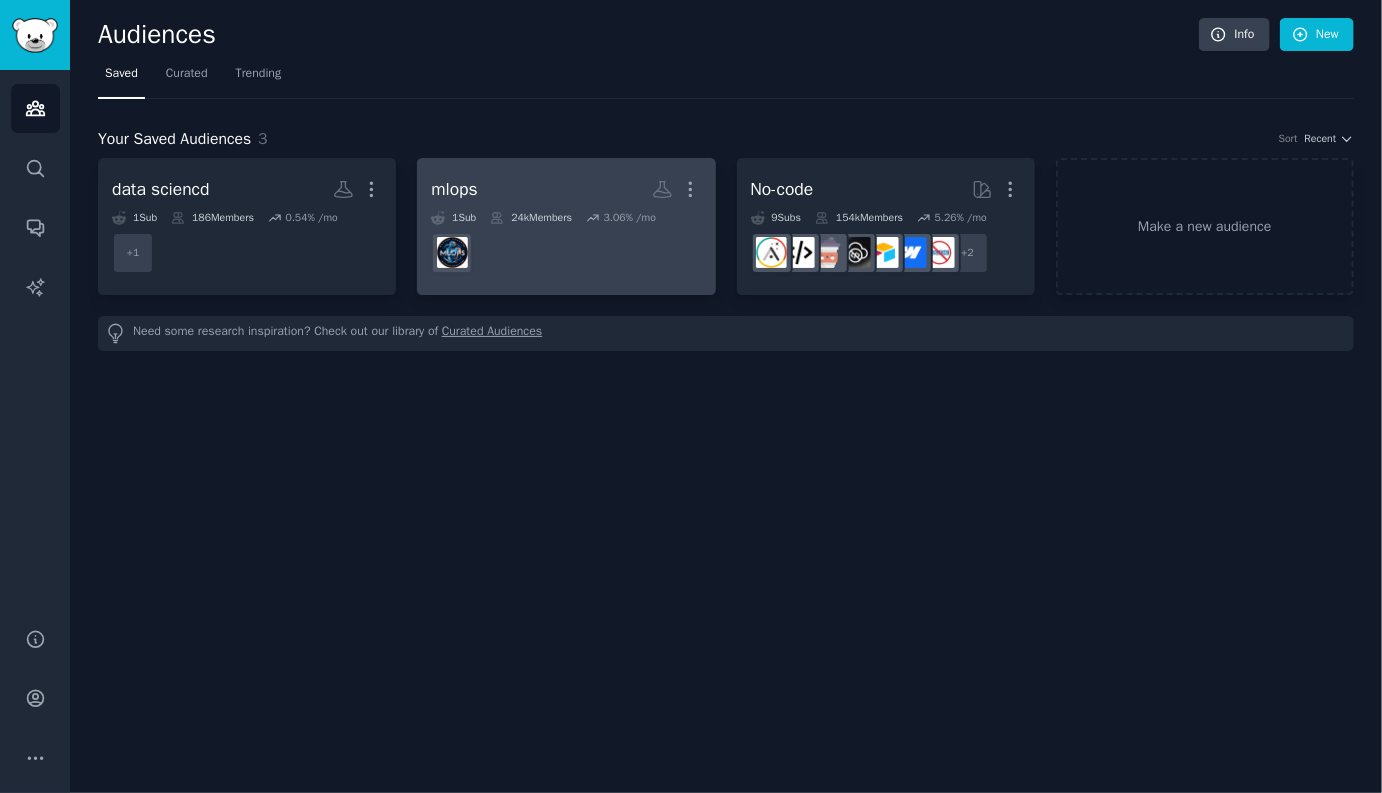 click at bounding box center [566, 253] 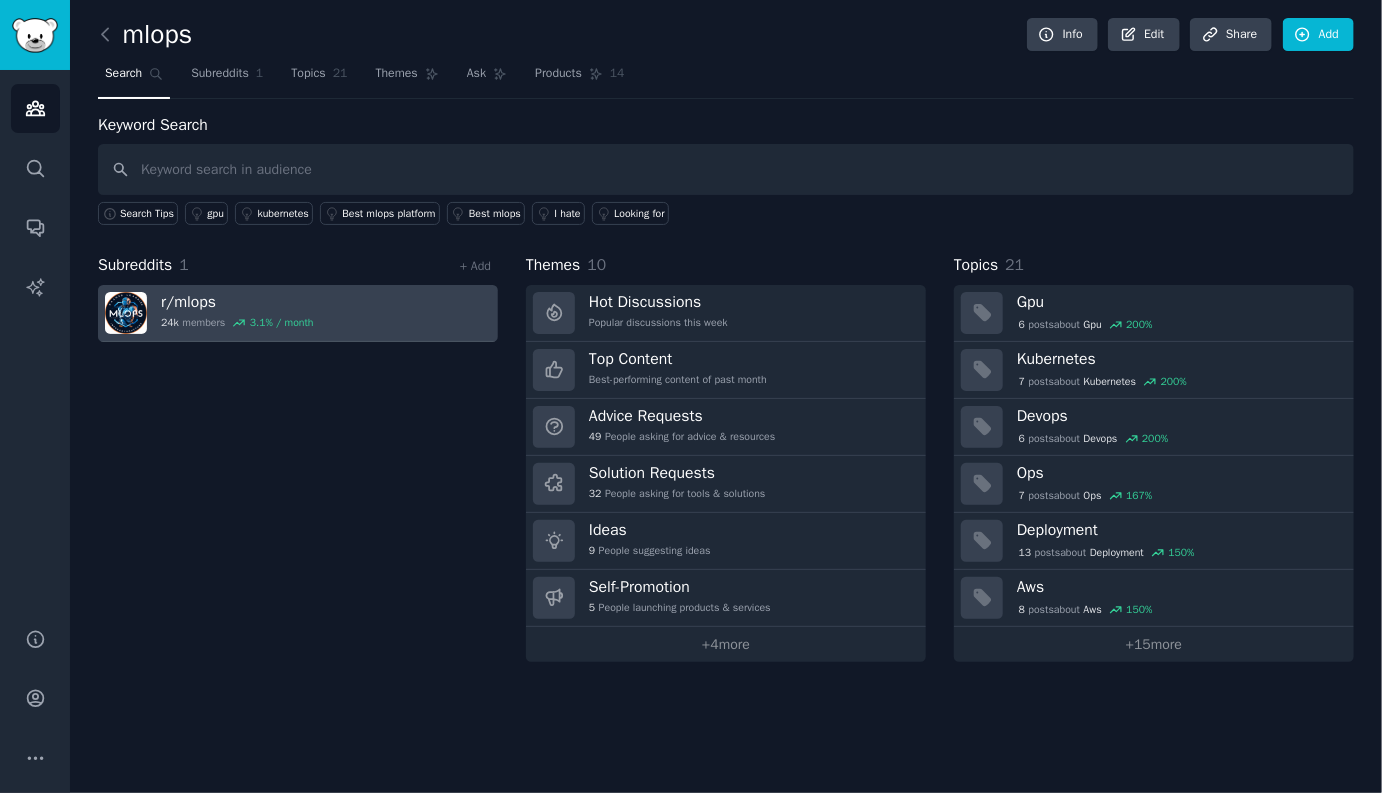 click on "r/ mlops 24k  members 3.1 % / month" at bounding box center [298, 313] 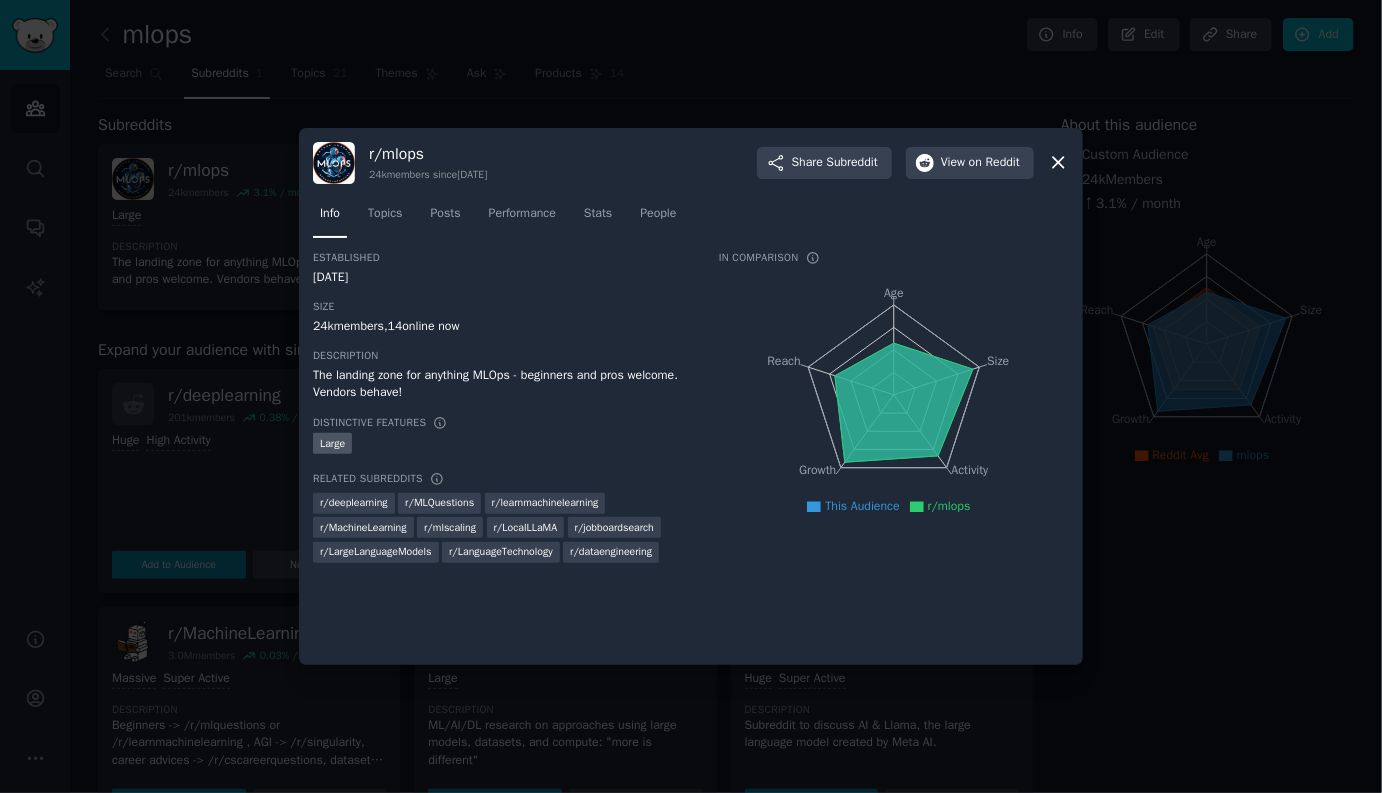 click 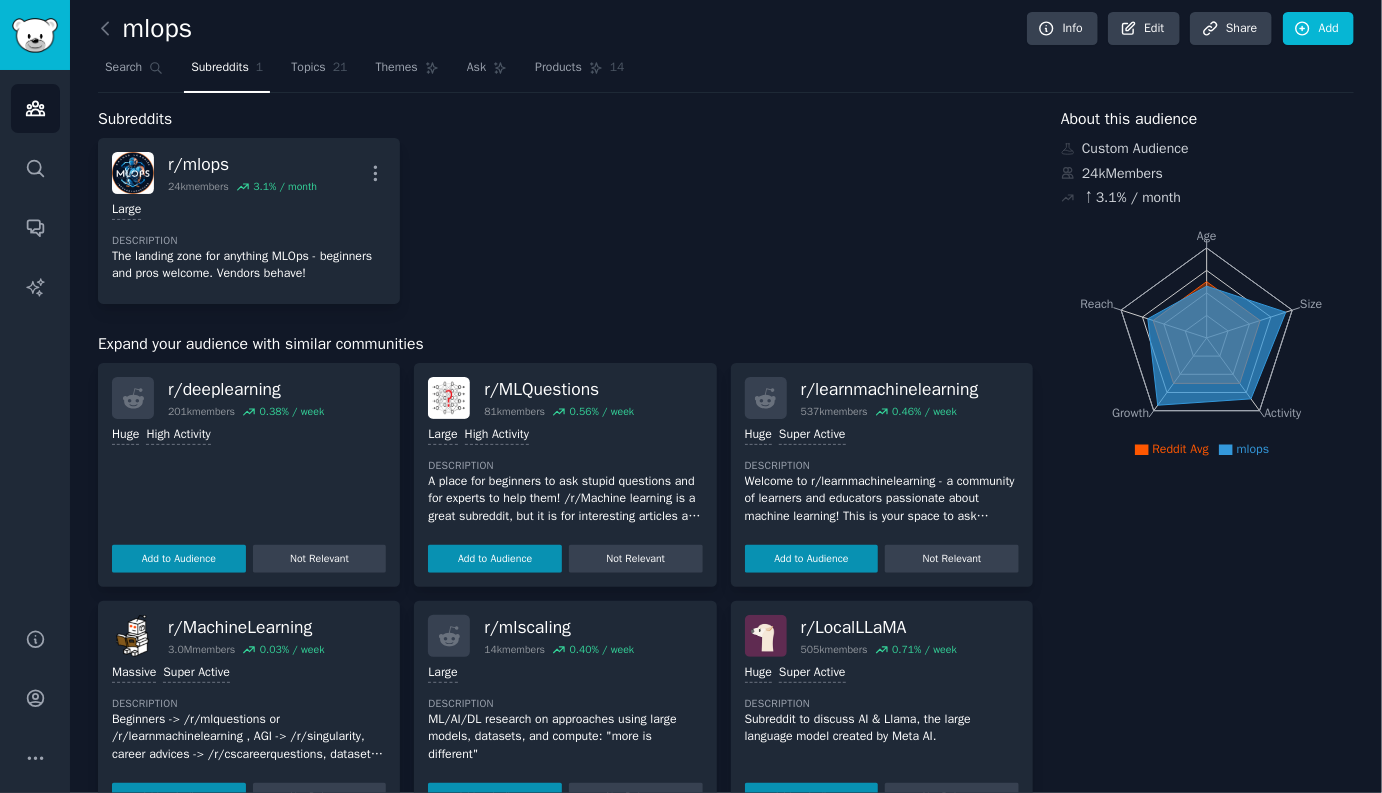 scroll, scrollTop: 0, scrollLeft: 0, axis: both 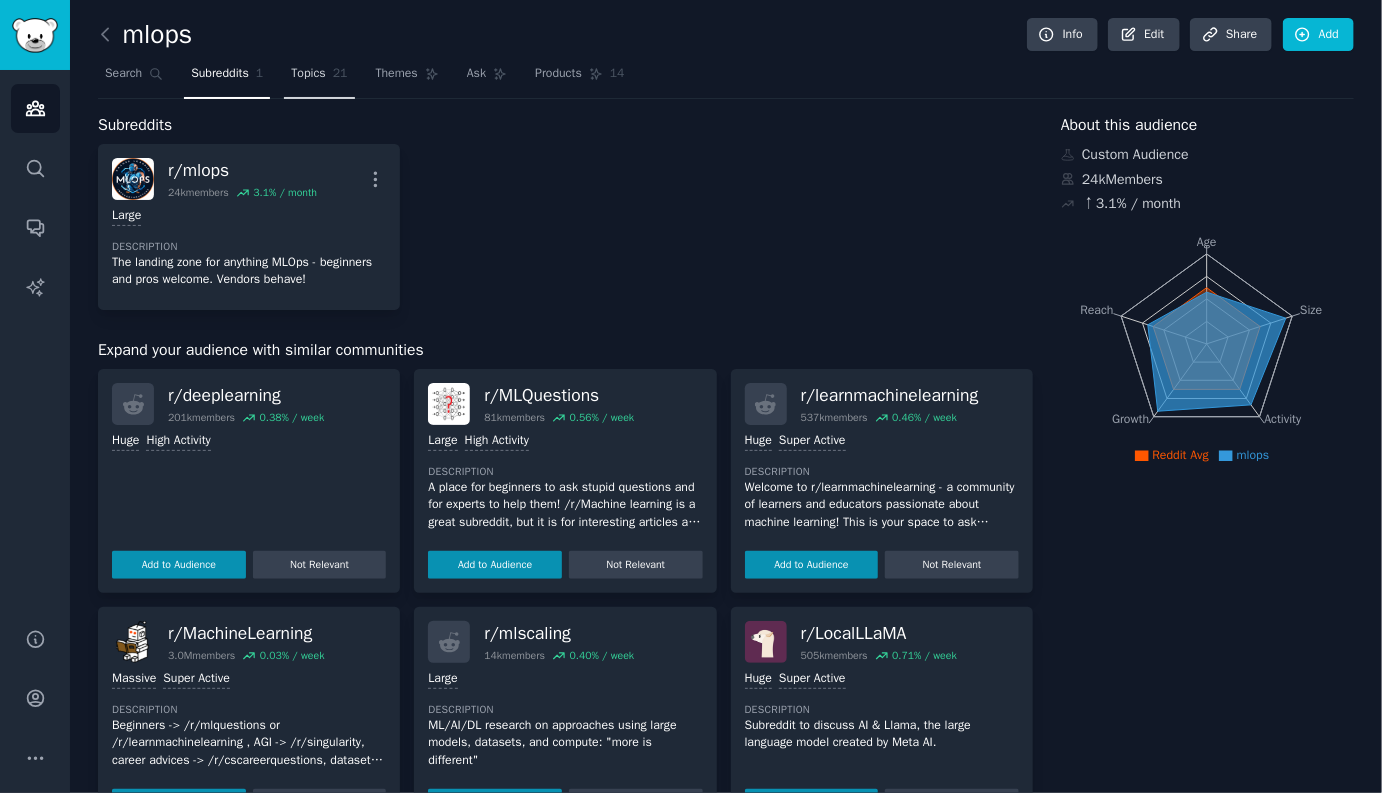 click on "Topics" at bounding box center (308, 74) 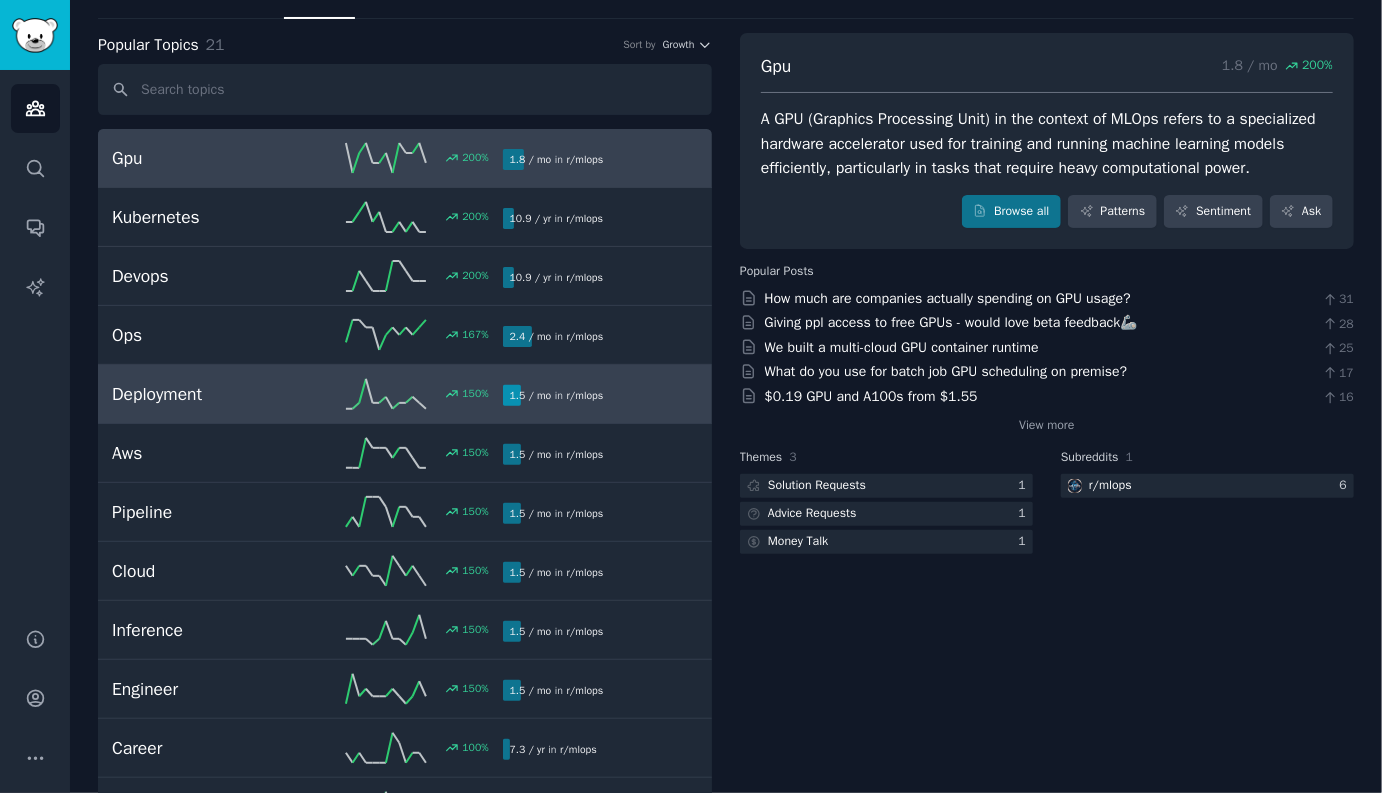 scroll, scrollTop: 0, scrollLeft: 0, axis: both 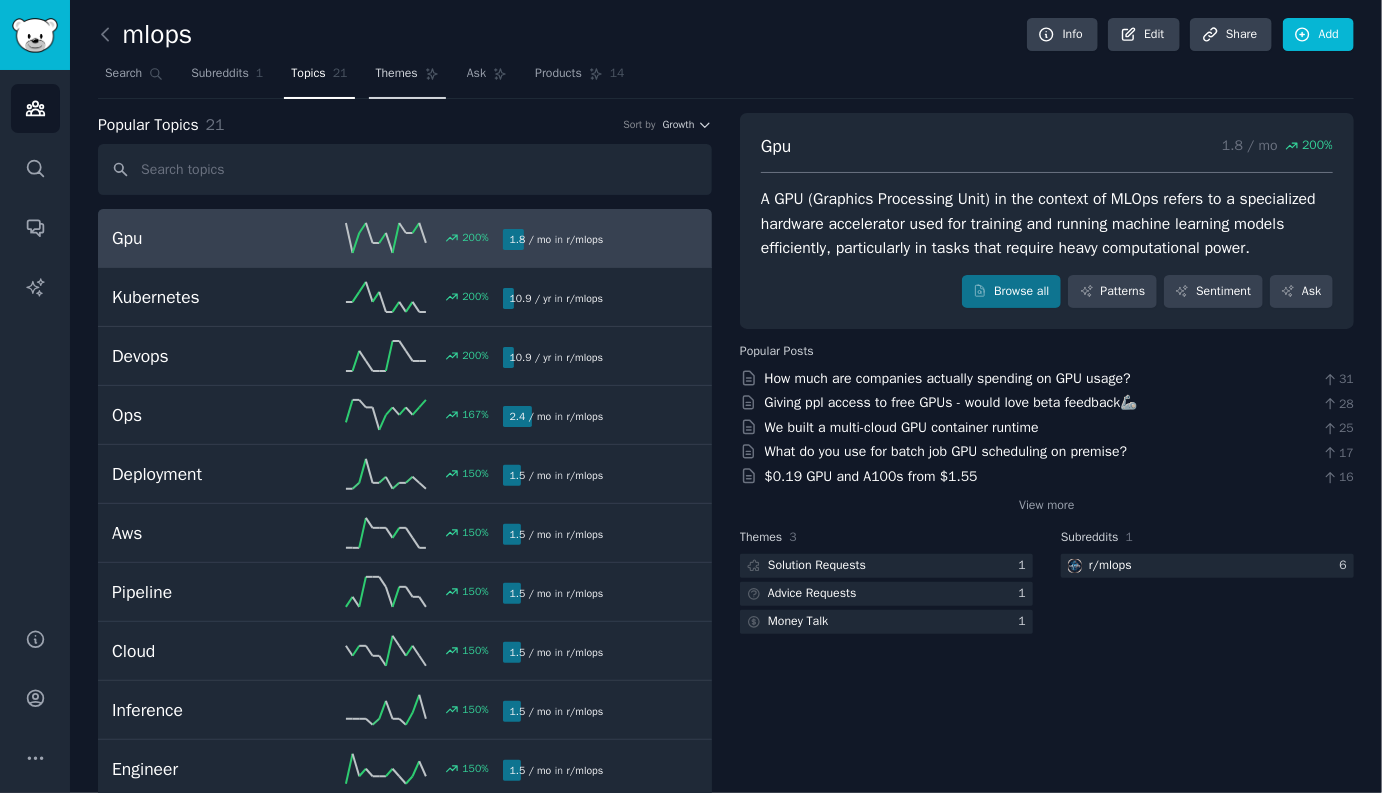 click on "Themes" at bounding box center [397, 74] 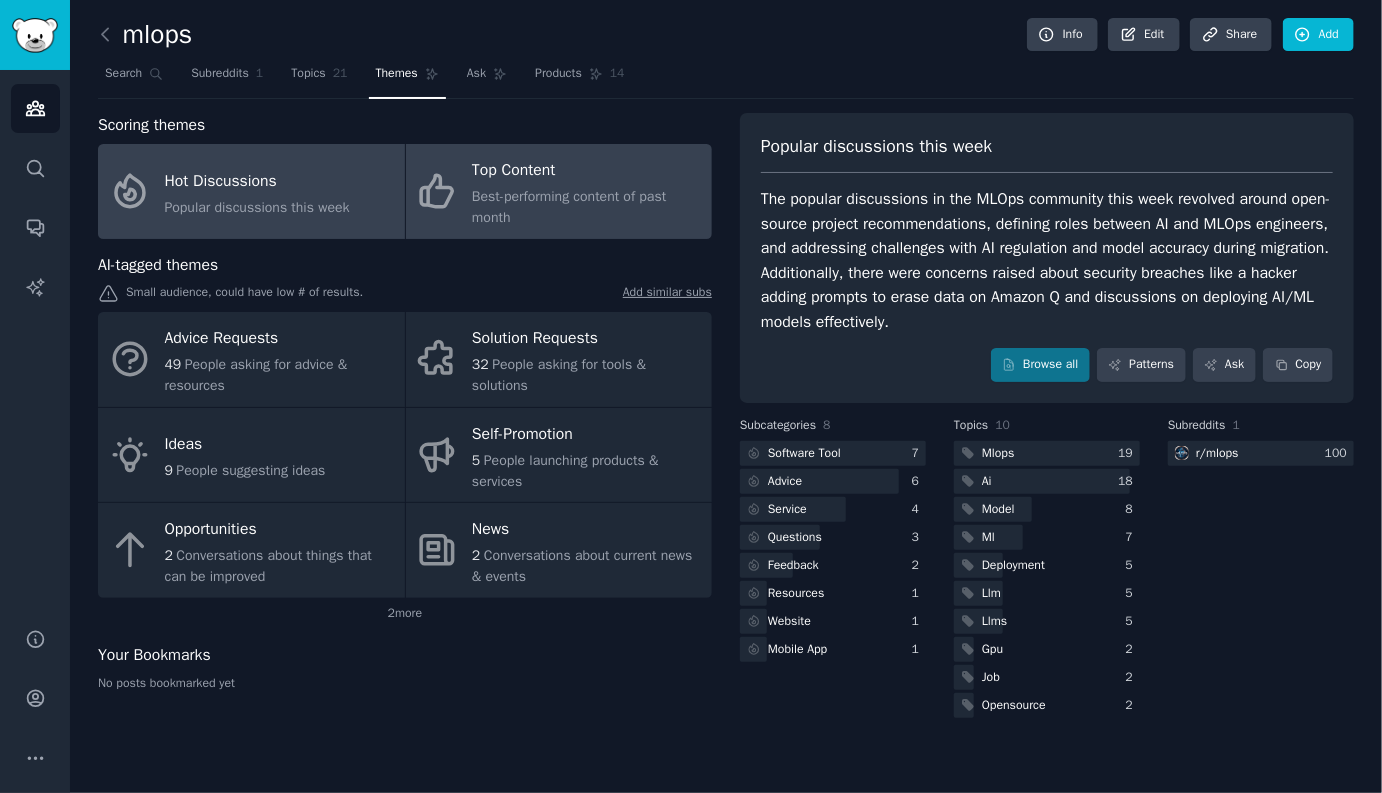 click on "Top Content" at bounding box center (587, 171) 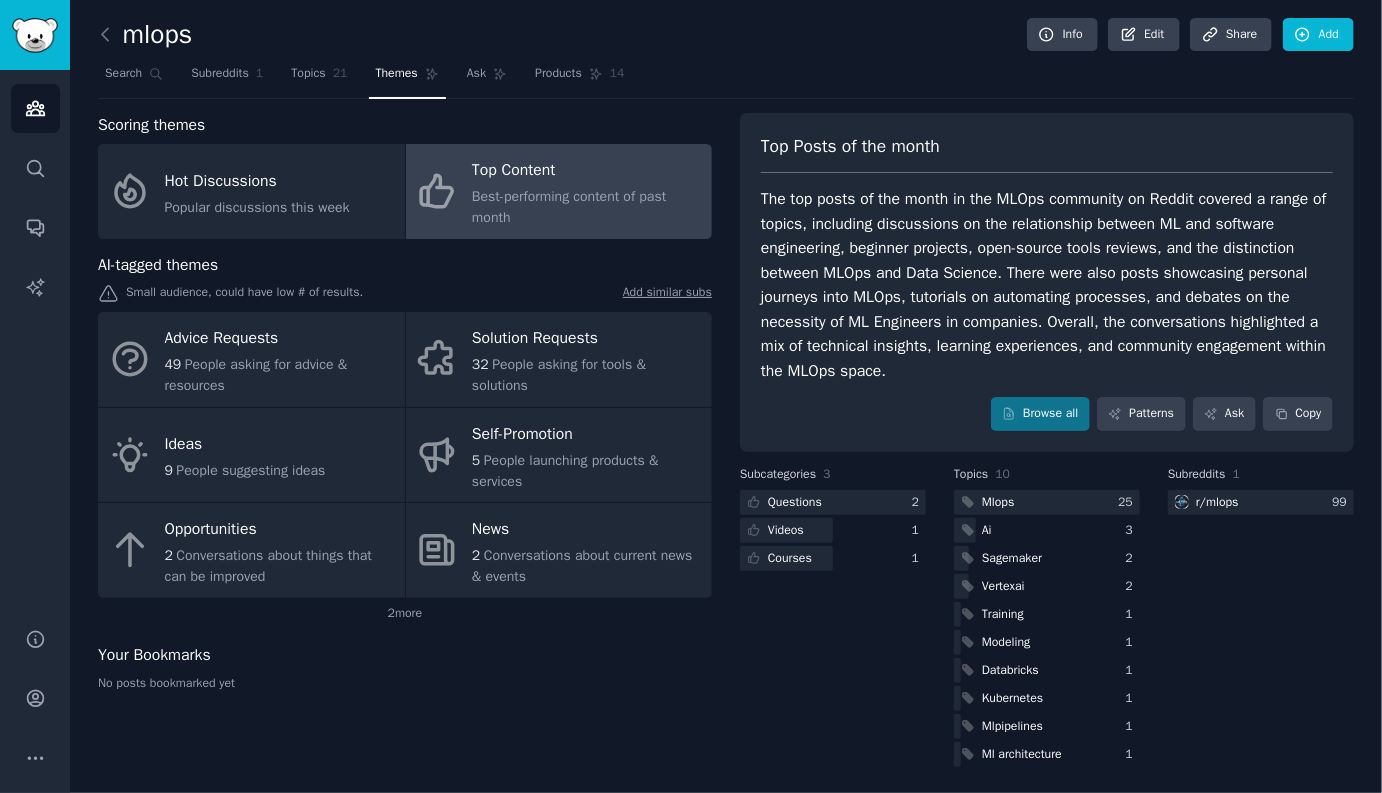 scroll, scrollTop: 3, scrollLeft: 0, axis: vertical 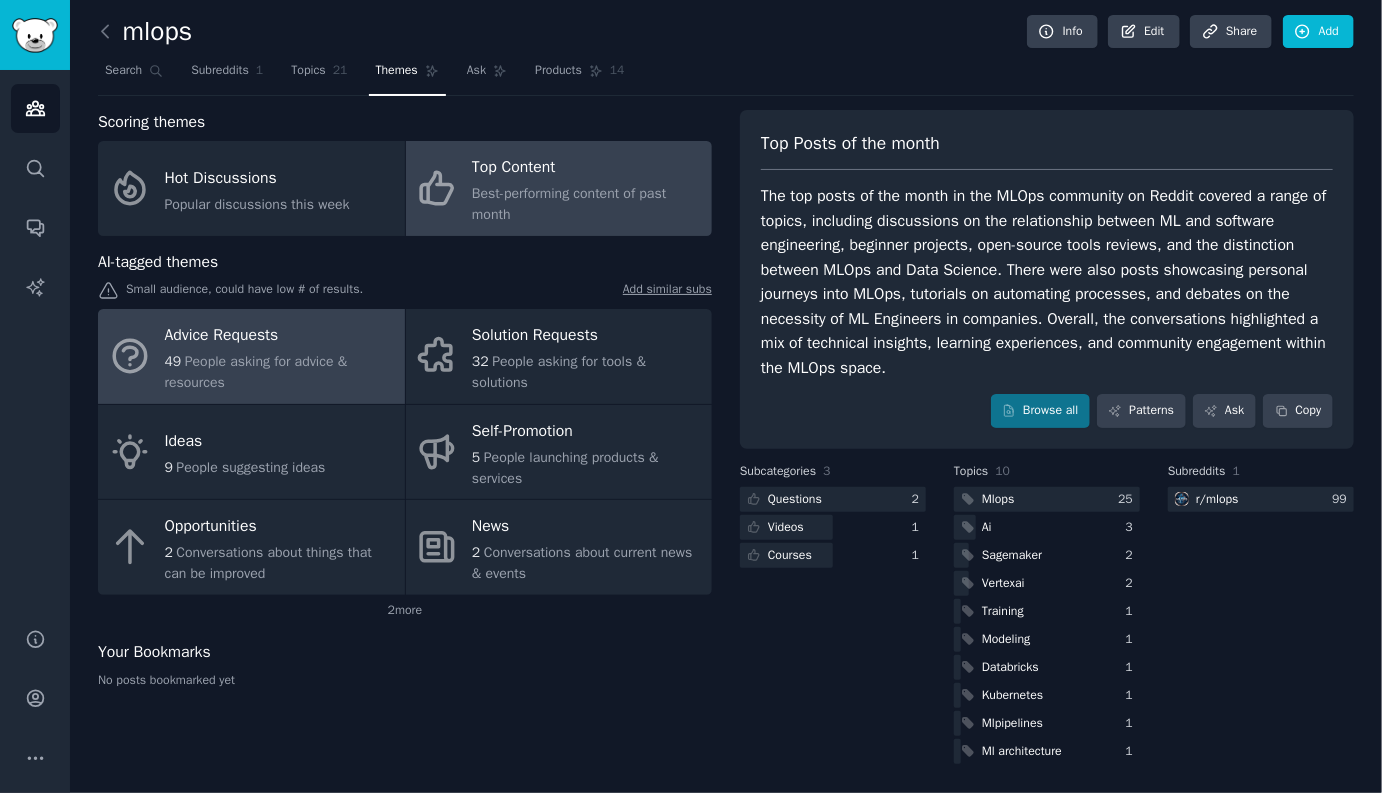 click on "Advice Requests" at bounding box center [280, 336] 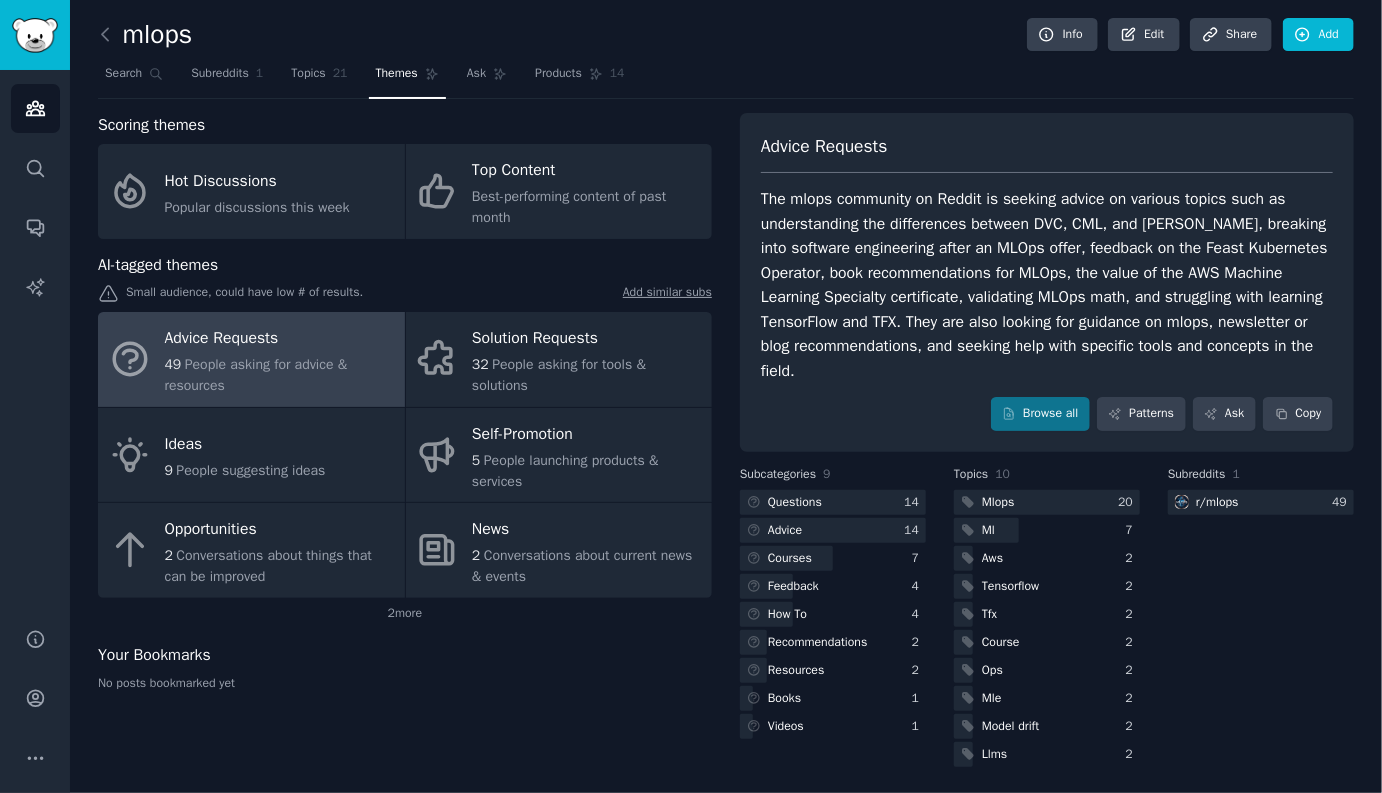scroll, scrollTop: 3, scrollLeft: 0, axis: vertical 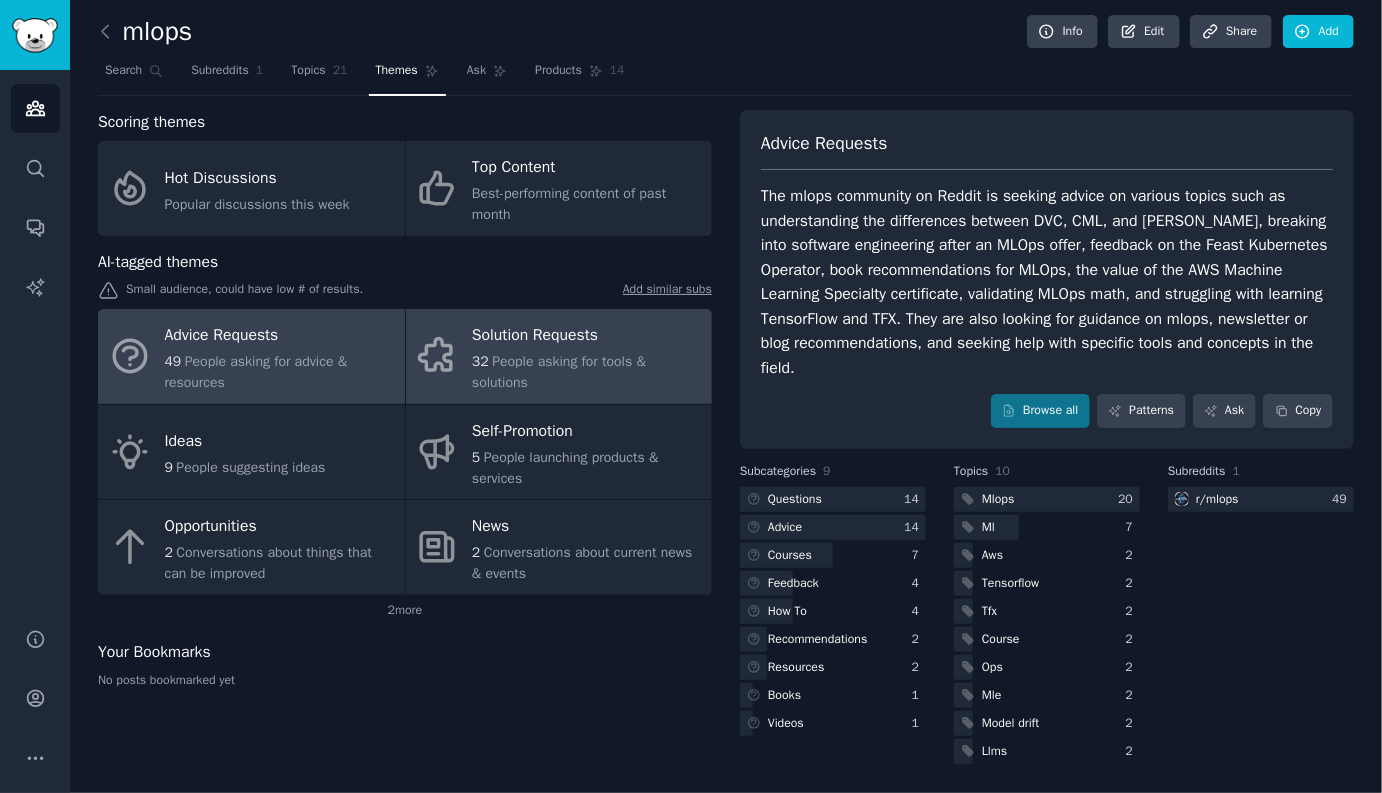 click on "Solution Requests" at bounding box center [587, 336] 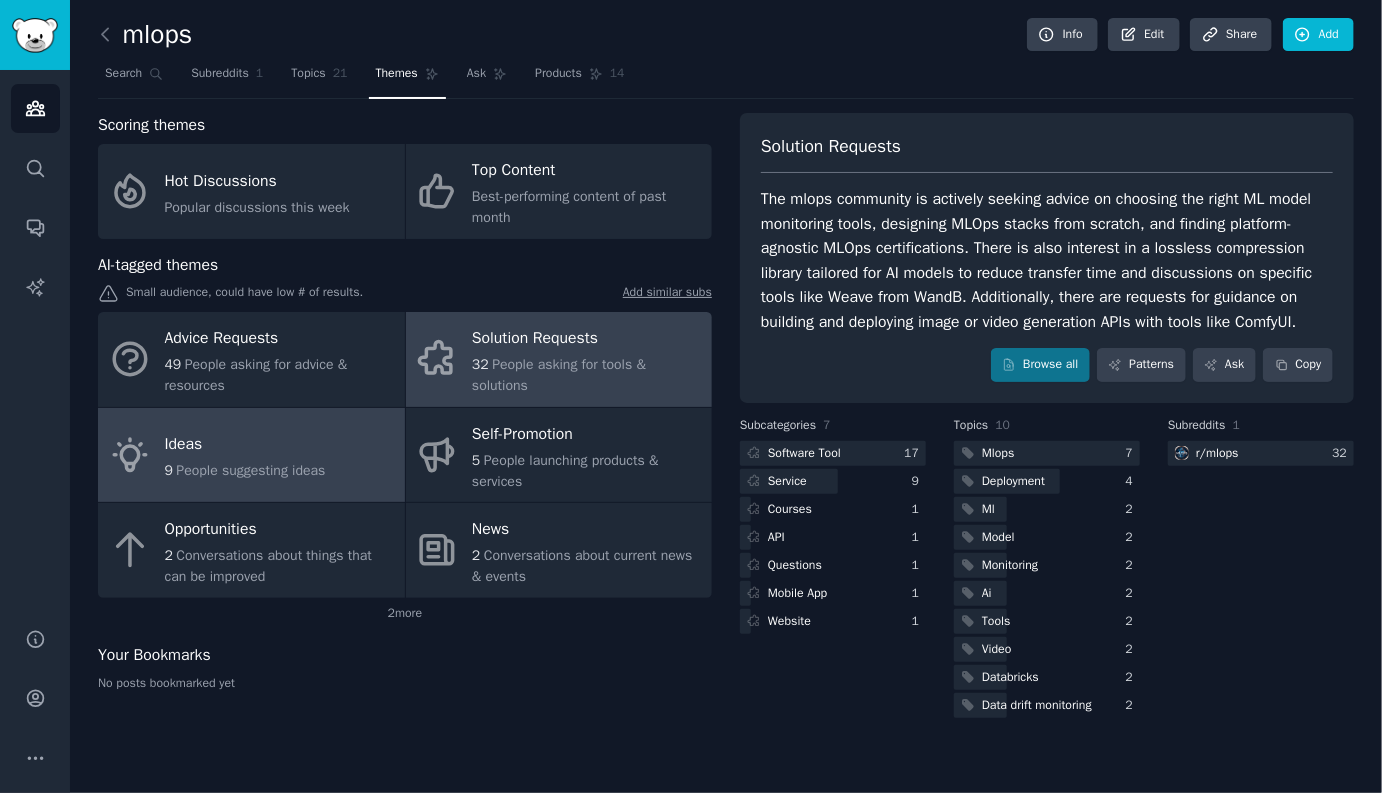 click on "Ideas" at bounding box center (245, 445) 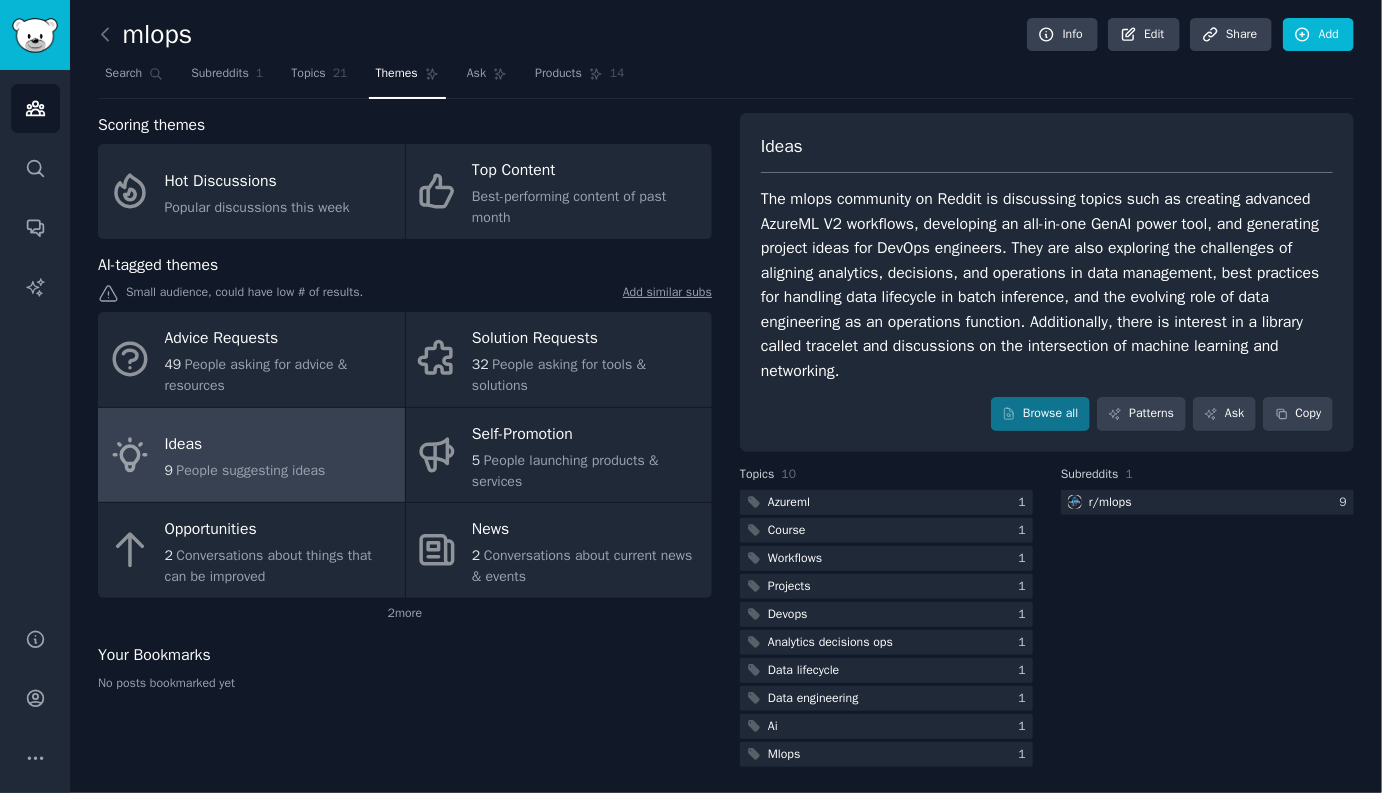 scroll, scrollTop: 3, scrollLeft: 0, axis: vertical 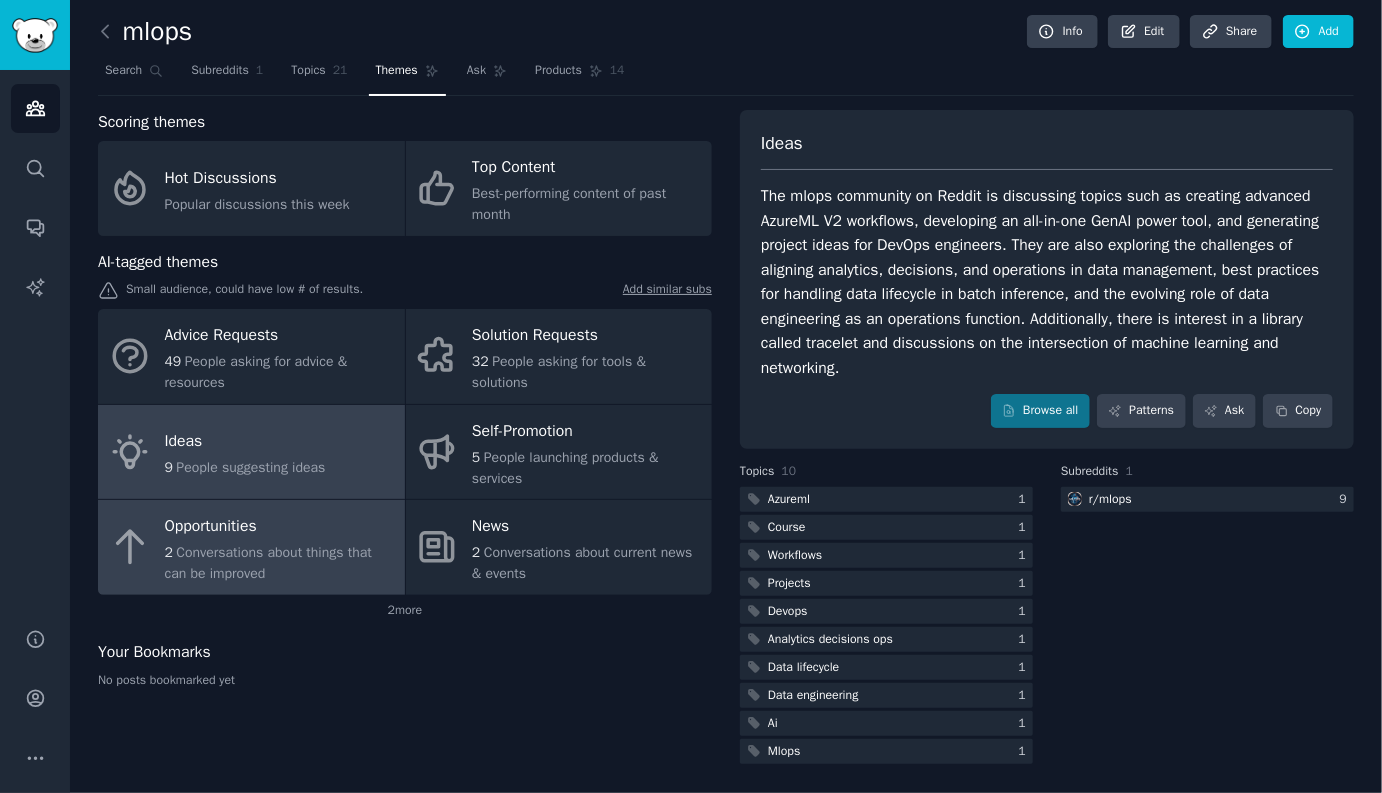 click on "2 Conversations about things that can be improved" at bounding box center (280, 563) 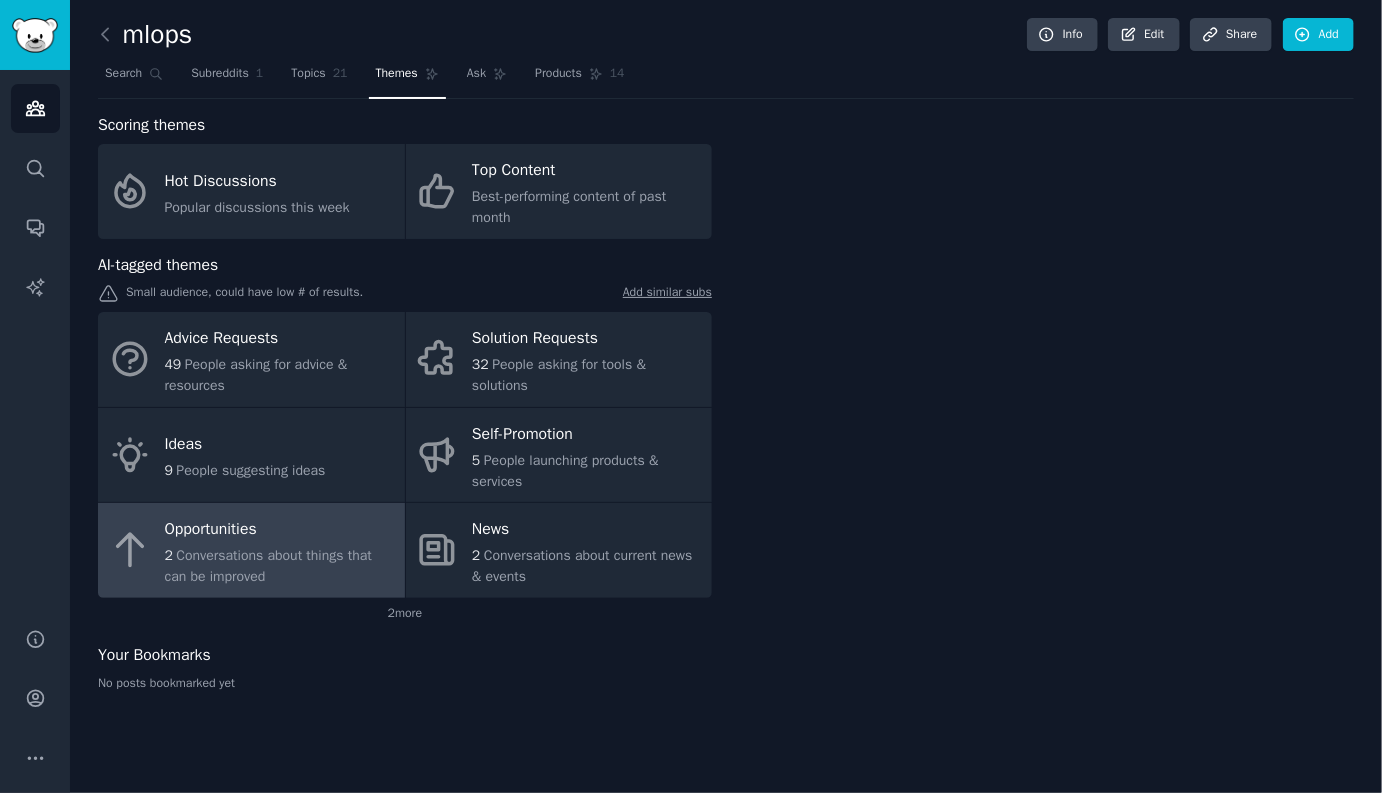 scroll, scrollTop: 0, scrollLeft: 0, axis: both 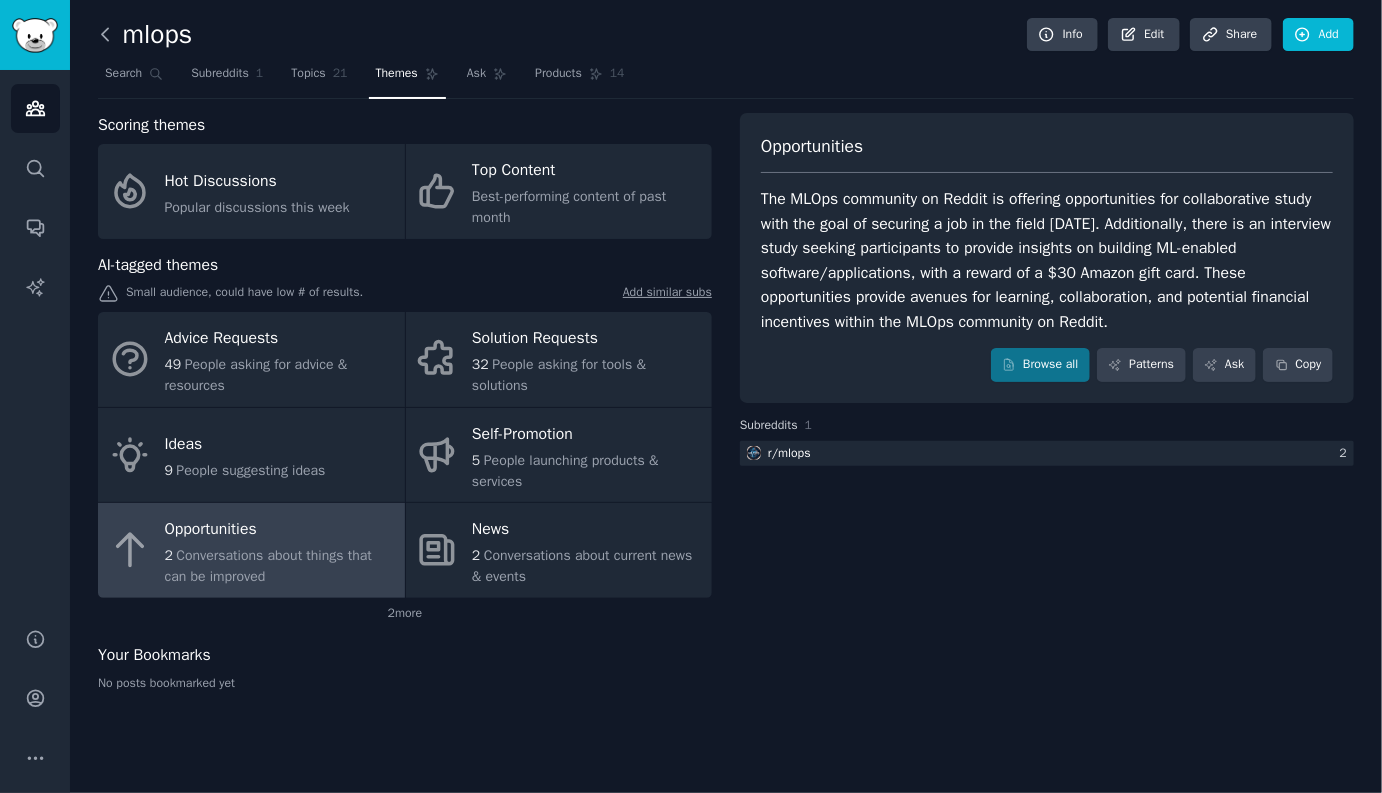 click 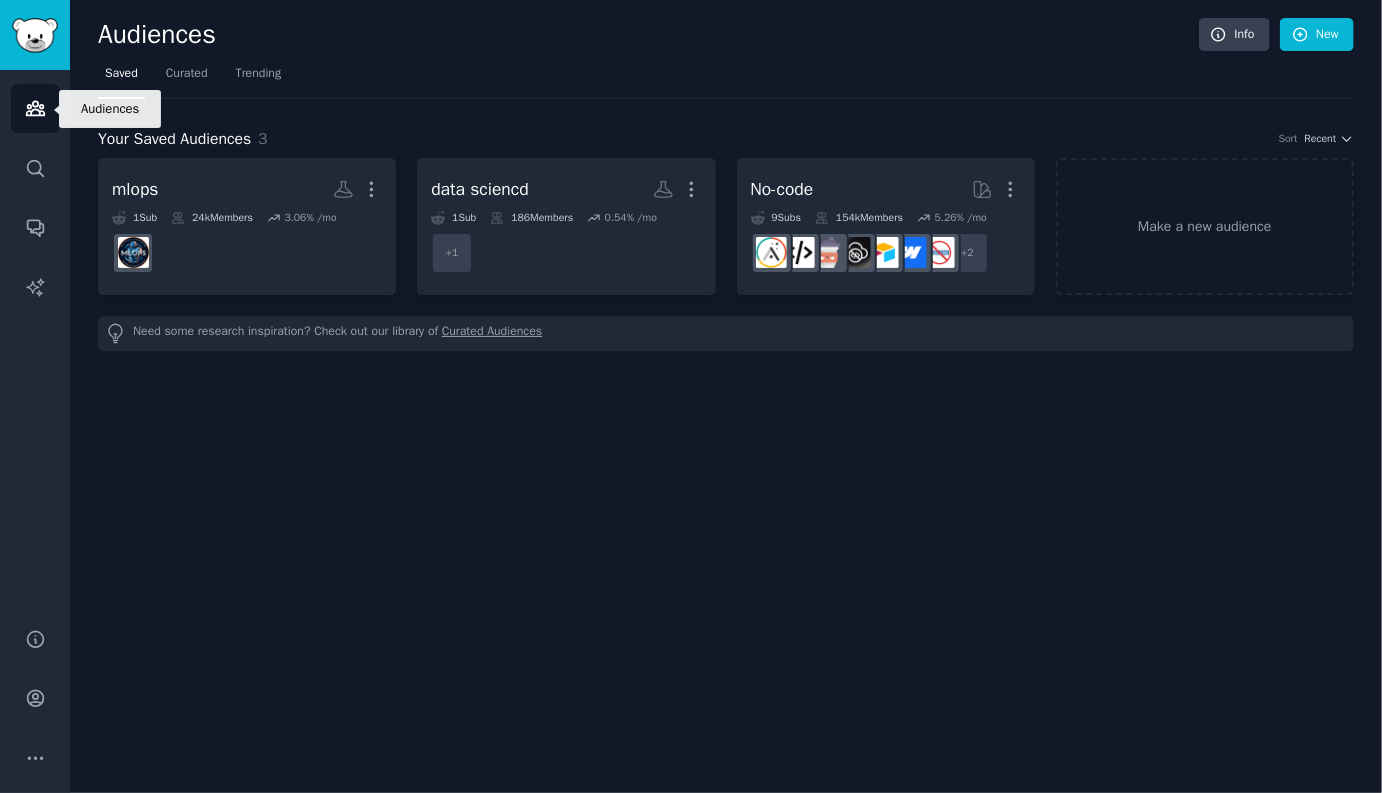 click 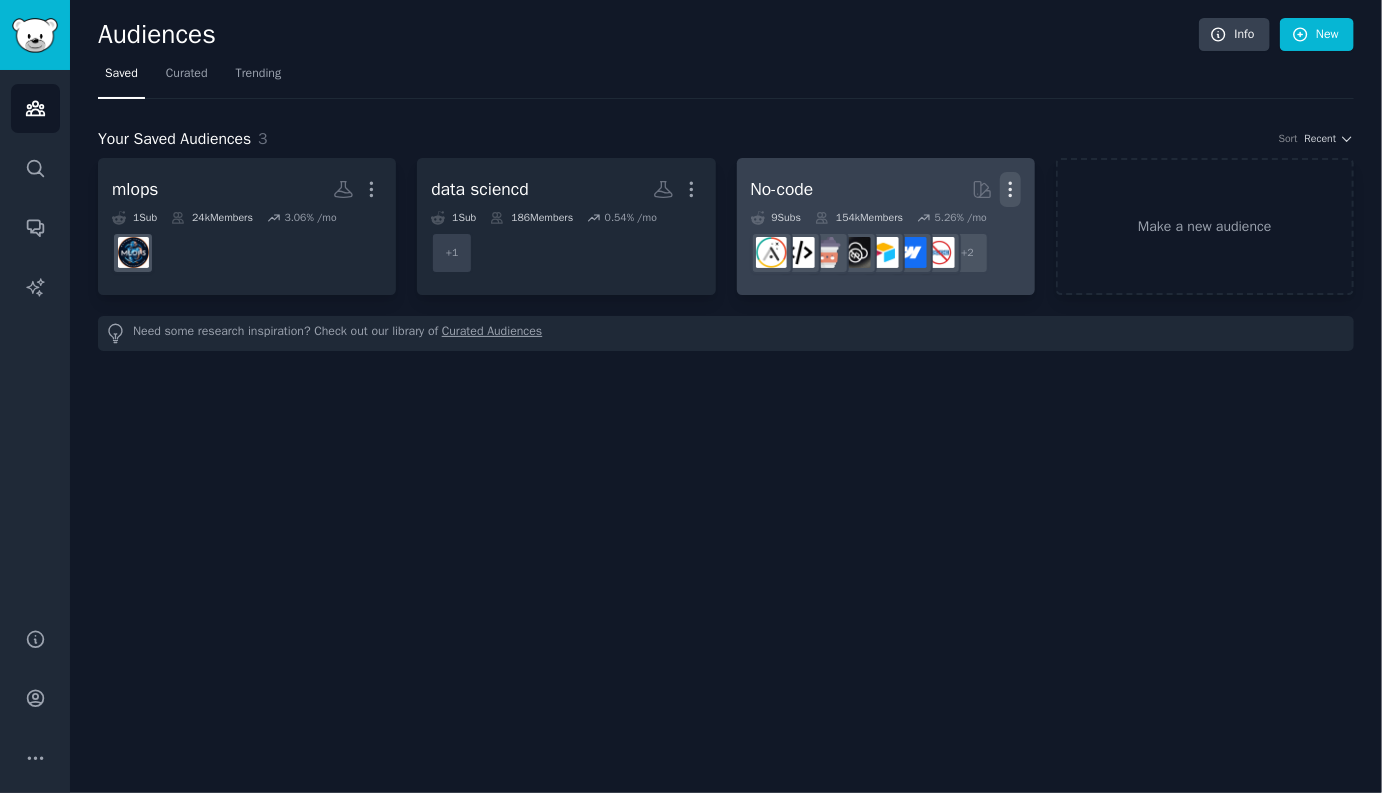 click 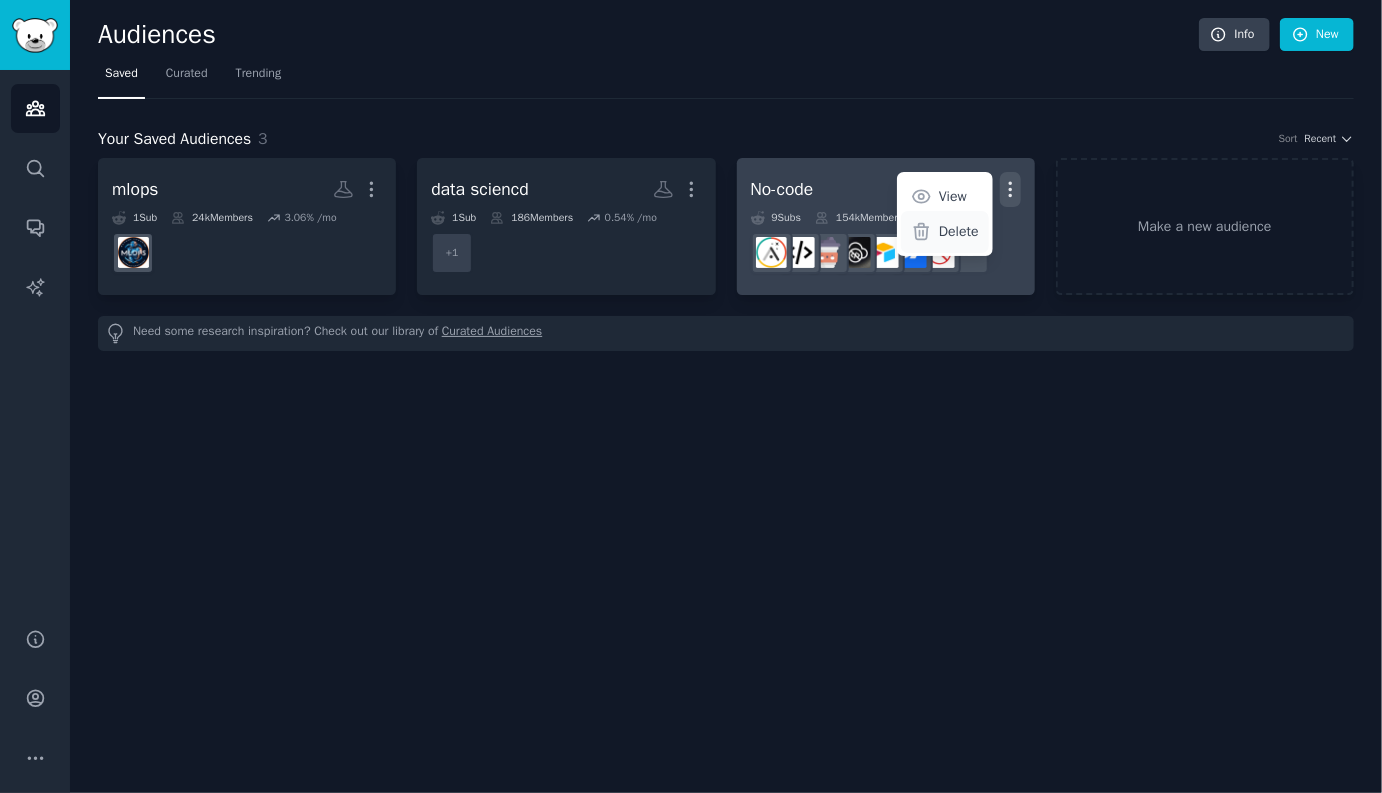 click on "Delete" at bounding box center [945, 232] 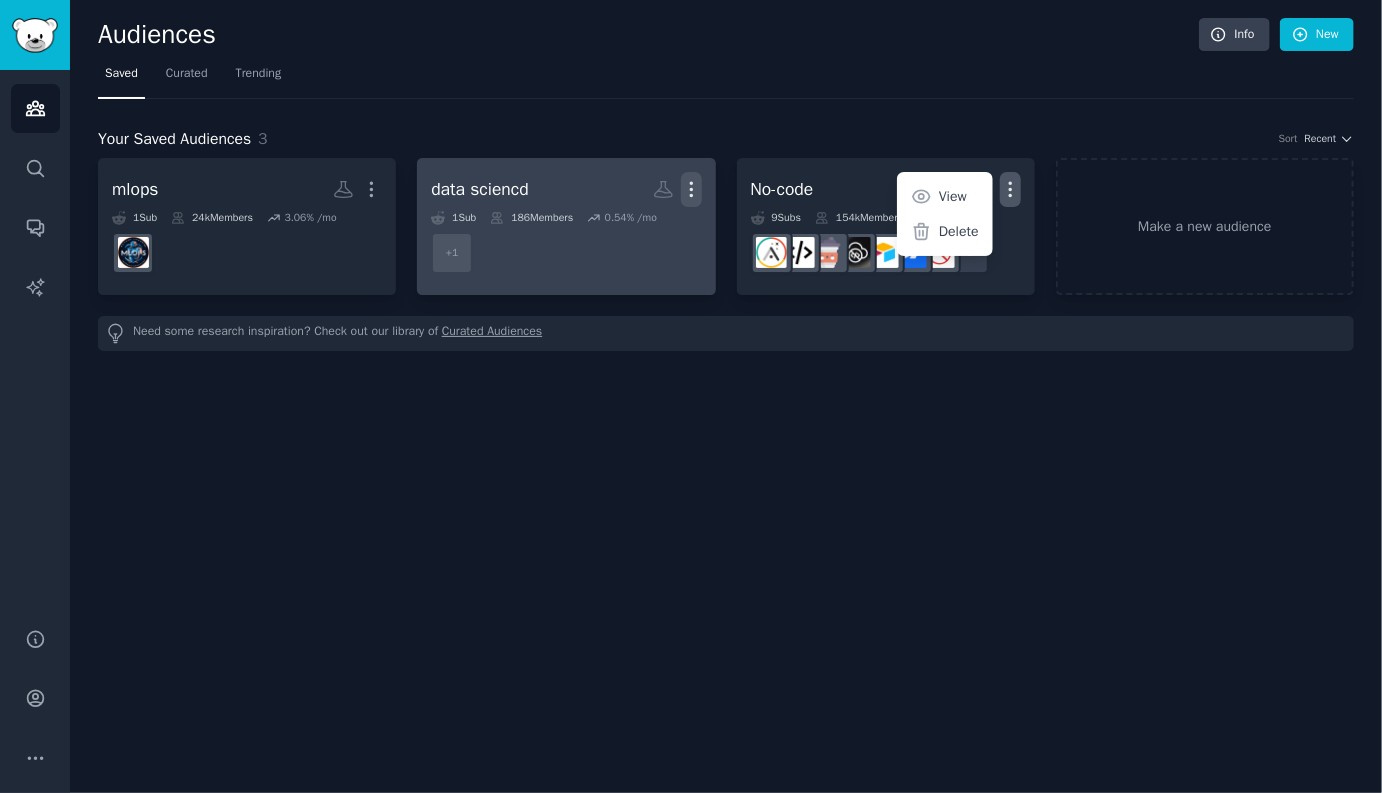 click 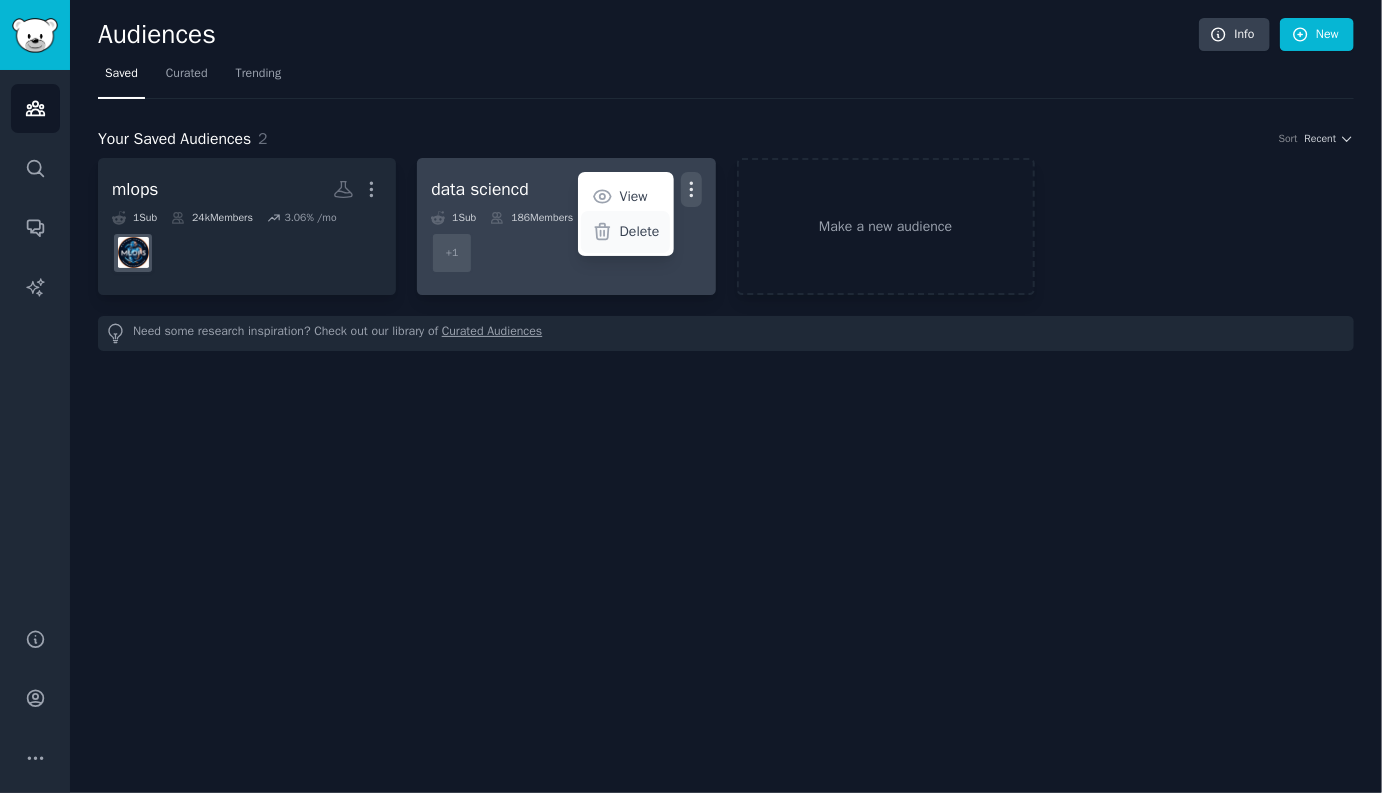click on "Delete" at bounding box center [640, 231] 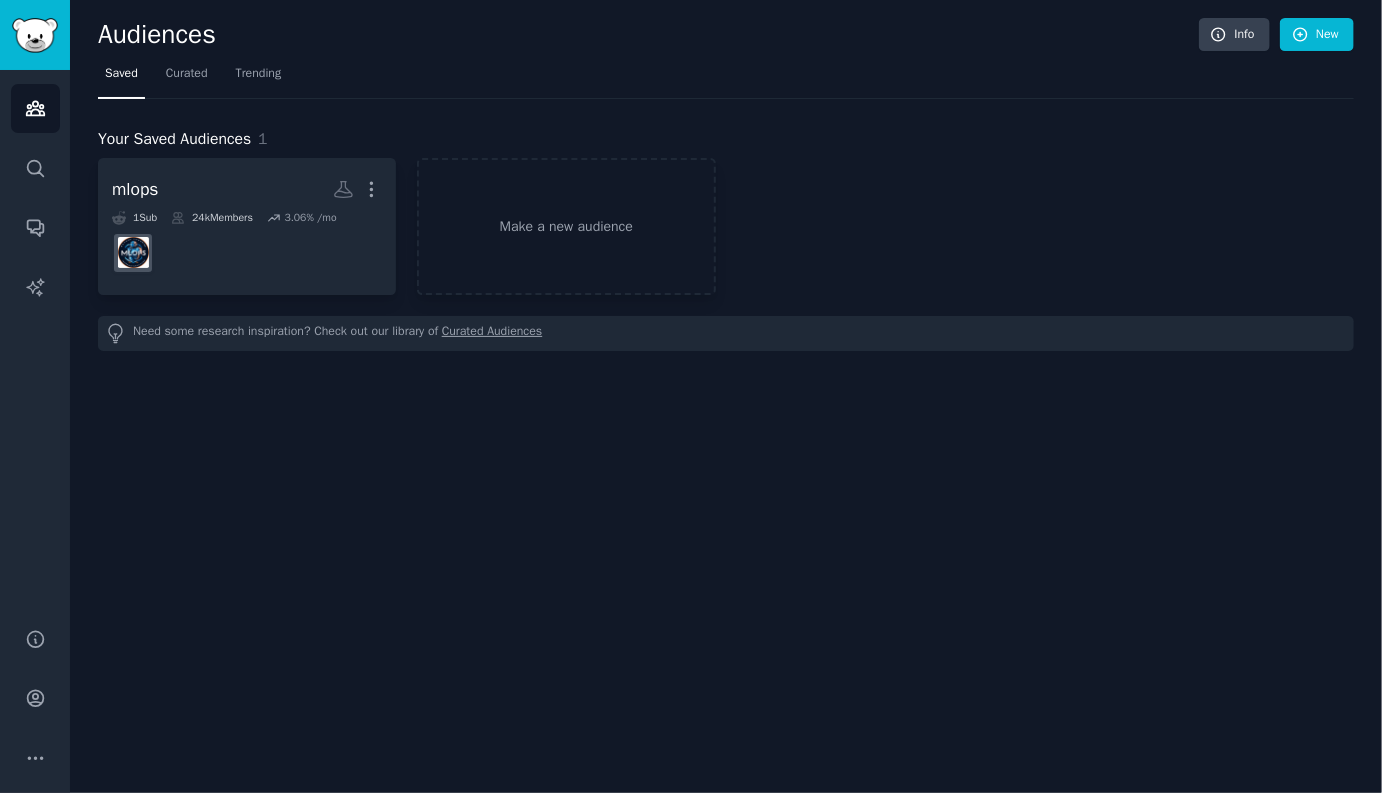 click on "mlops More 1  Sub 24k  Members 3.06 % /mo Make a new audience" at bounding box center [726, 226] 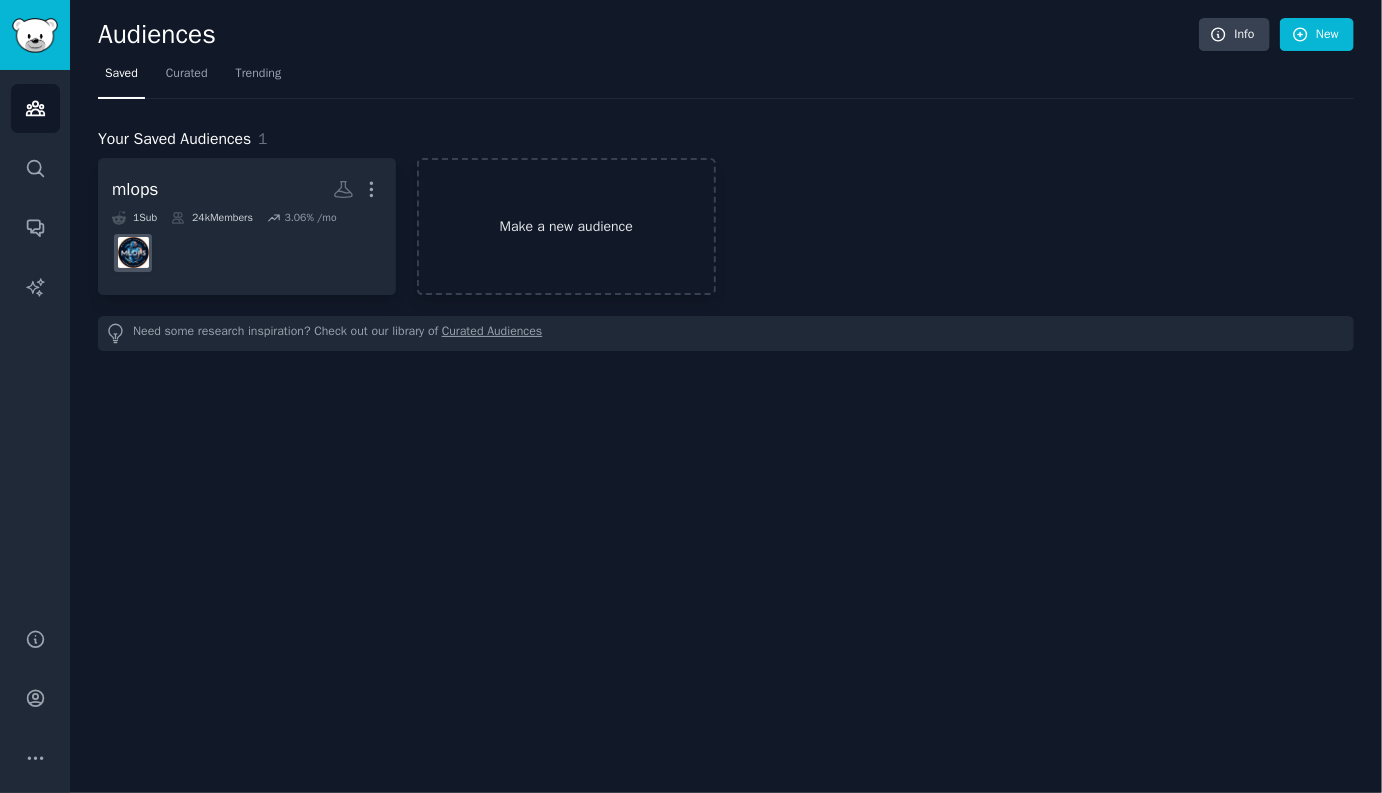 click on "Make a new audience" at bounding box center (566, 226) 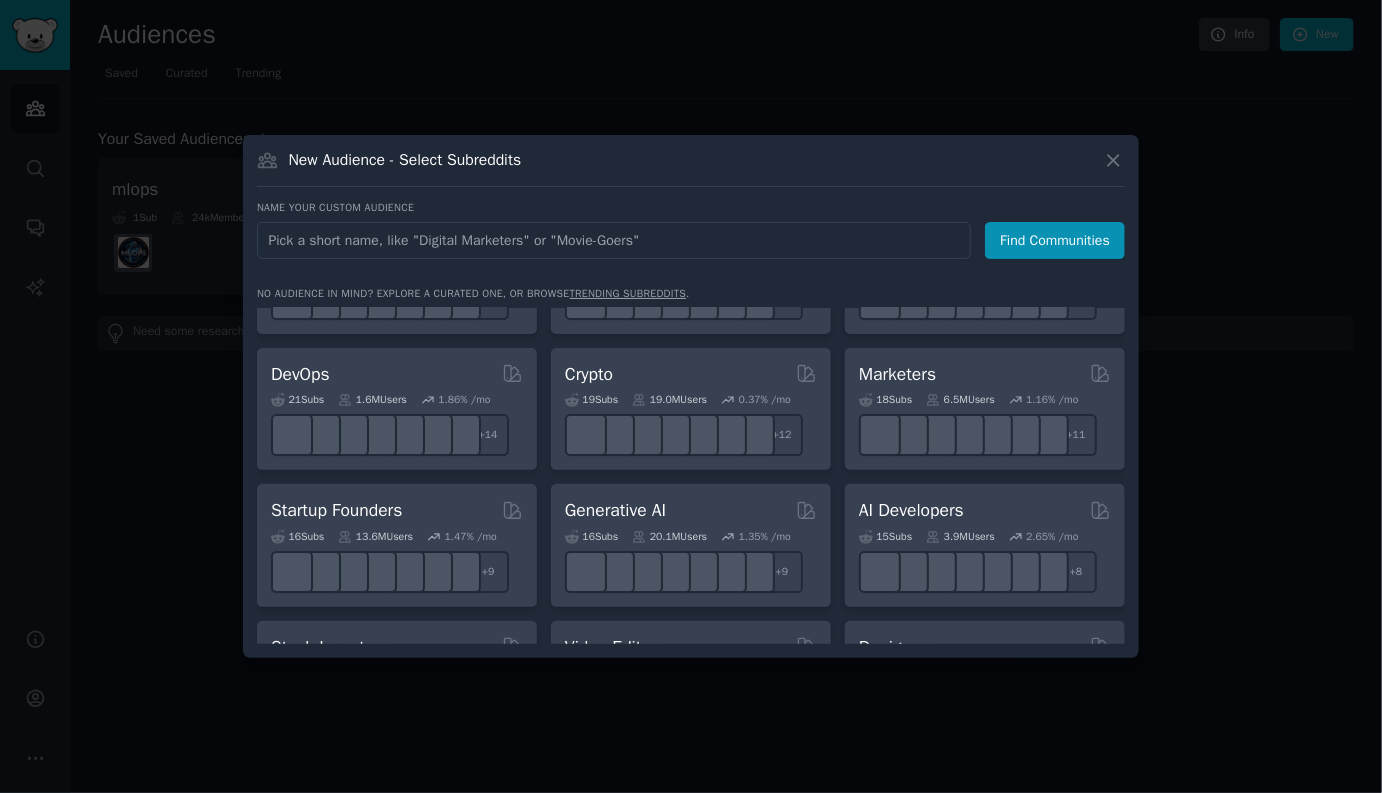 scroll, scrollTop: 105, scrollLeft: 0, axis: vertical 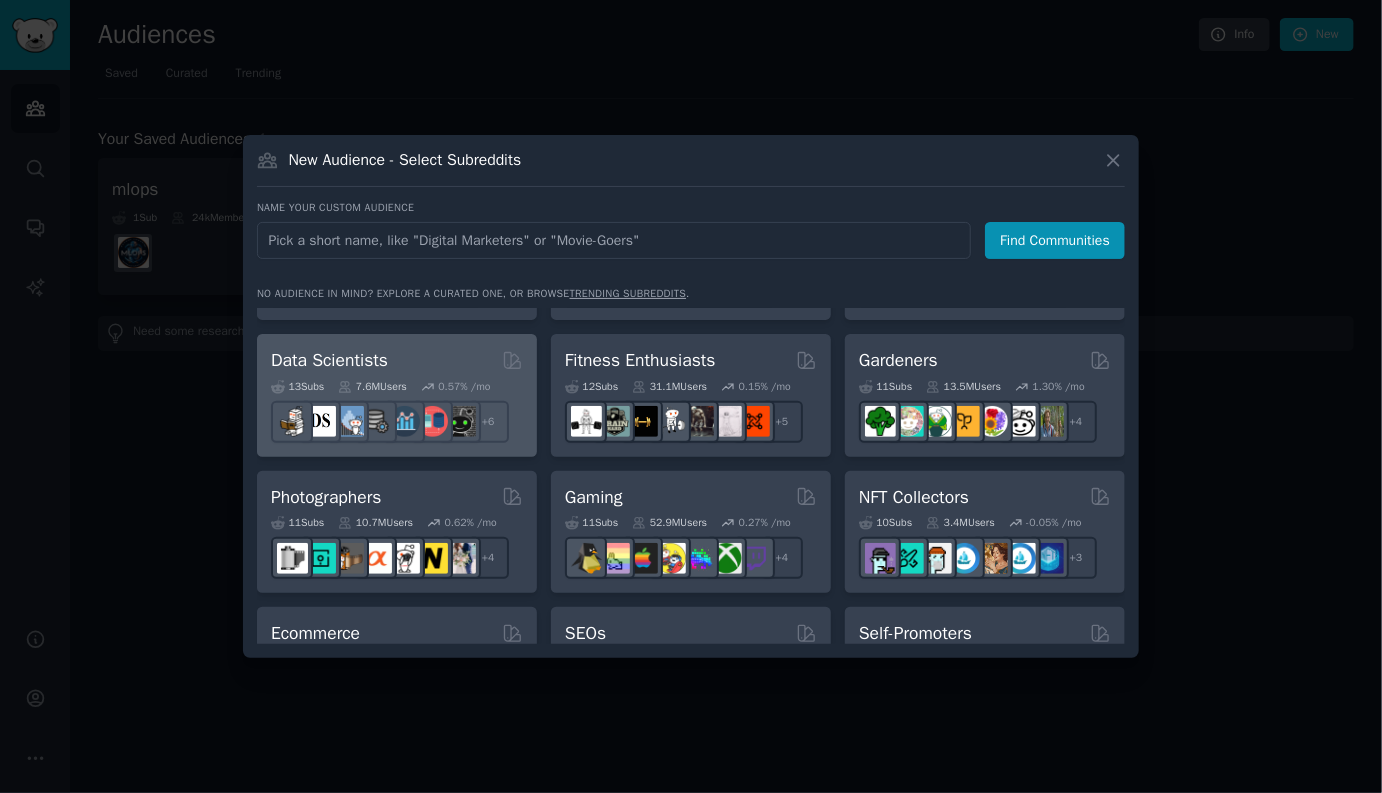 click on "Data Scientists" at bounding box center (397, 360) 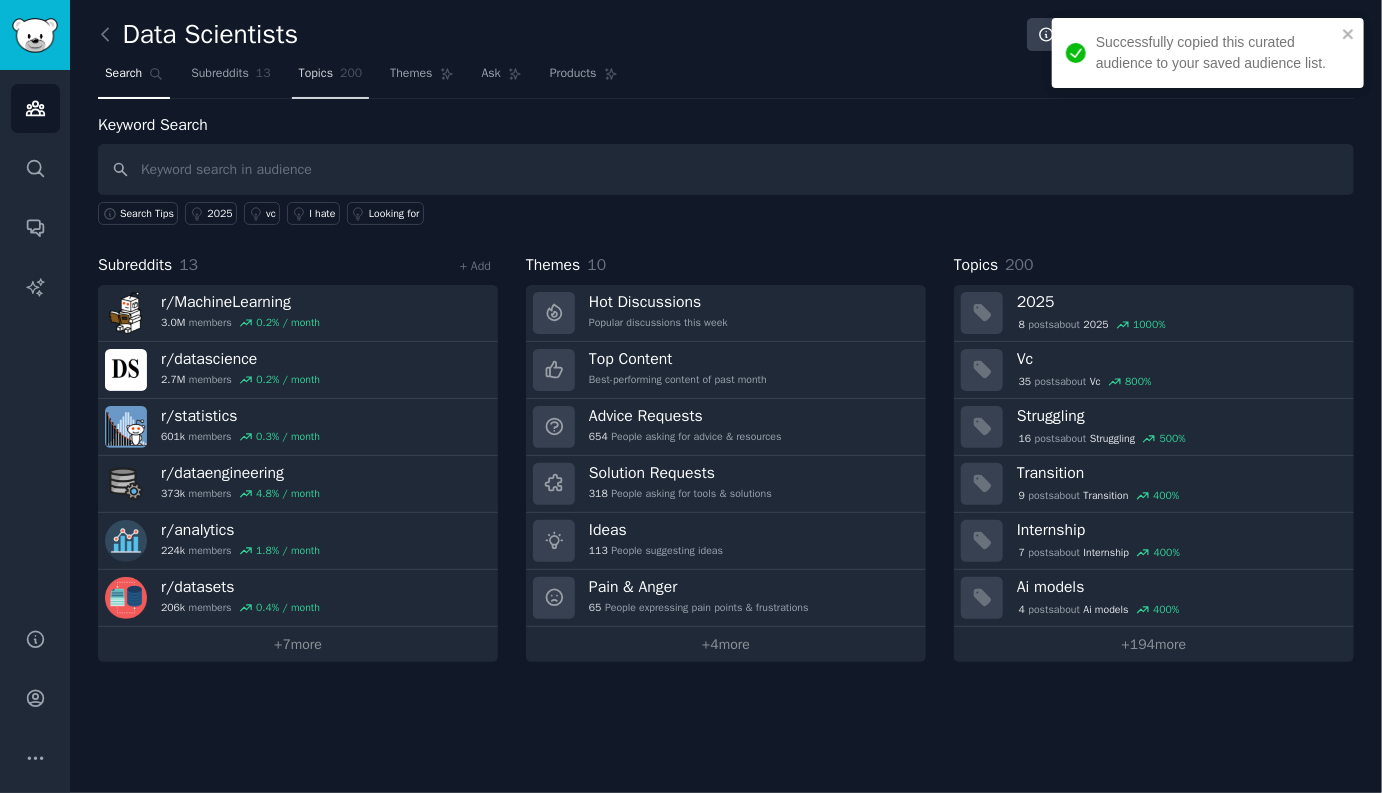 click on "Topics" at bounding box center [316, 74] 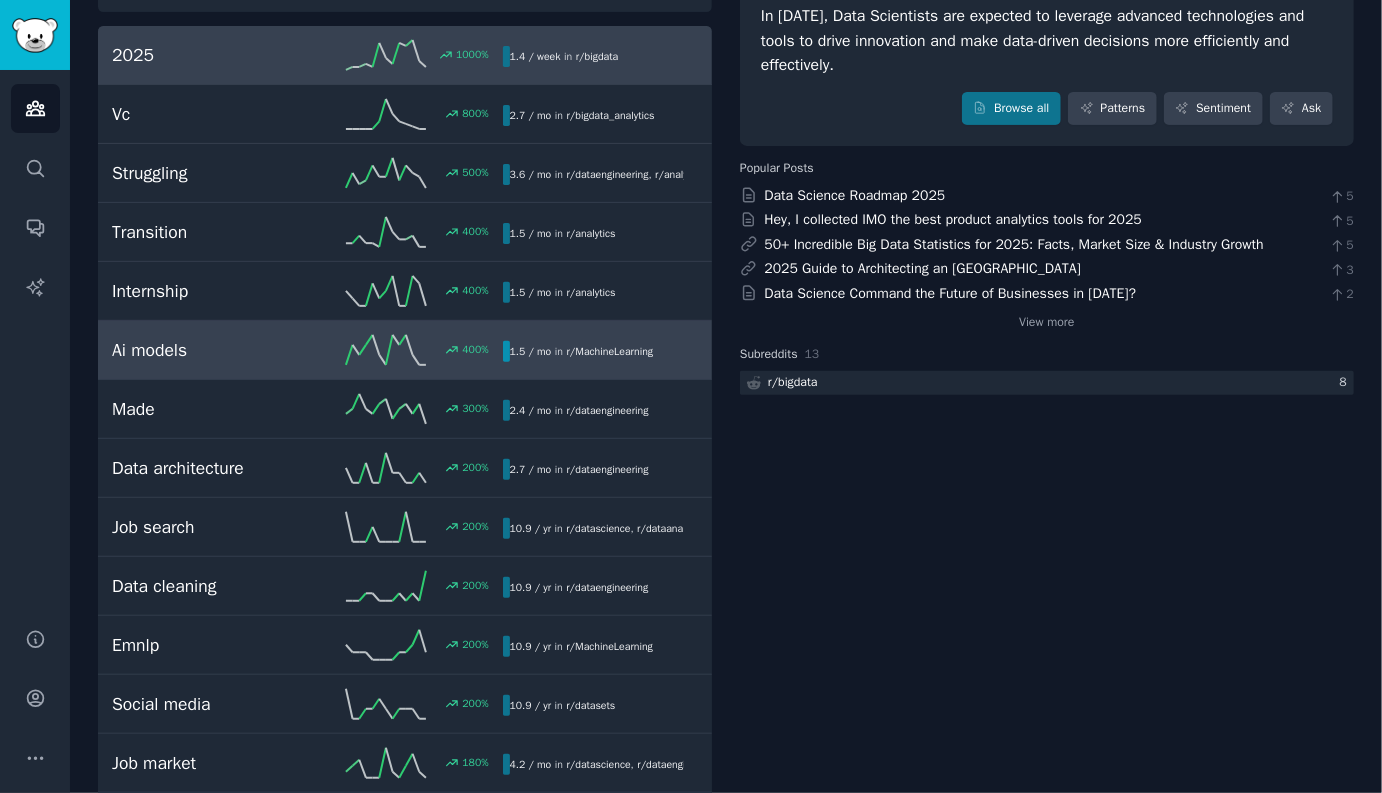 scroll, scrollTop: 0, scrollLeft: 0, axis: both 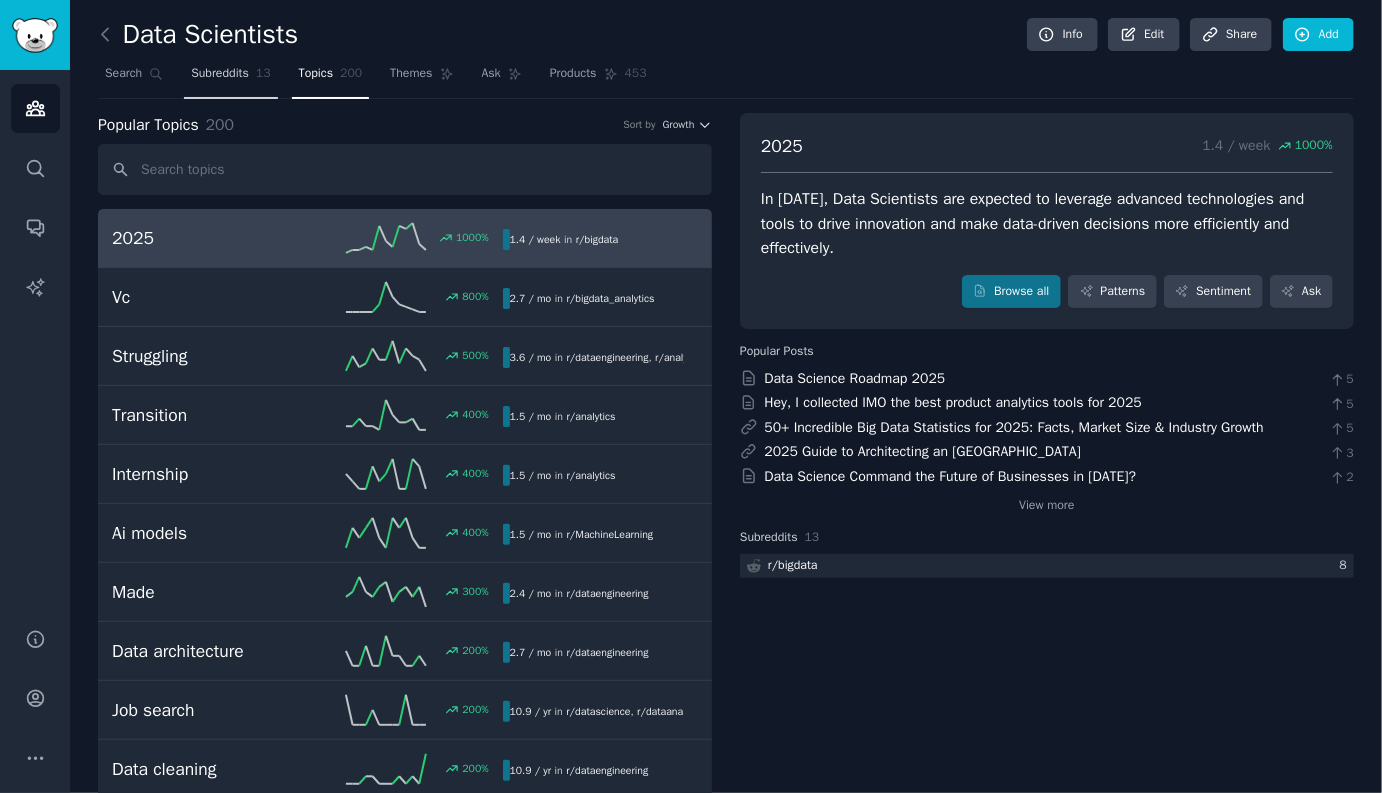 click on "Subreddits" at bounding box center [220, 74] 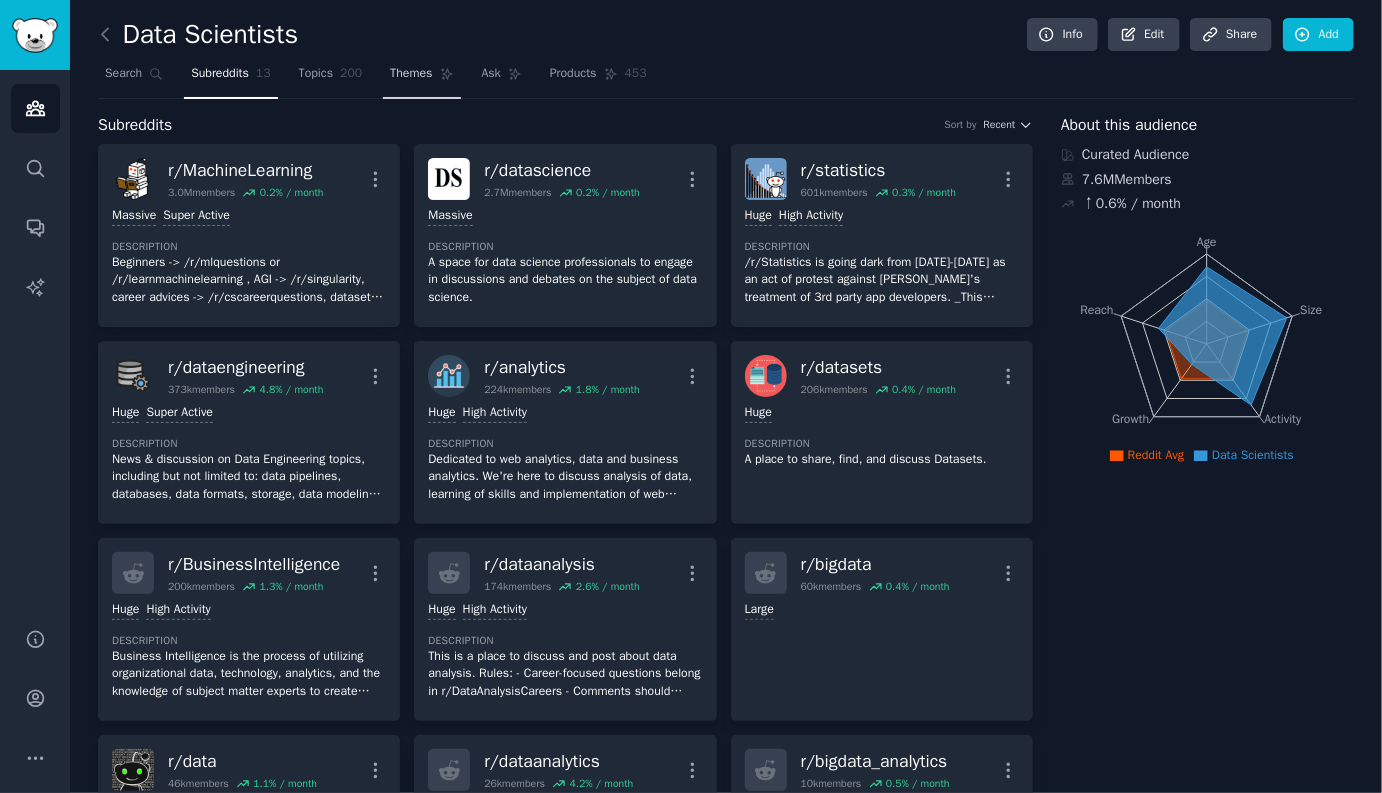 click on "Topics" at bounding box center [316, 74] 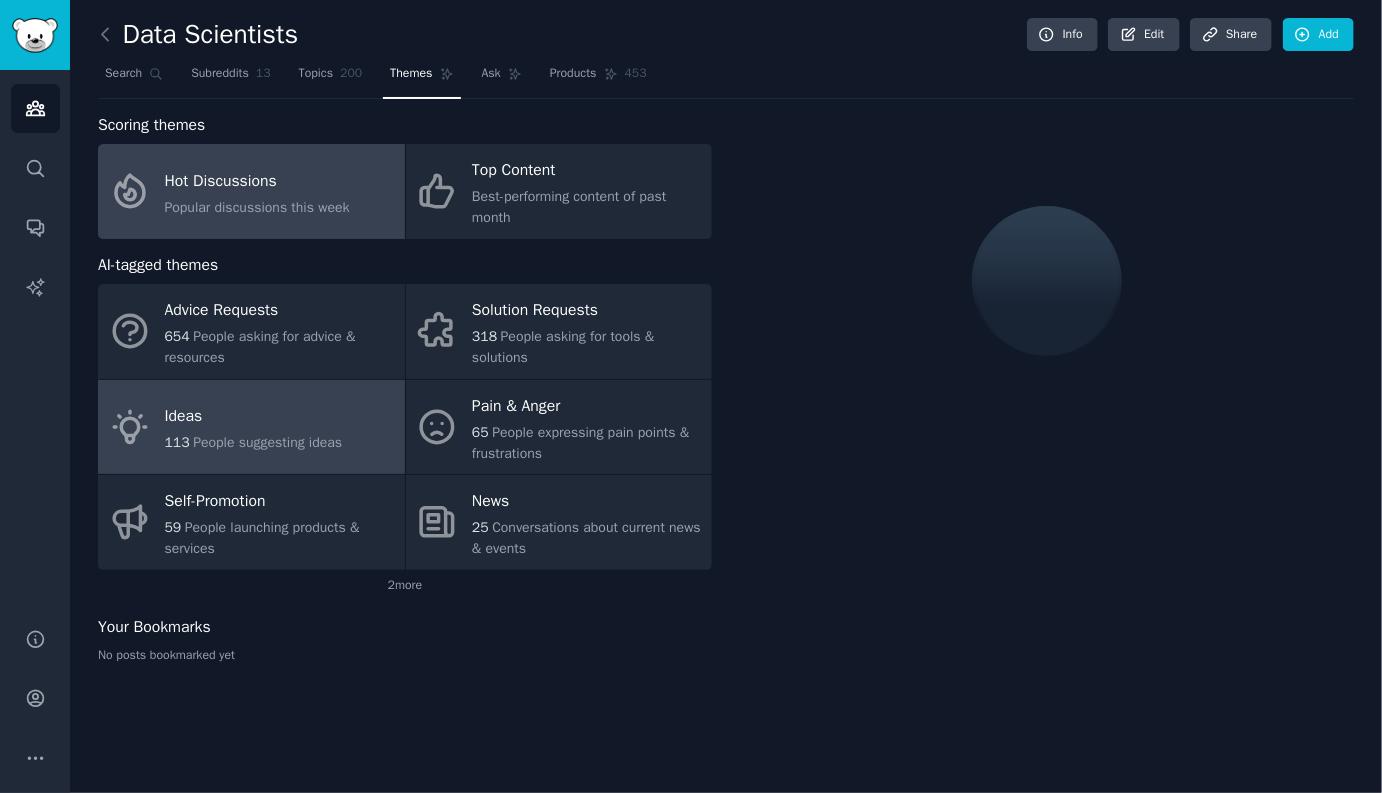 click on "Ideas" at bounding box center [254, 417] 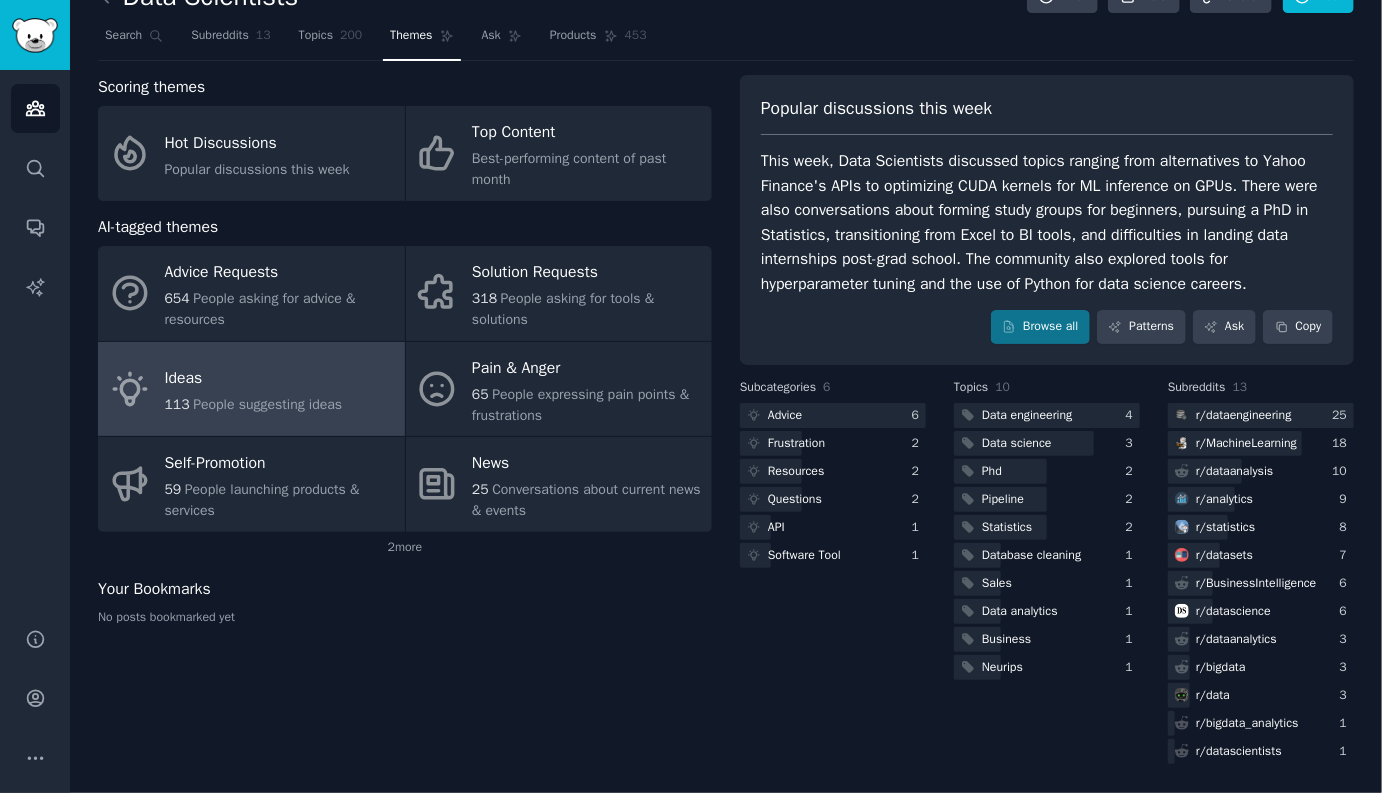 scroll, scrollTop: 0, scrollLeft: 0, axis: both 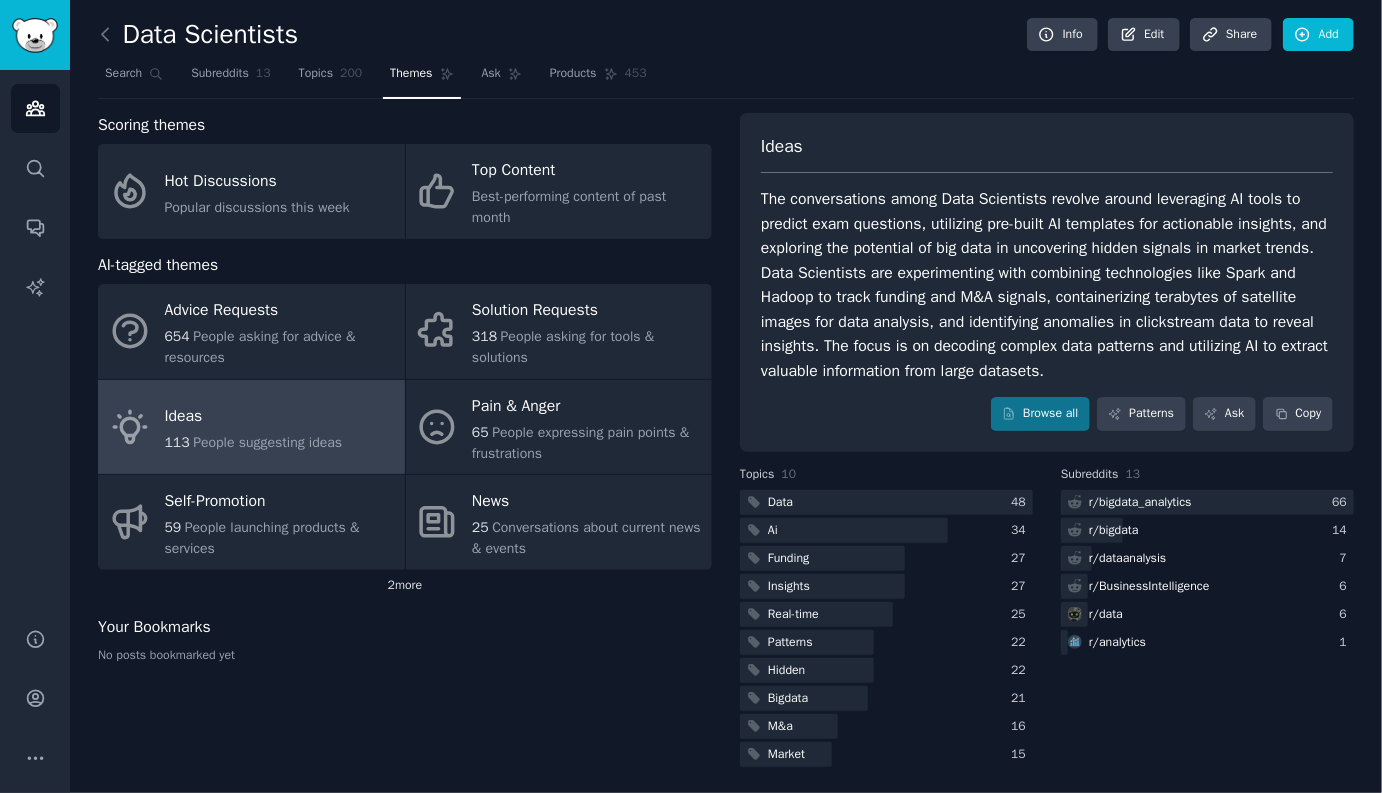 click on "2  more" 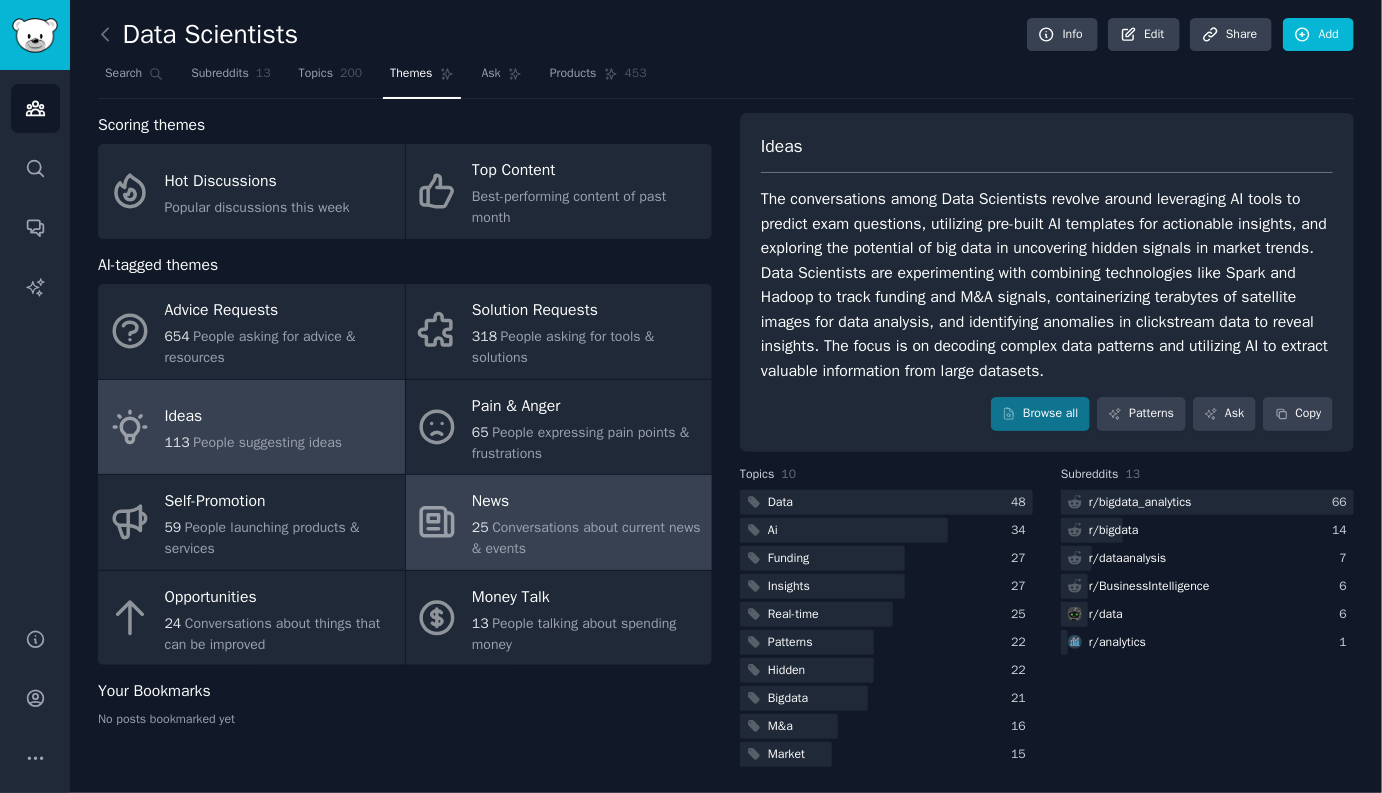 scroll, scrollTop: 3, scrollLeft: 0, axis: vertical 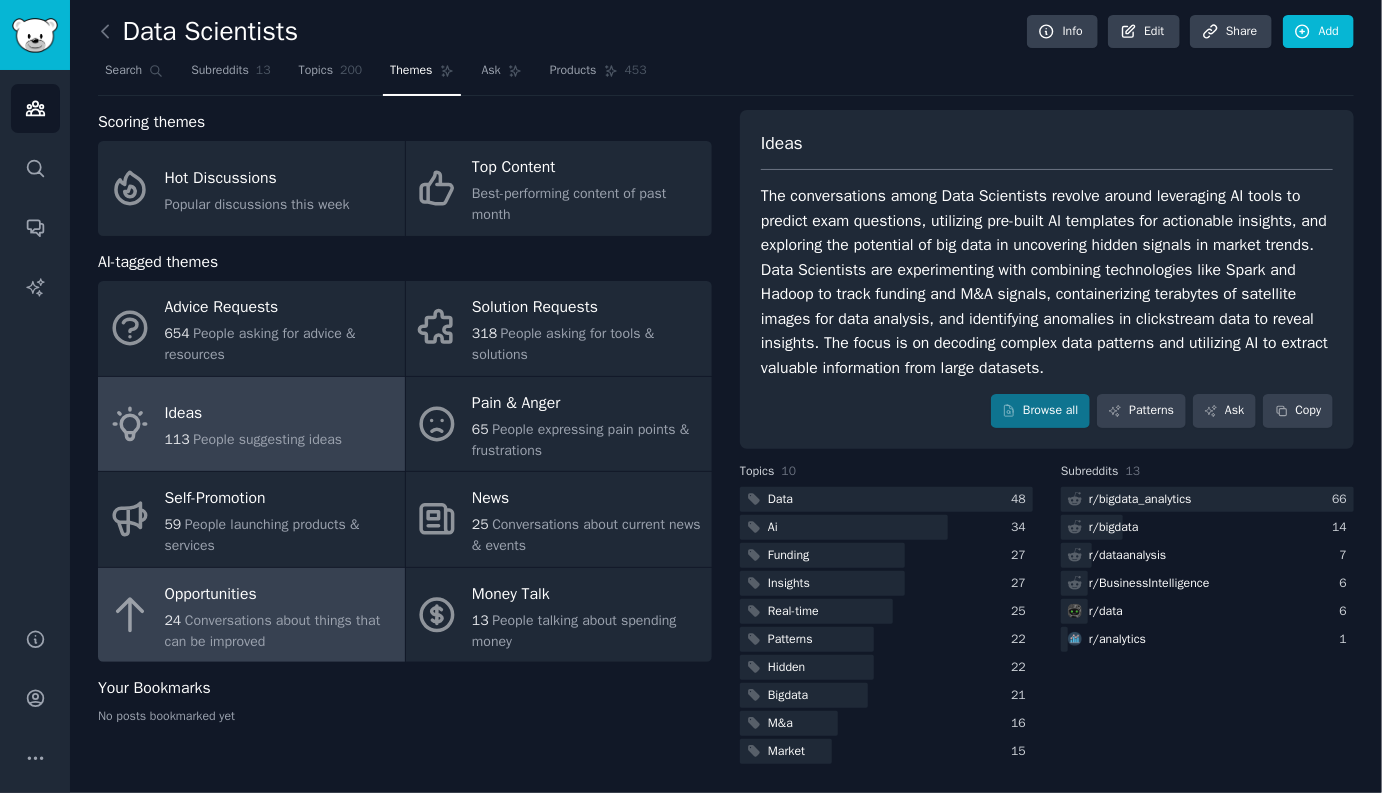 click on "Conversations about things that can be improved" at bounding box center [273, 631] 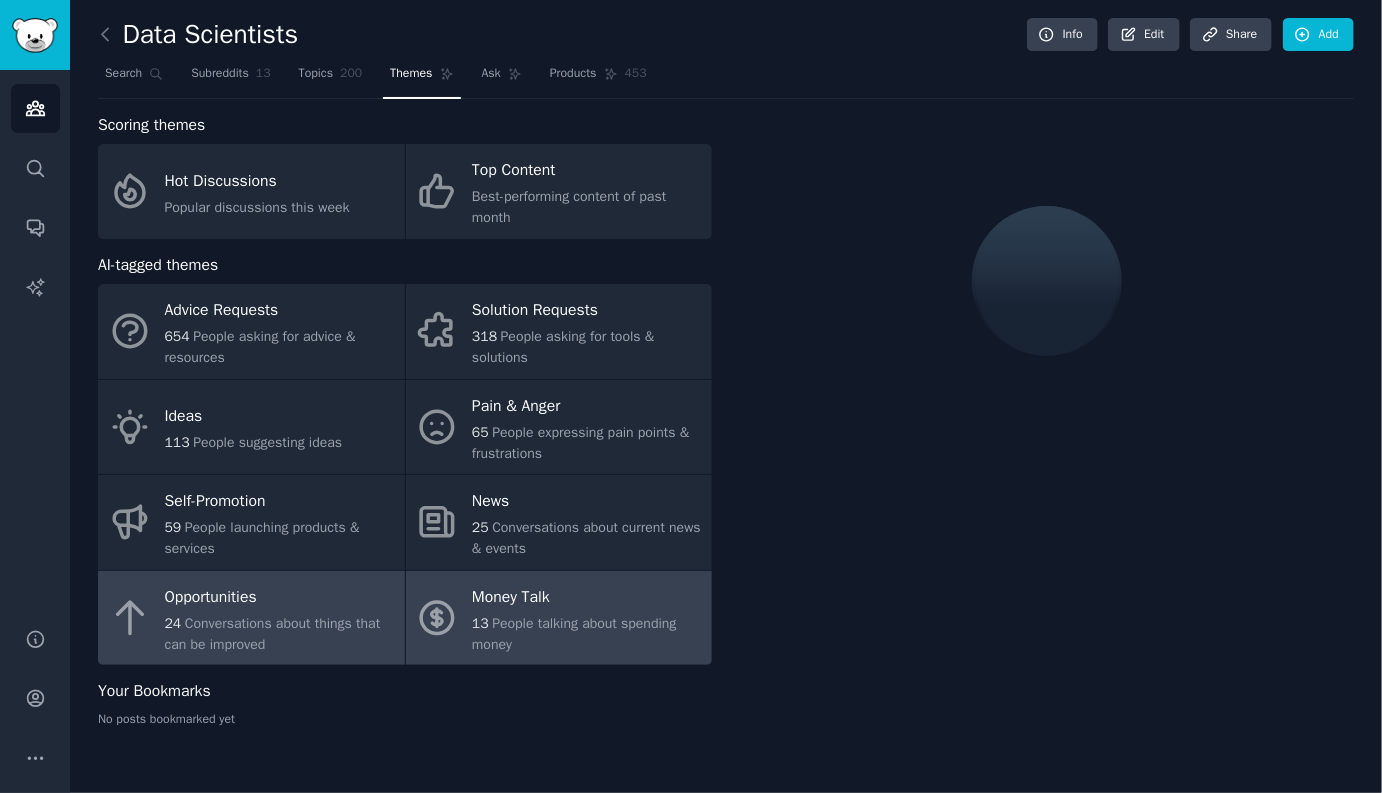 click on "People talking about spending money" at bounding box center [574, 634] 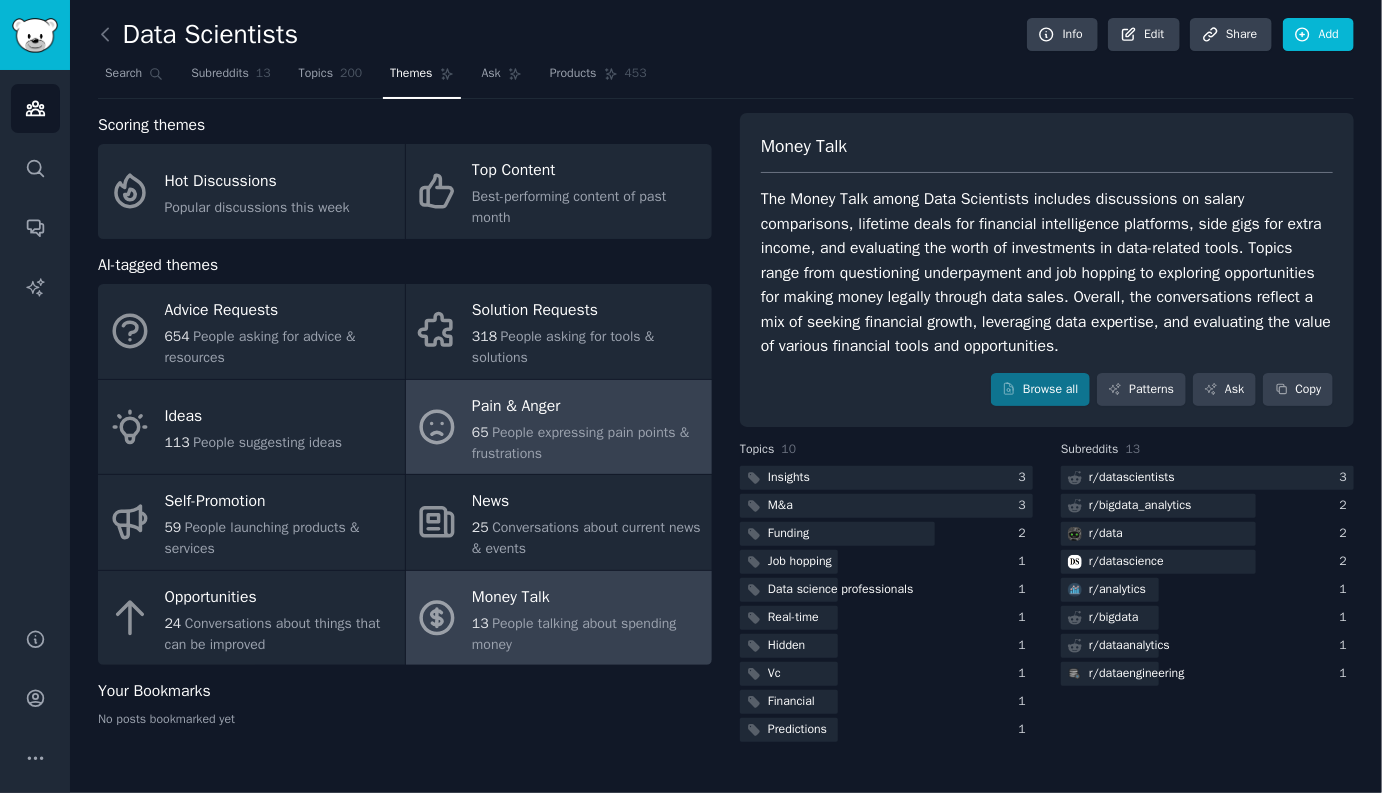 click on "People expressing pain points & frustrations" at bounding box center [580, 443] 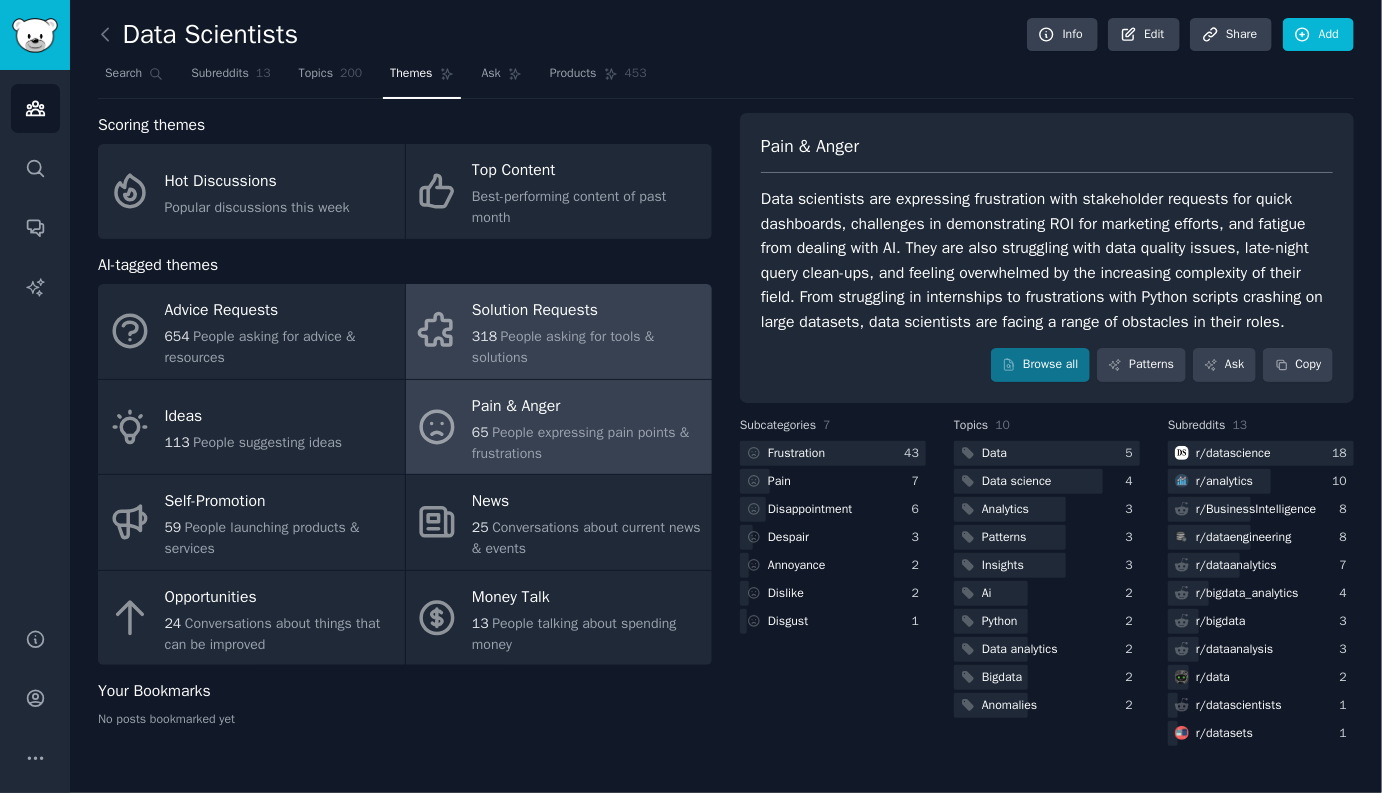 click on "People asking for tools & solutions" at bounding box center (563, 347) 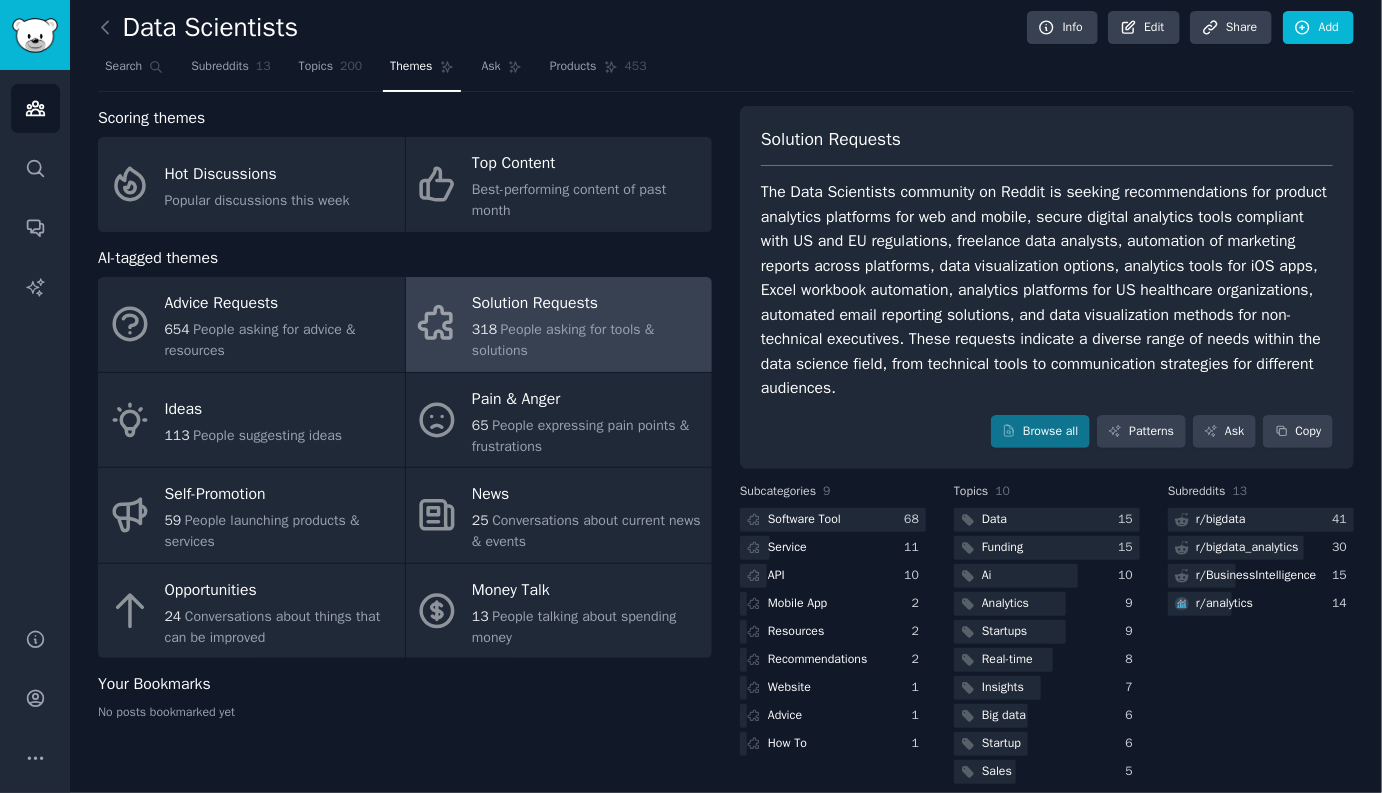 scroll, scrollTop: 0, scrollLeft: 0, axis: both 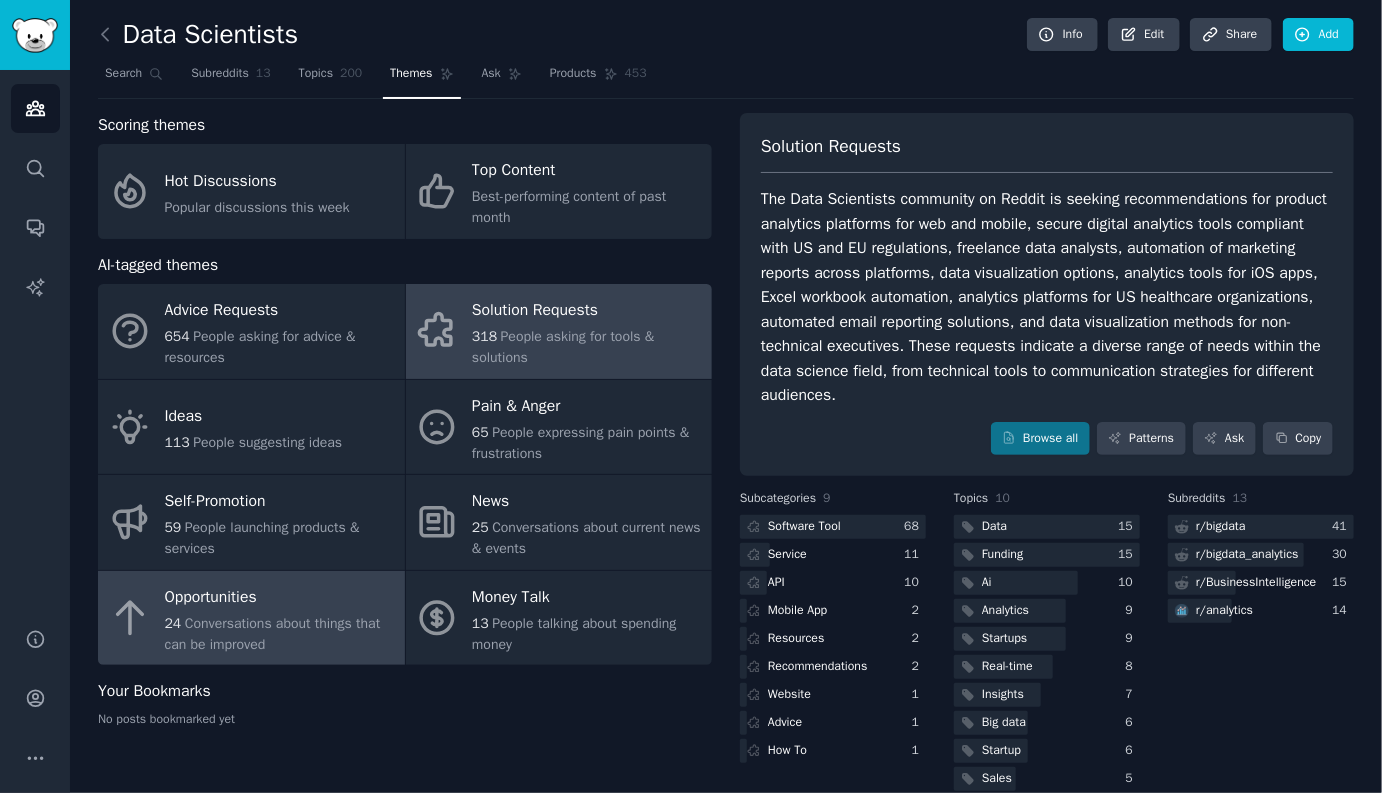 click on "Opportunities" at bounding box center [280, 597] 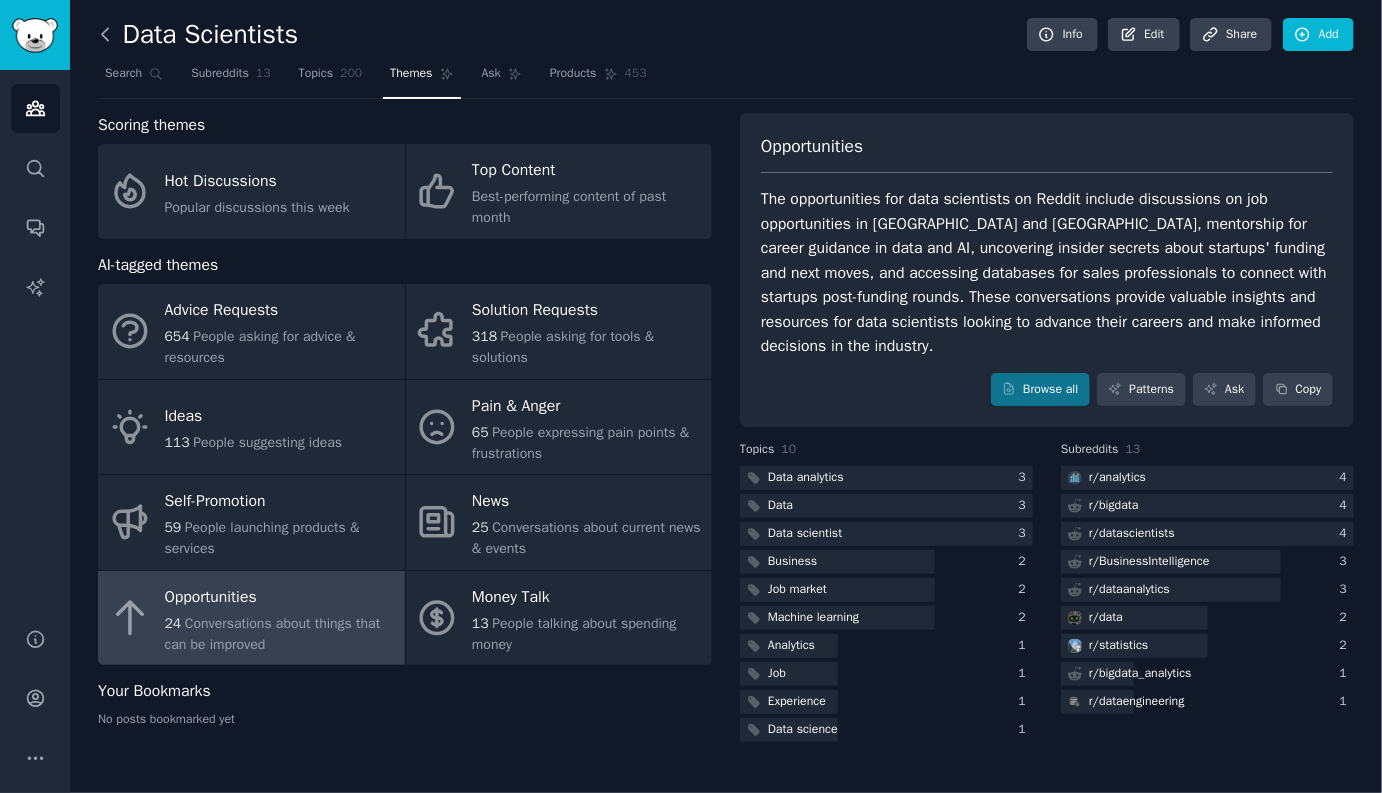 click 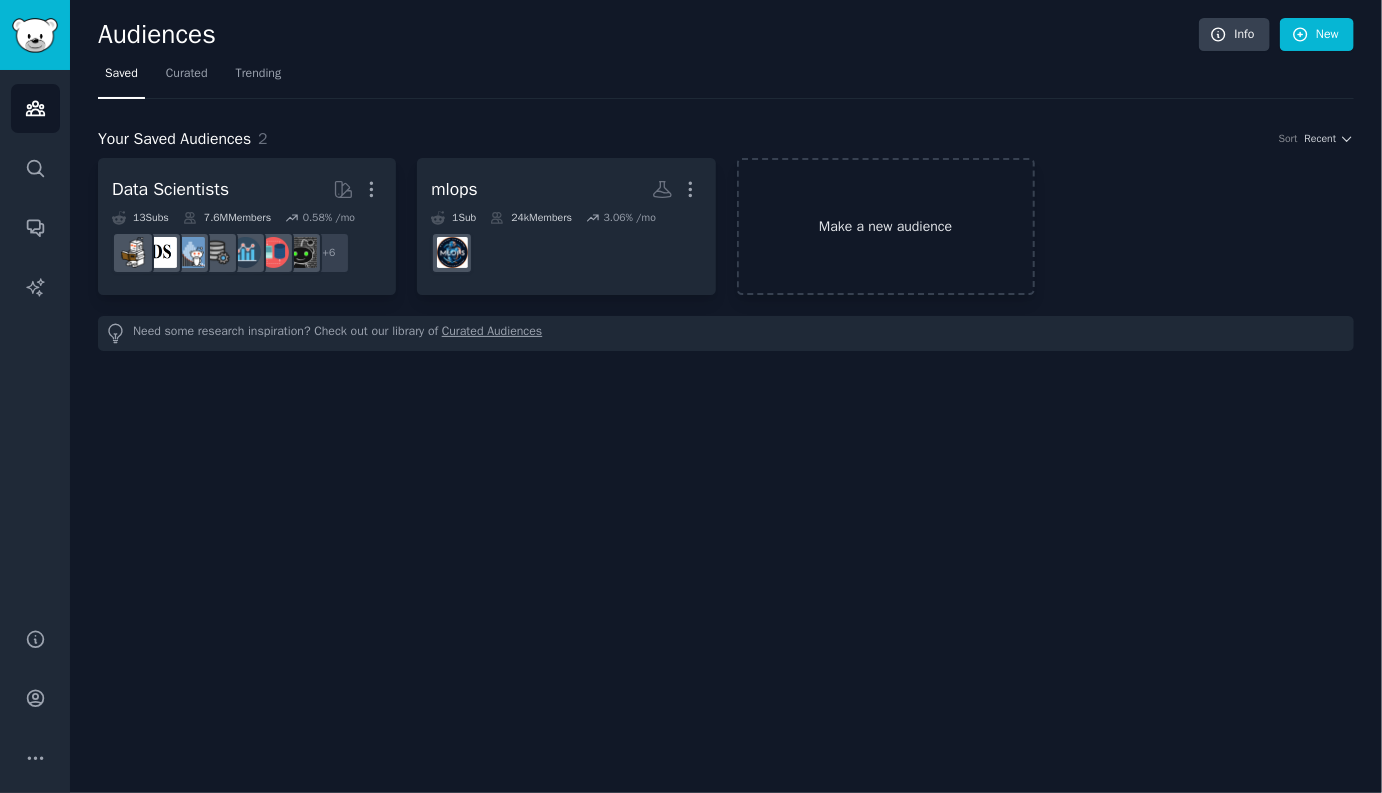 click on "Make a new audience" at bounding box center (886, 226) 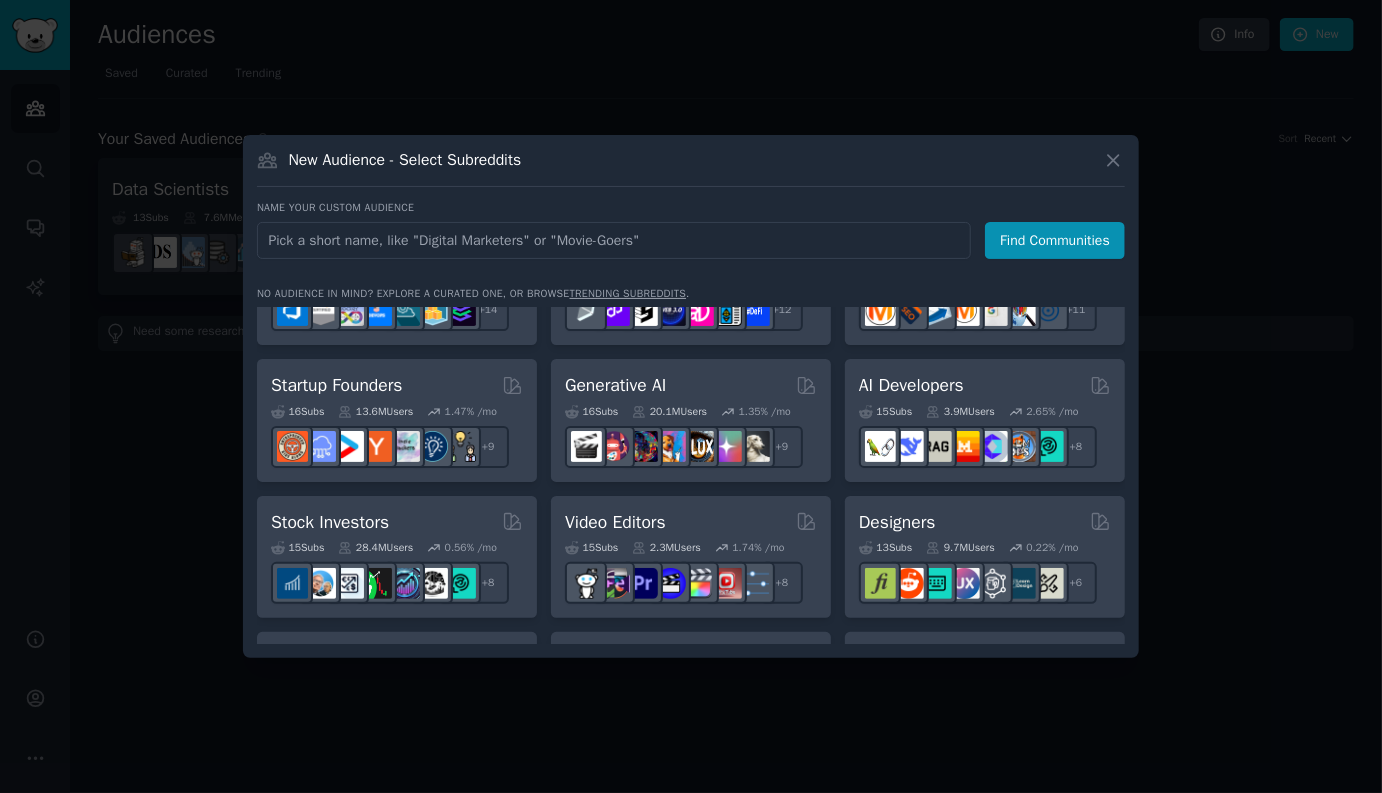 scroll, scrollTop: 234, scrollLeft: 0, axis: vertical 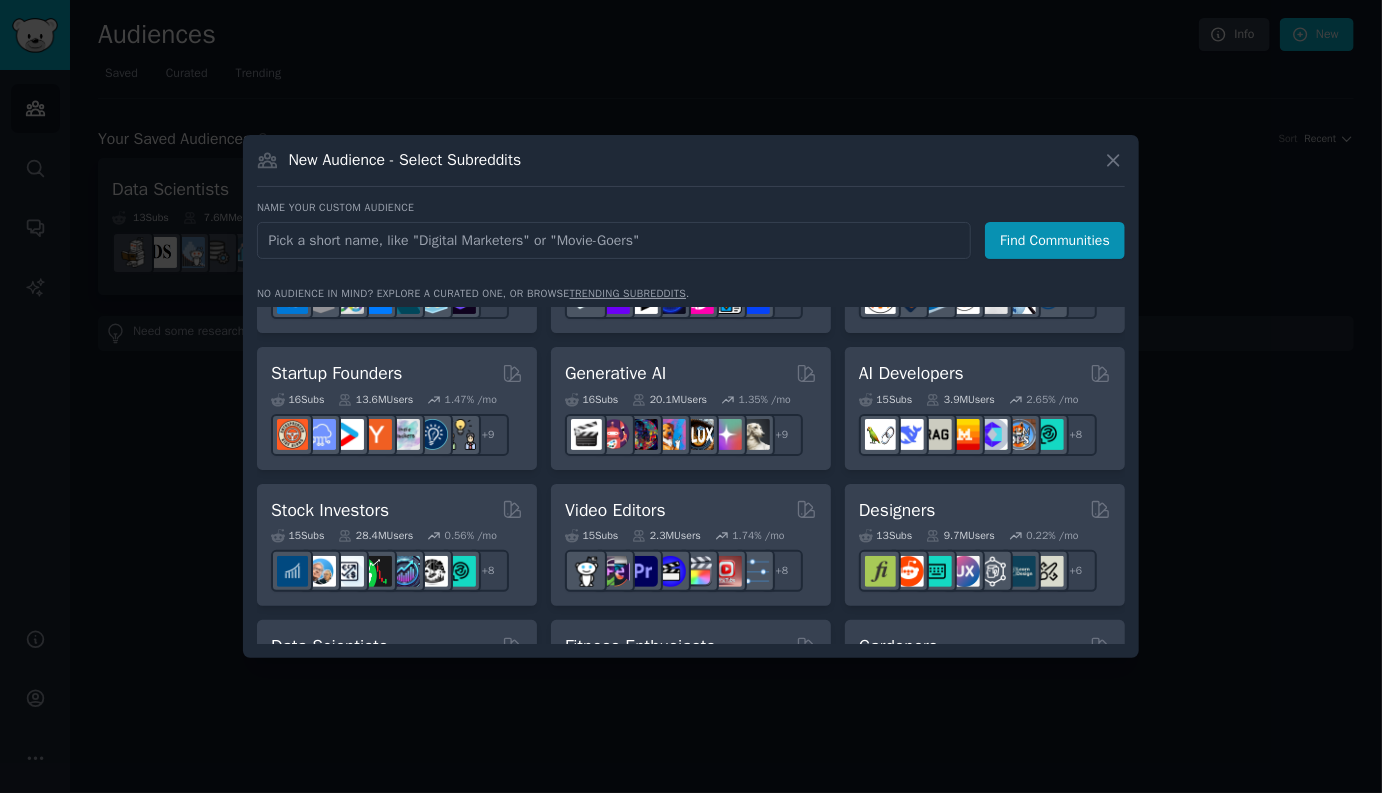 click on "trending subreddits" at bounding box center (628, 293) 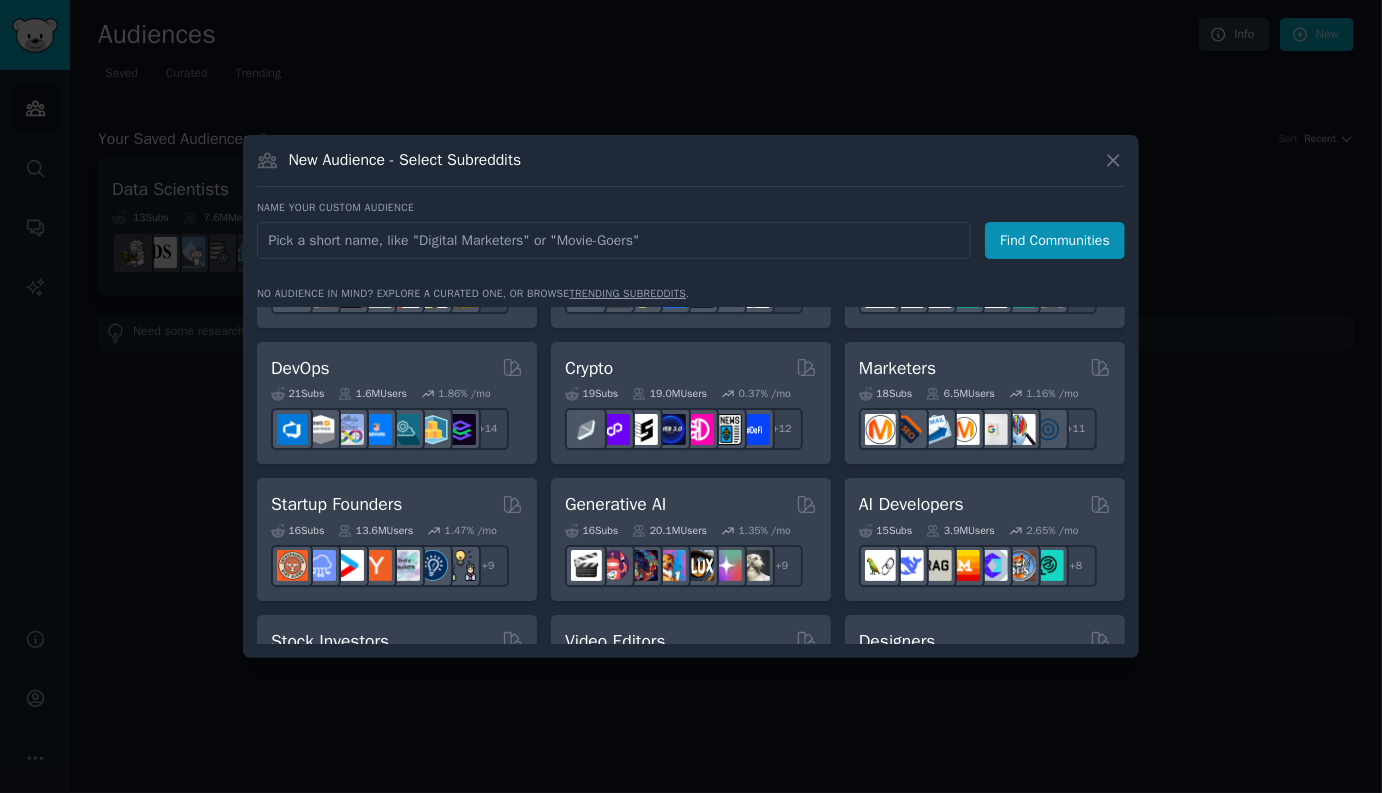 scroll, scrollTop: 96, scrollLeft: 0, axis: vertical 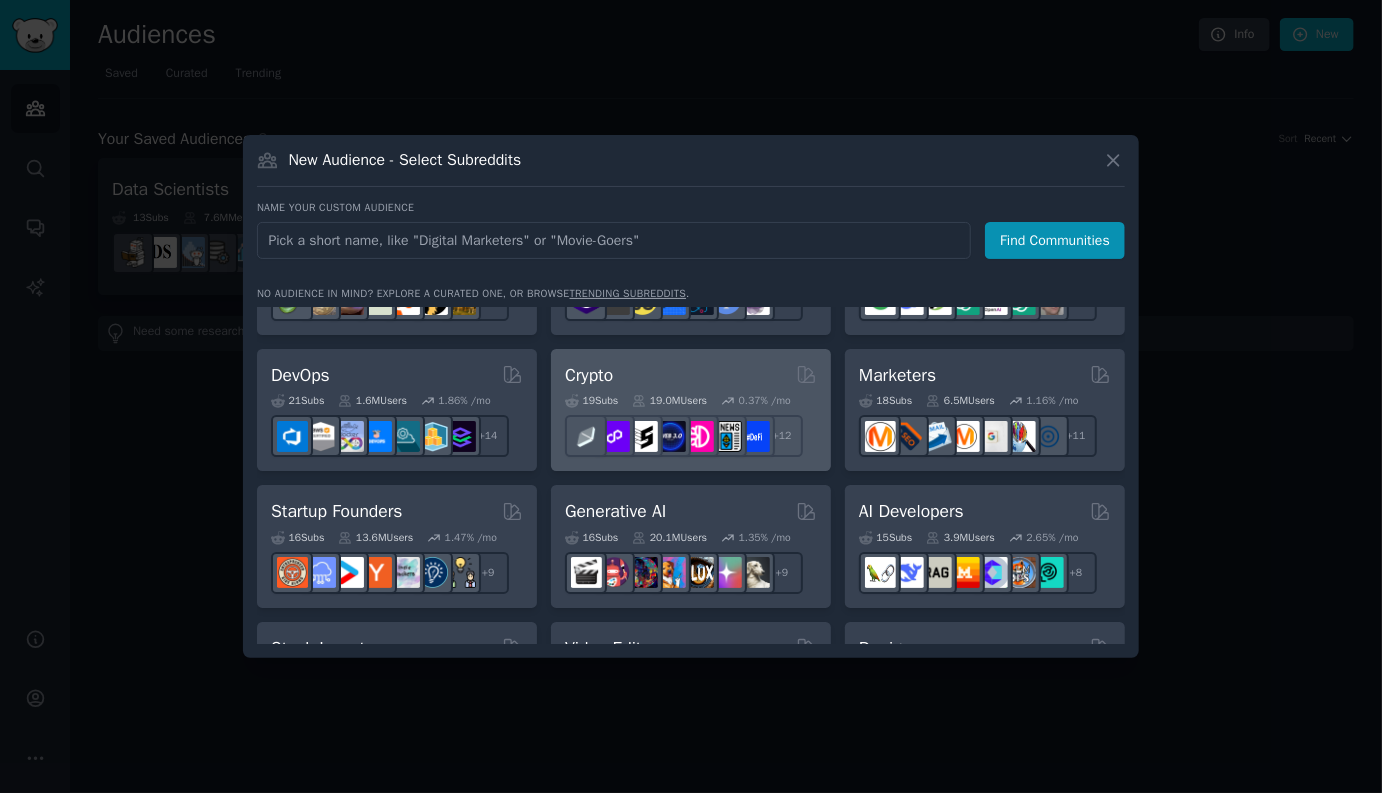 click on "Crypto" at bounding box center (691, 375) 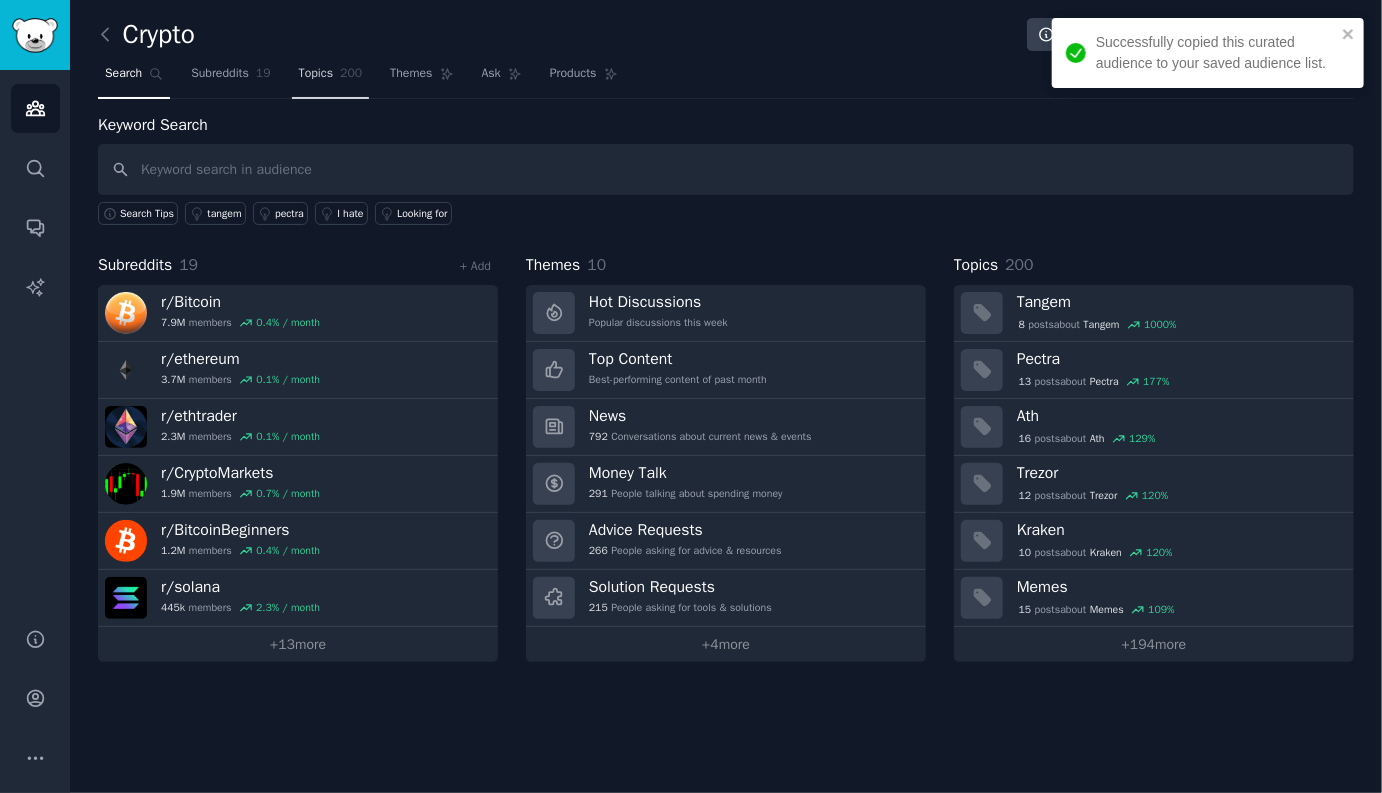 click on "Topics" at bounding box center [316, 74] 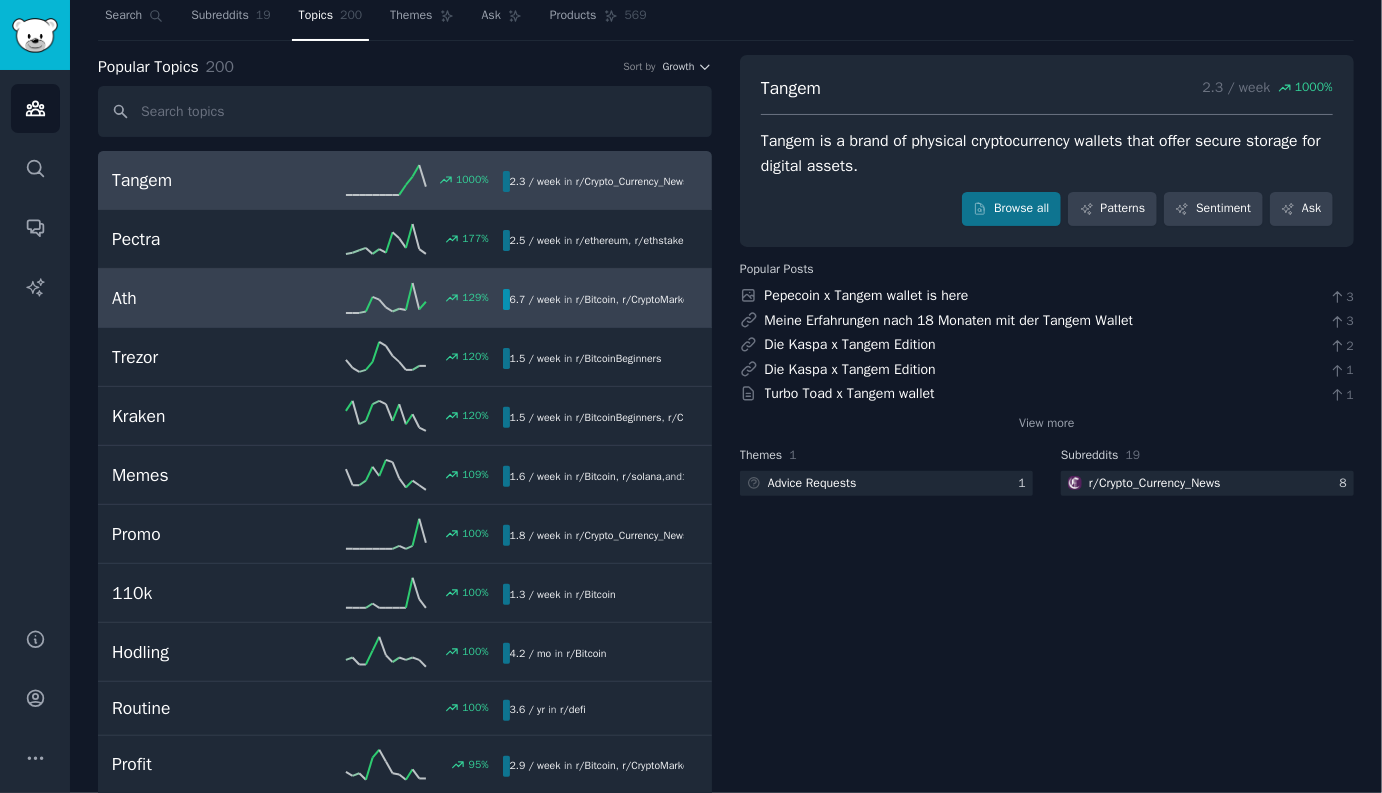 scroll, scrollTop: 0, scrollLeft: 0, axis: both 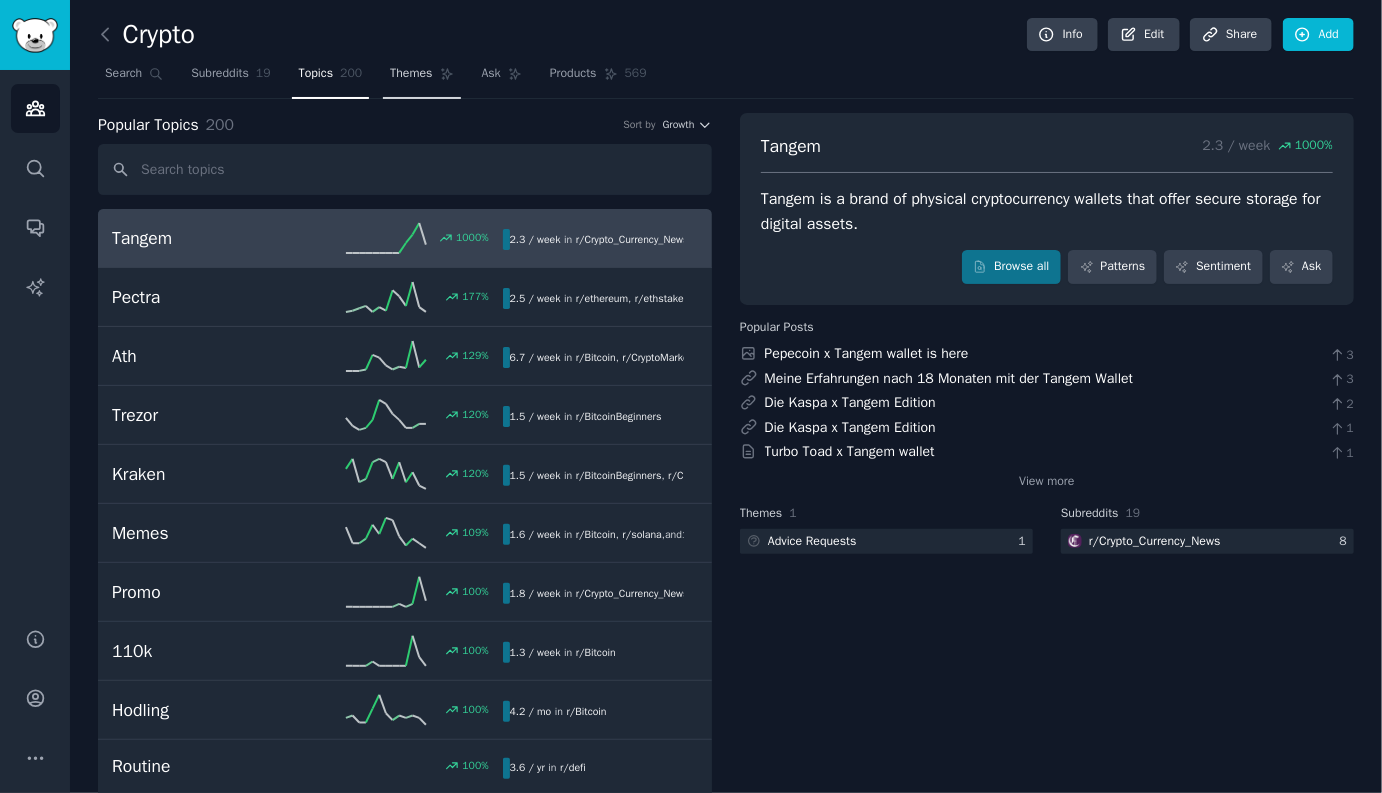 click on "Themes" at bounding box center [411, 74] 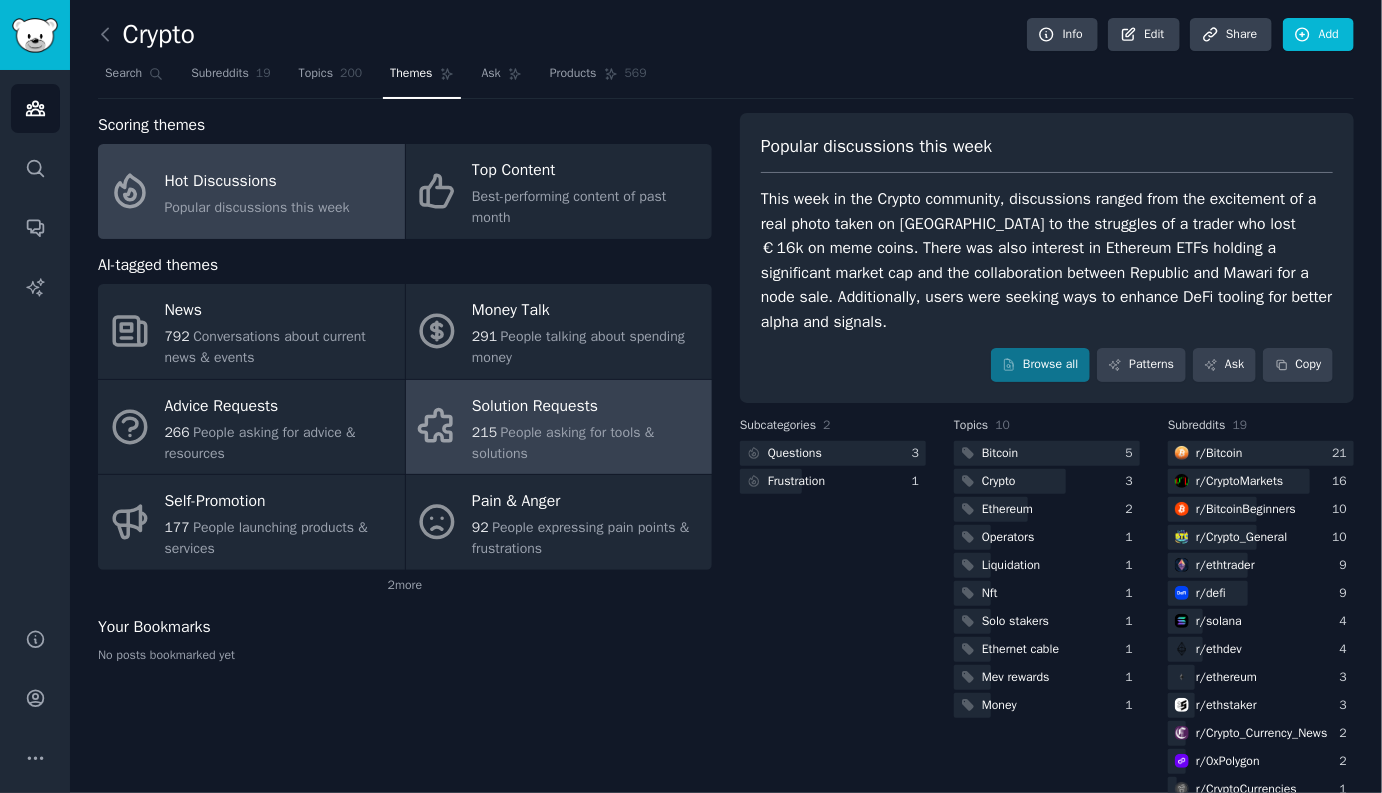 click on "215" at bounding box center (484, 432) 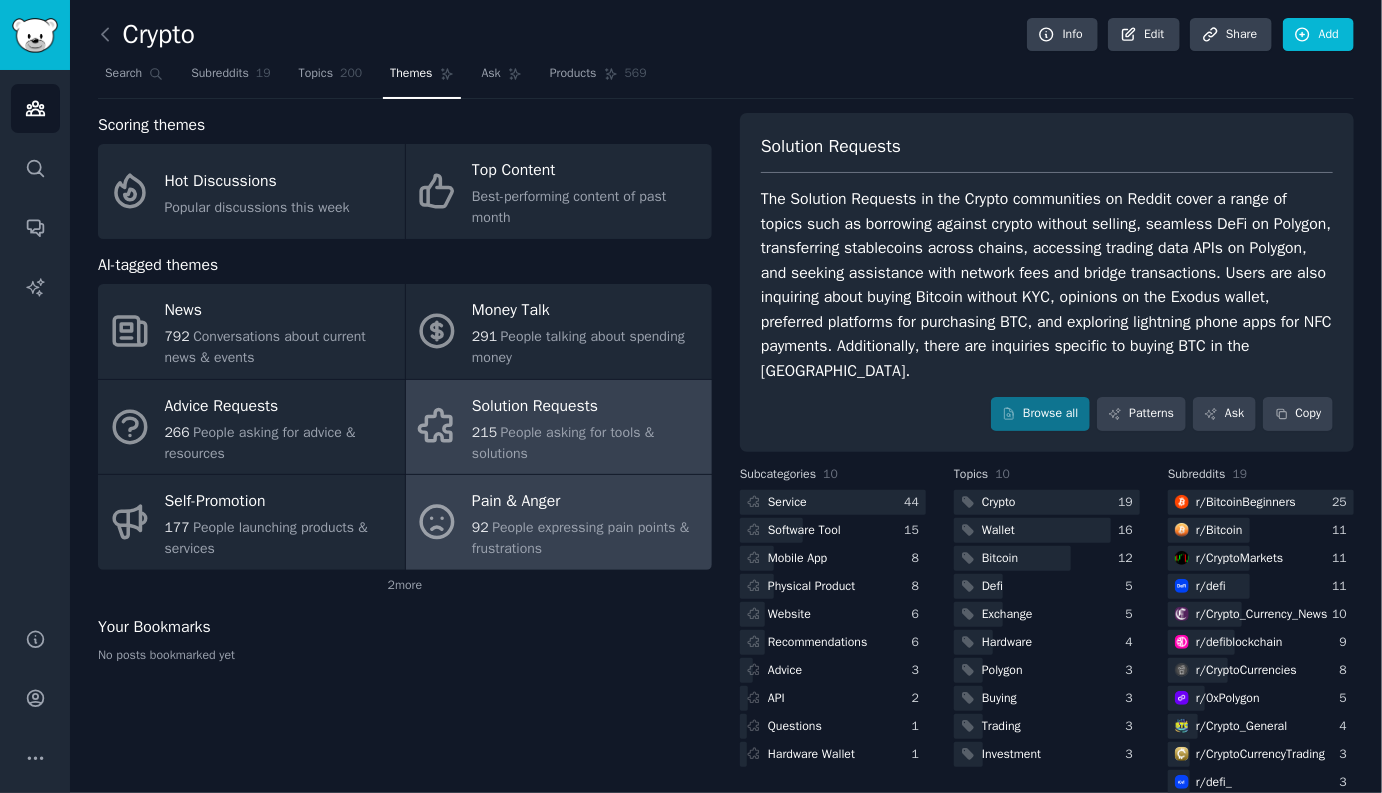 click on "People expressing pain points & frustrations" at bounding box center (580, 538) 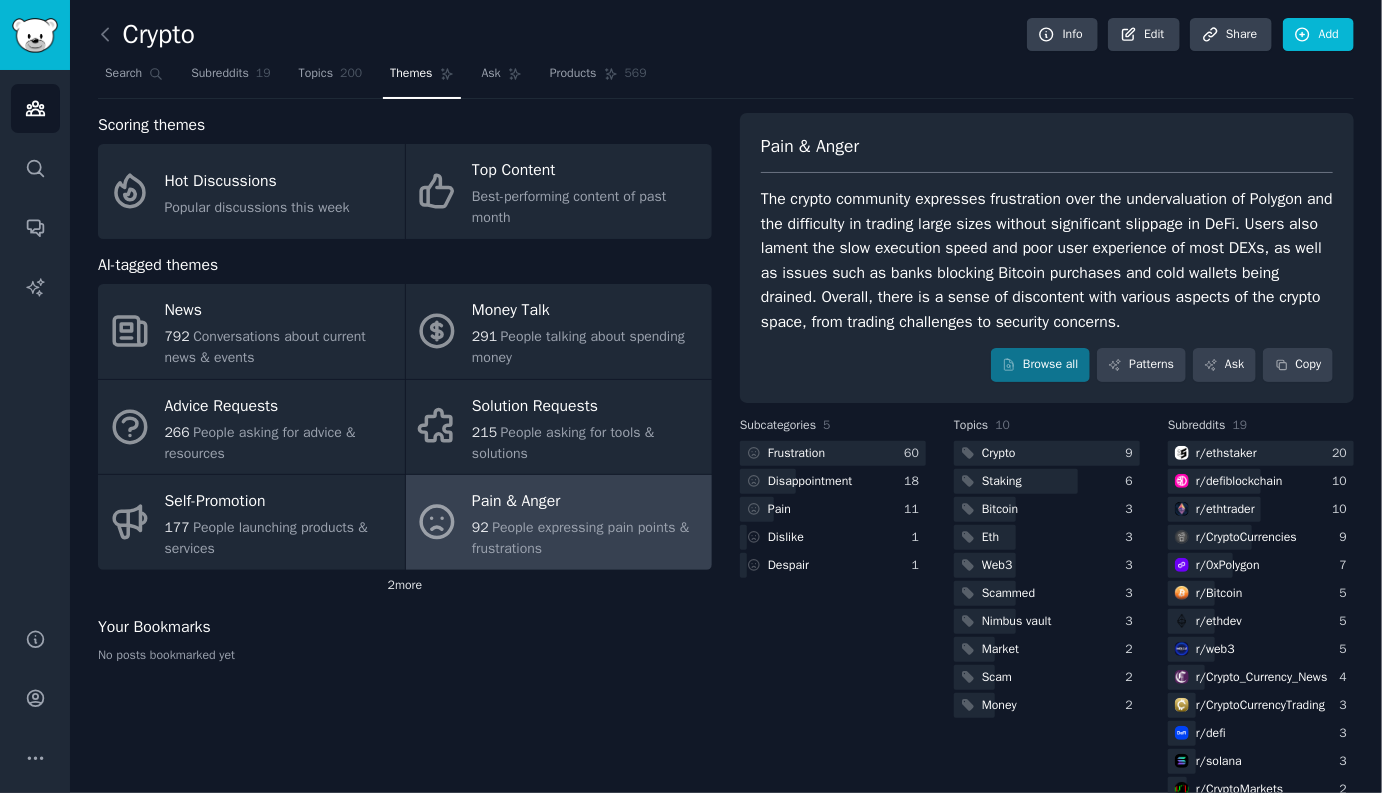 click on "2  more" 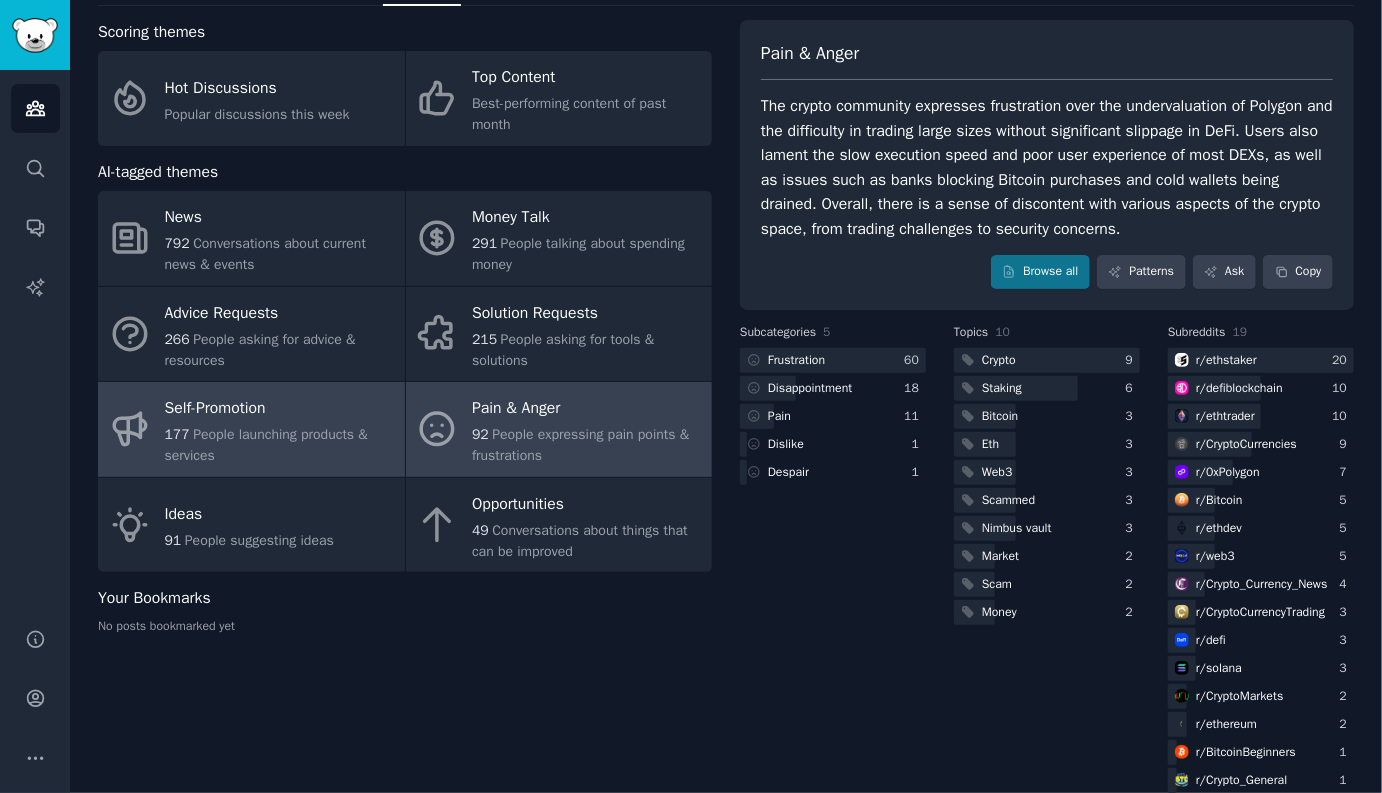 scroll, scrollTop: 97, scrollLeft: 0, axis: vertical 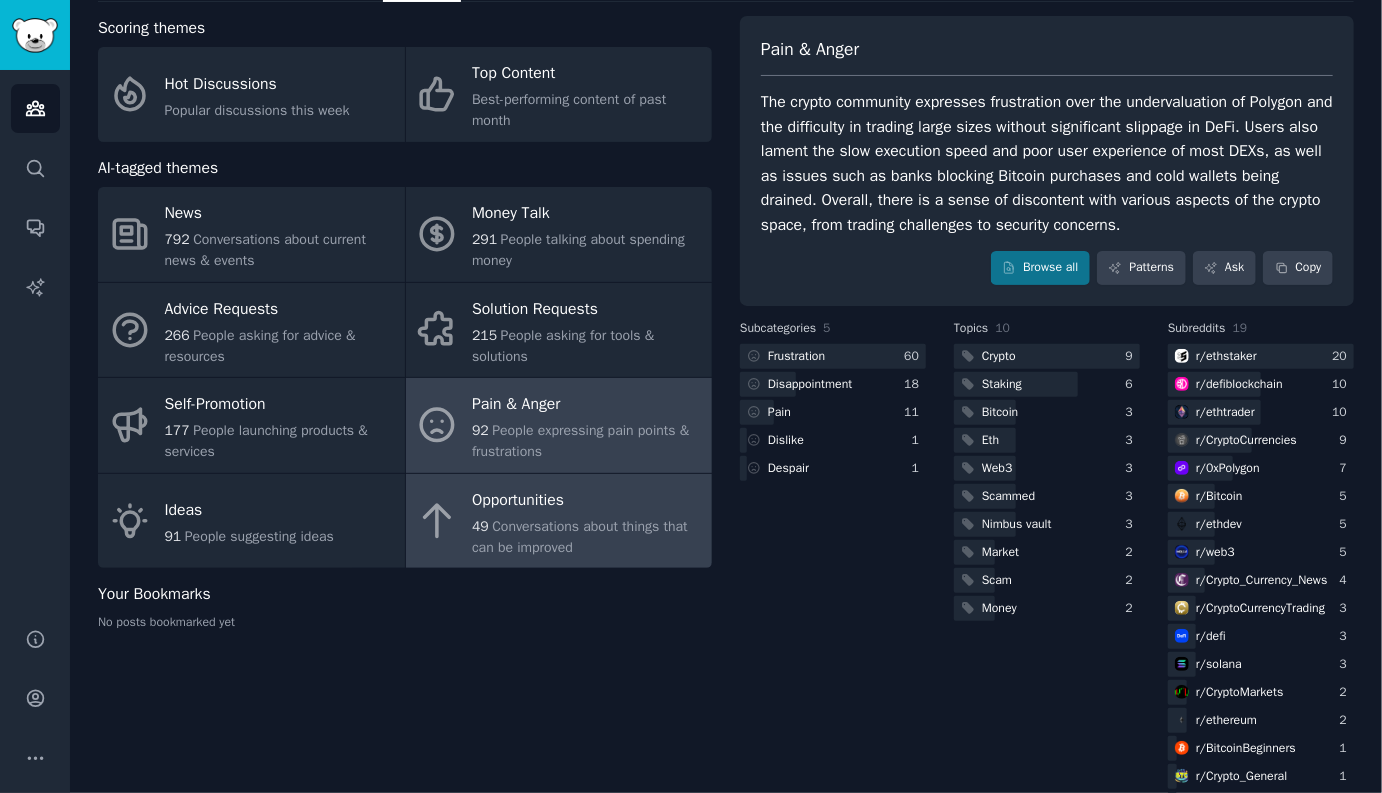 click on "Opportunities 49 Conversations about things that can be improved" at bounding box center (559, 521) 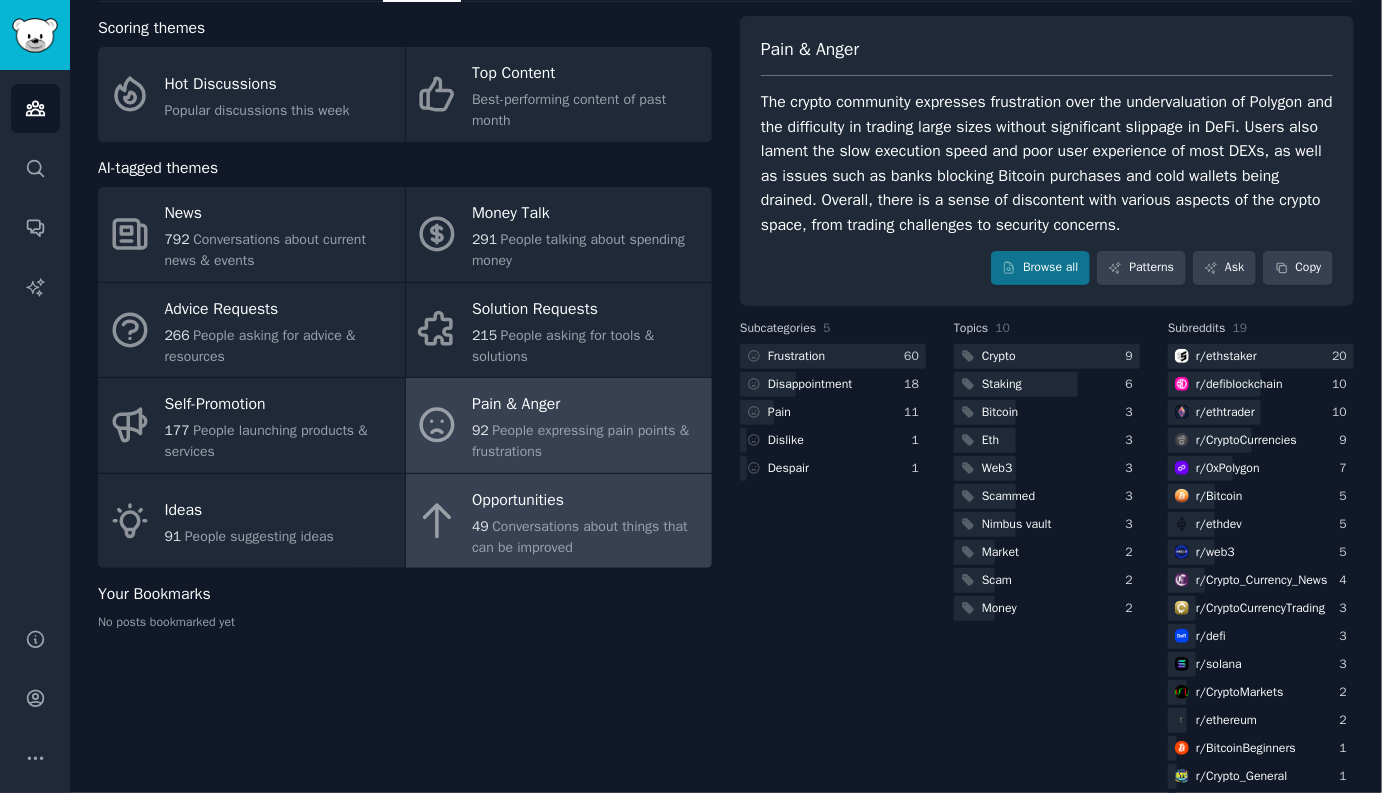 scroll, scrollTop: 0, scrollLeft: 0, axis: both 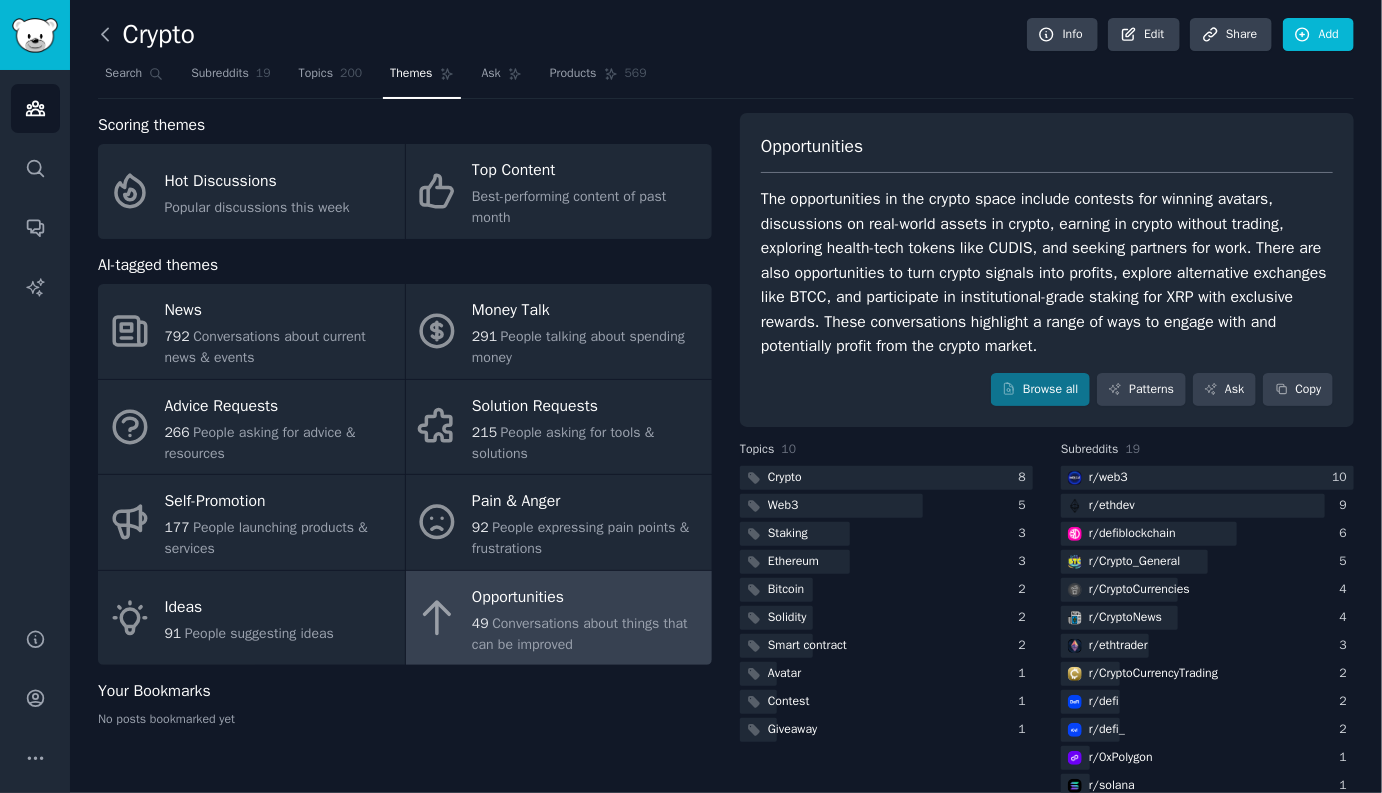 click 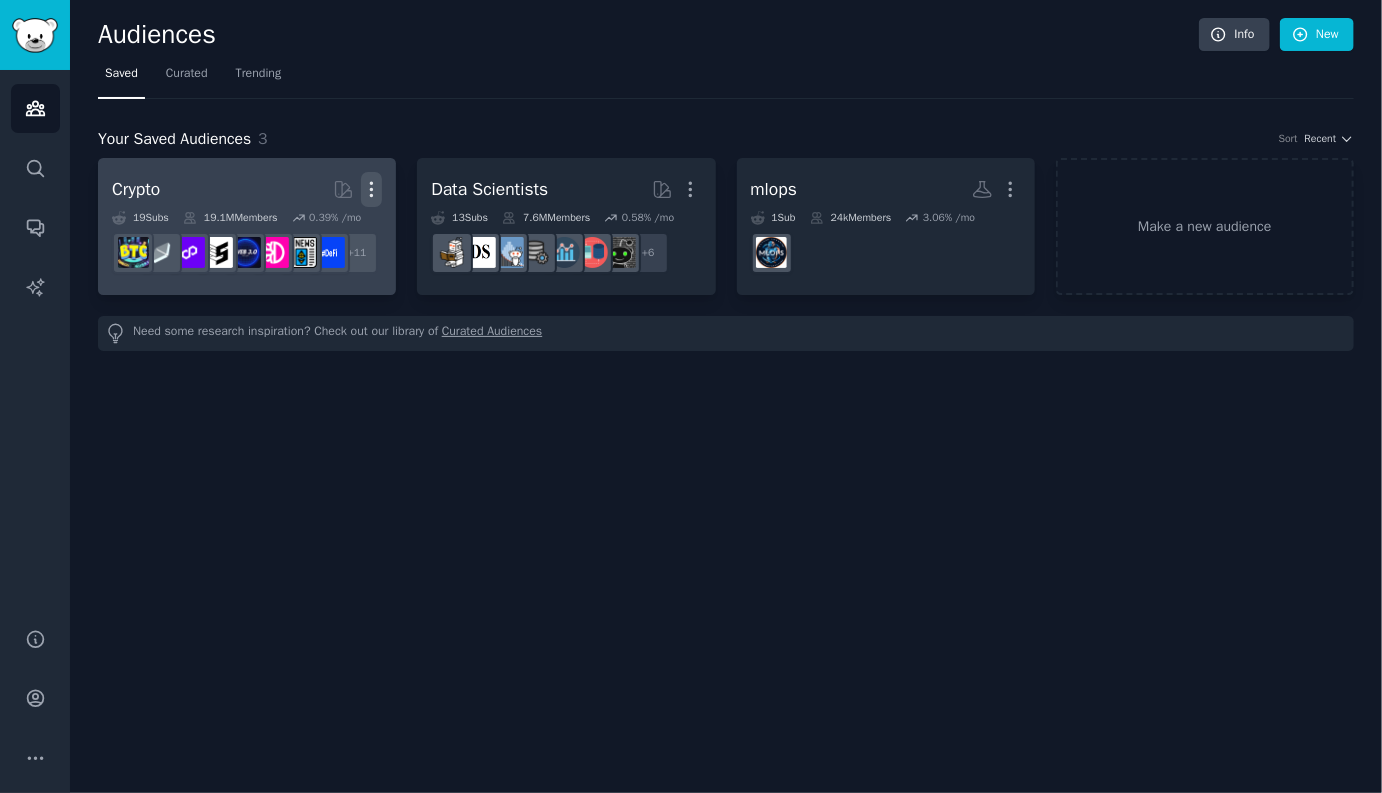 click 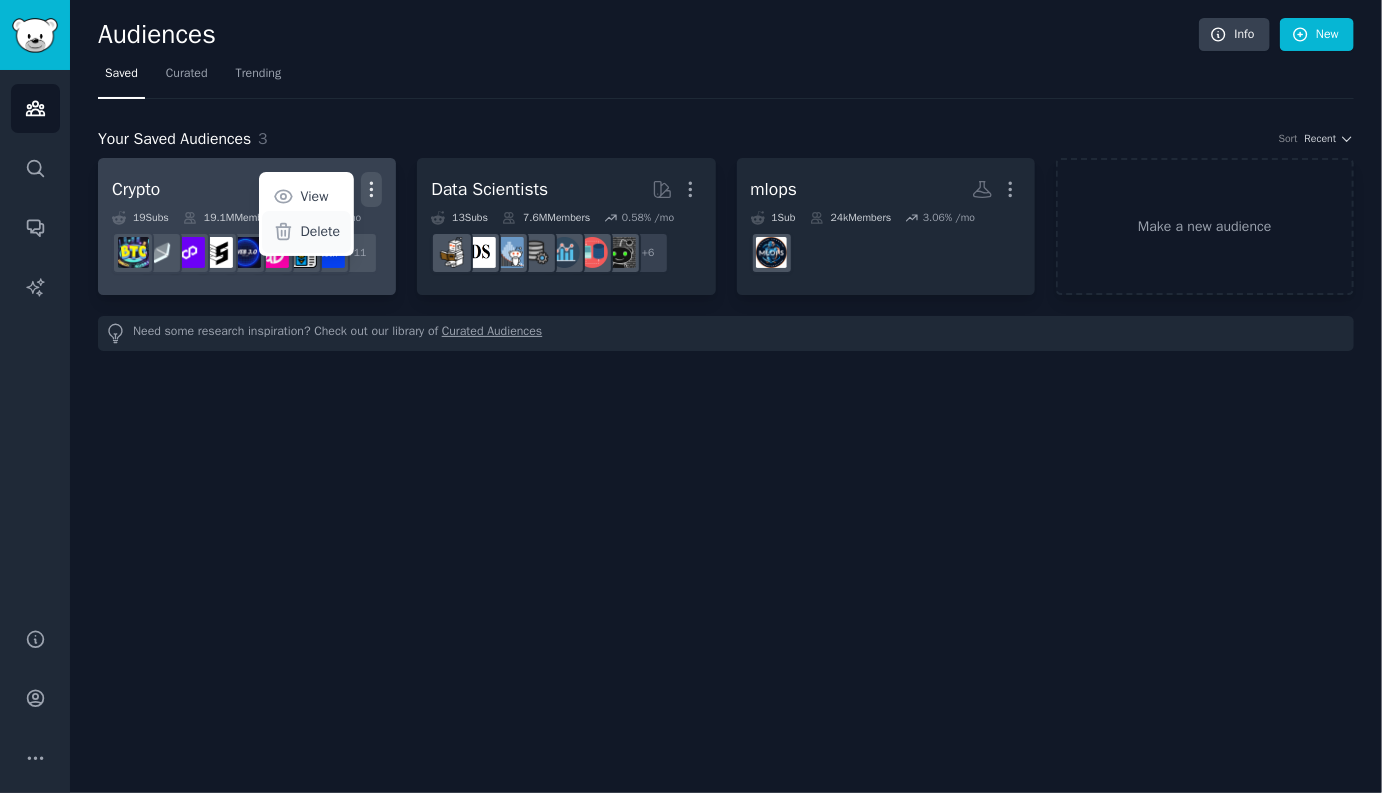 click on "Delete" at bounding box center [321, 231] 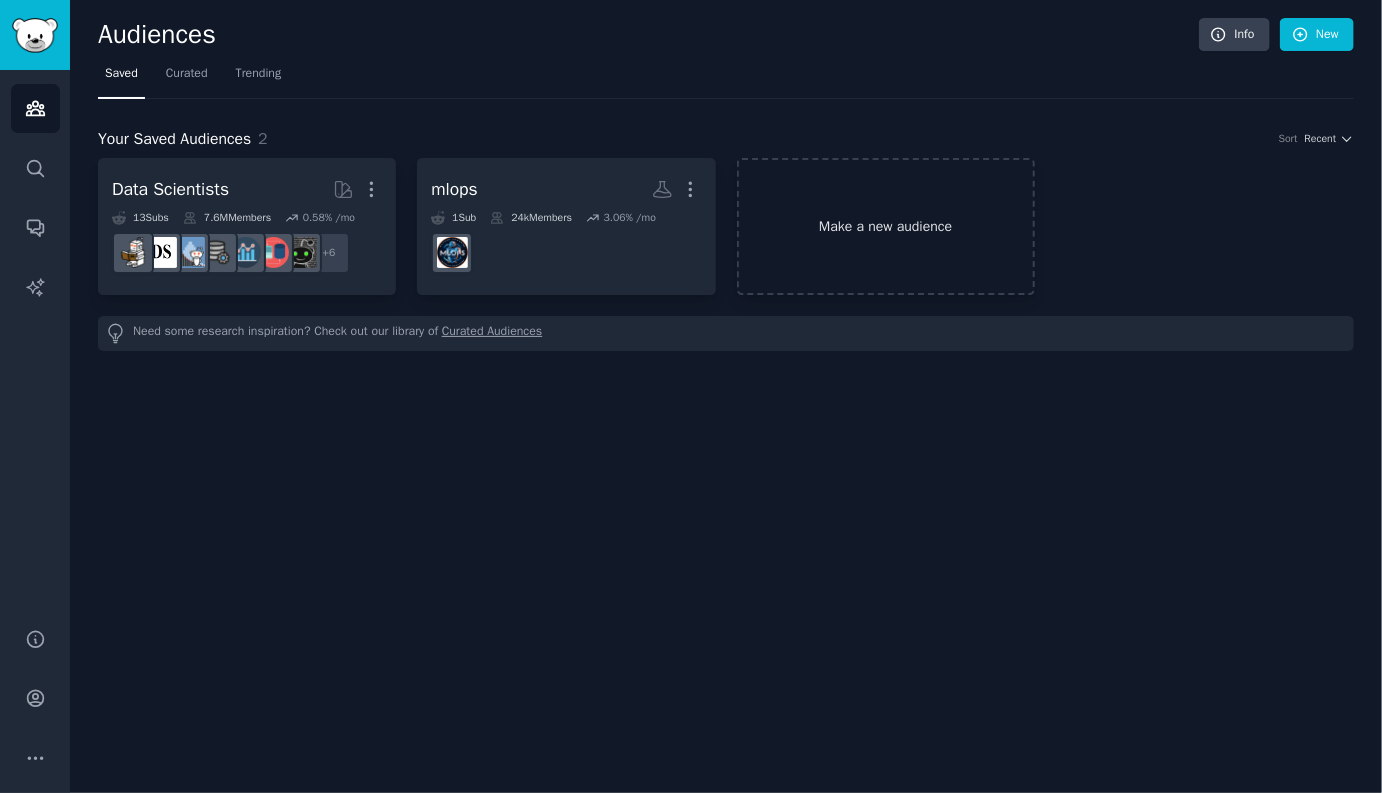 click on "Make a new audience" at bounding box center [886, 226] 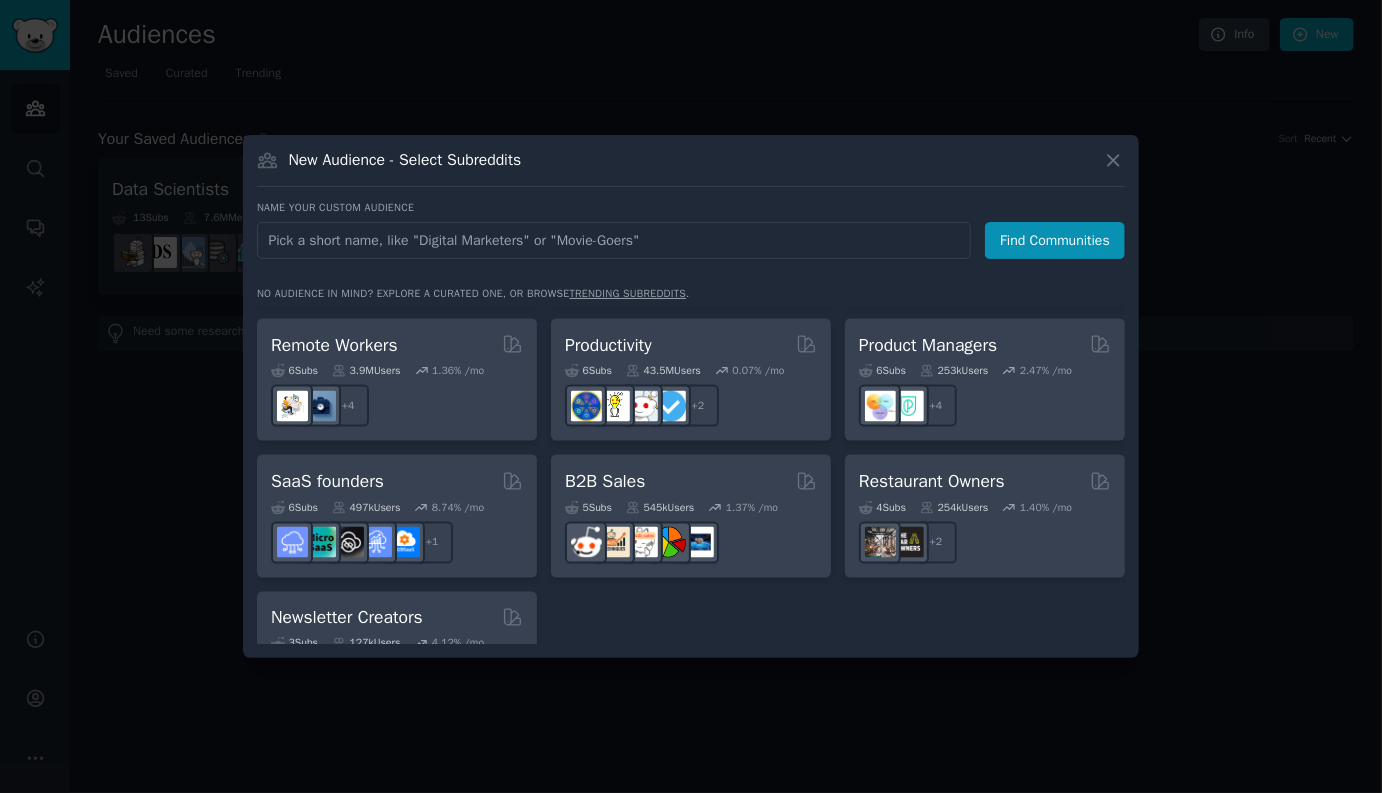 scroll, scrollTop: 1492, scrollLeft: 0, axis: vertical 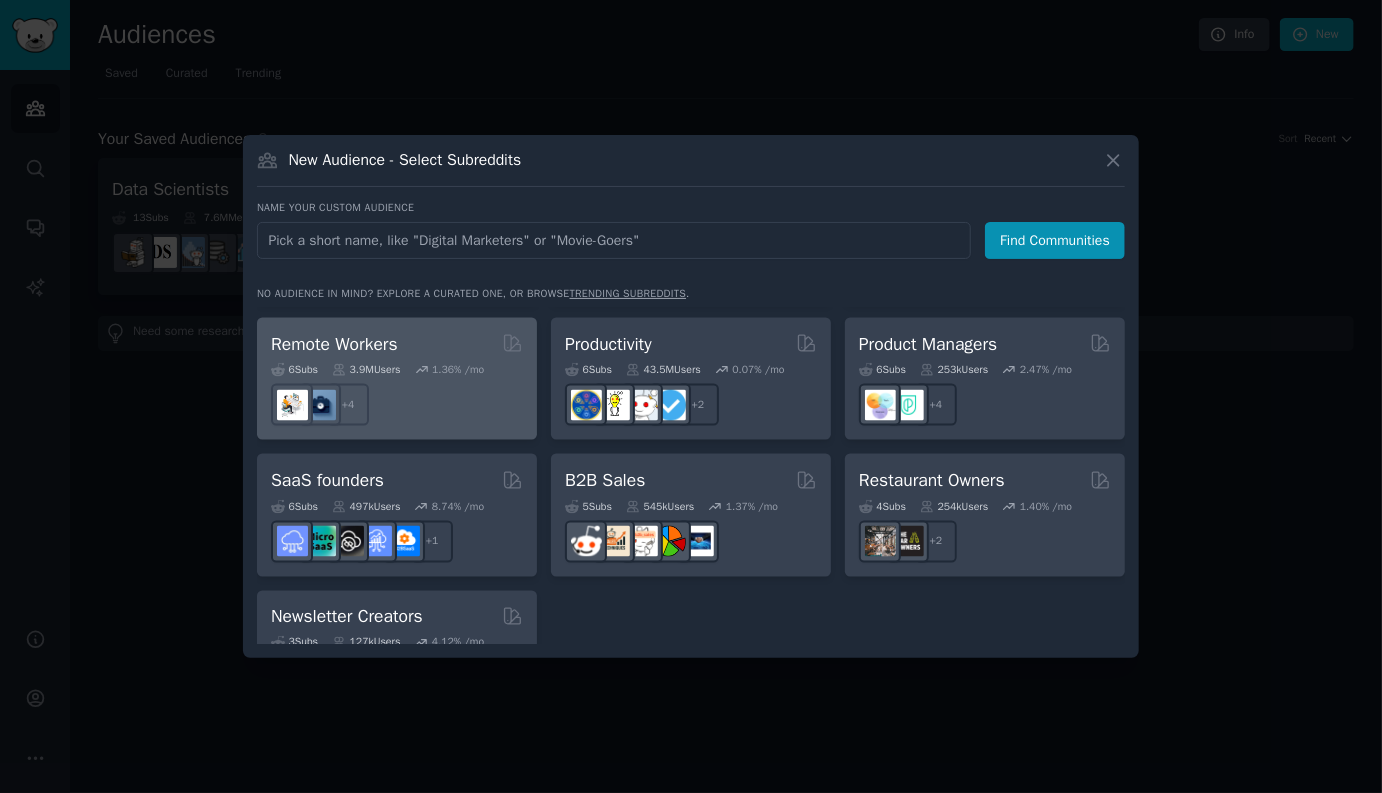 click on "Remote Workers" at bounding box center (397, 344) 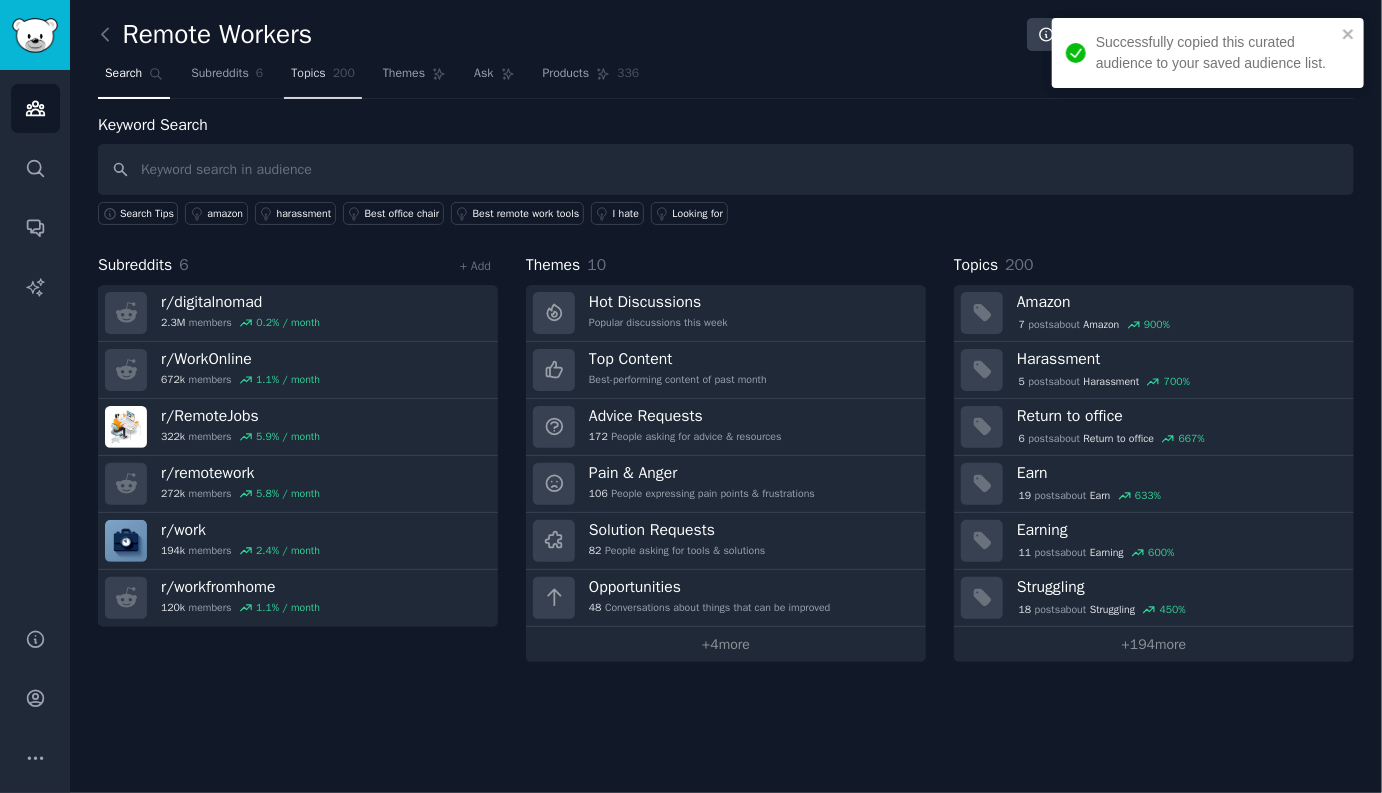 click on "200" 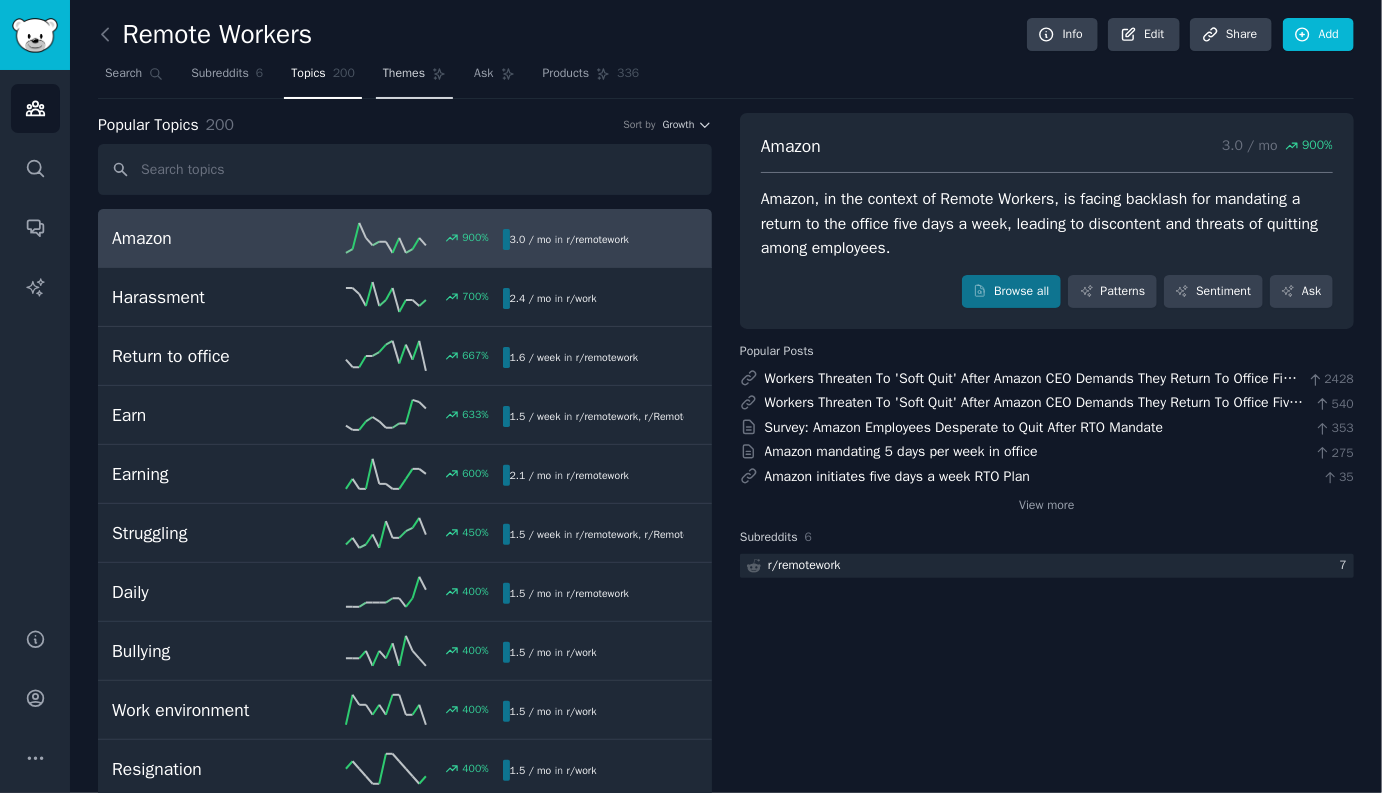 click on "Themes" at bounding box center (404, 74) 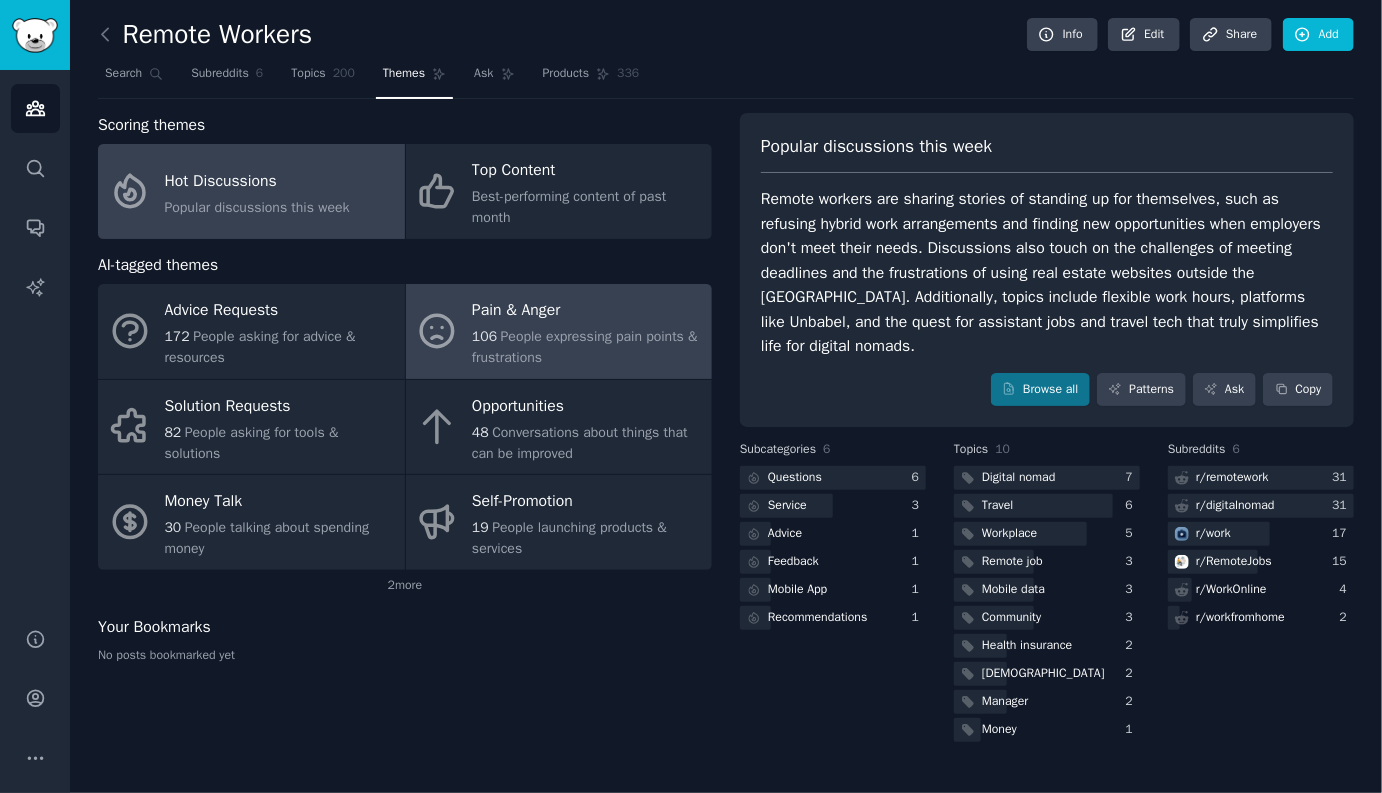 click on "People expressing pain points & frustrations" at bounding box center [585, 347] 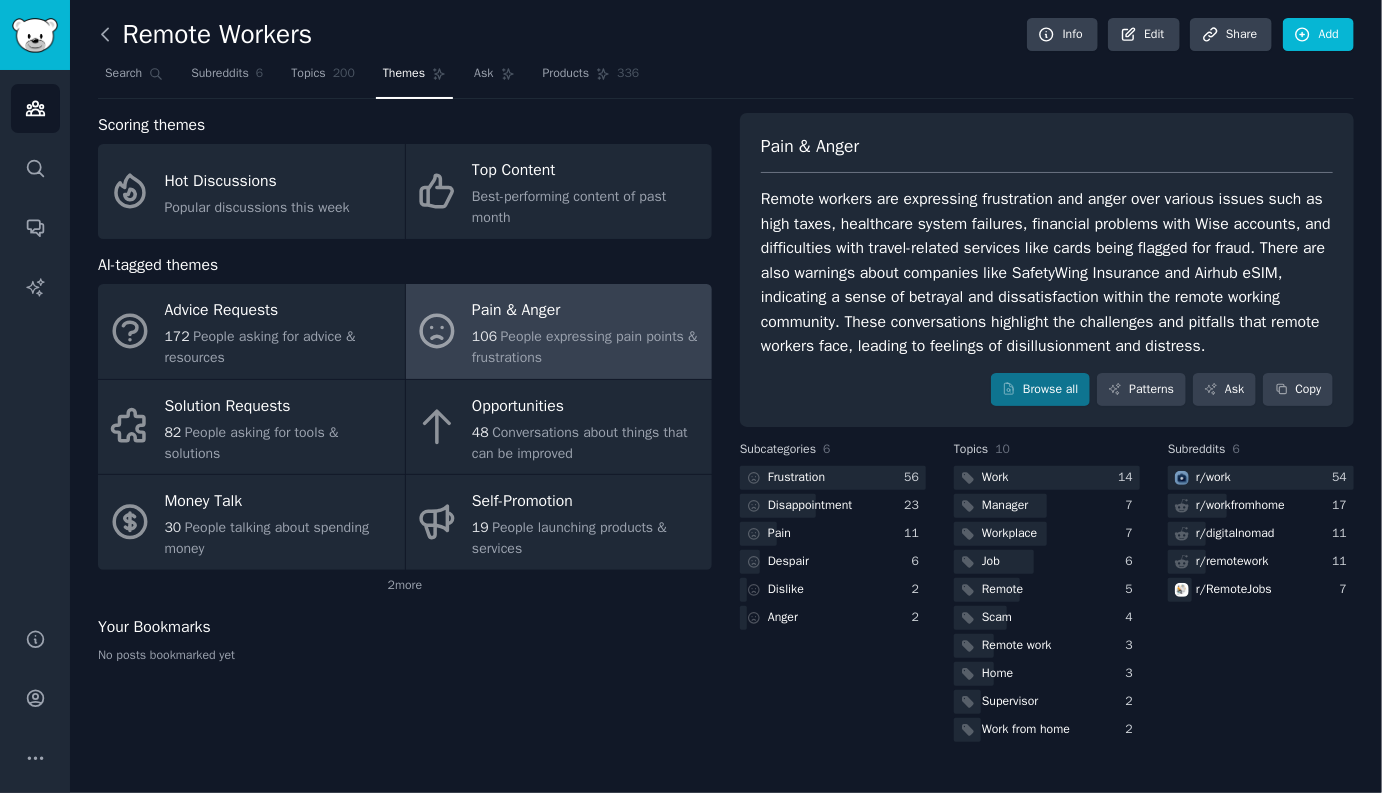 click 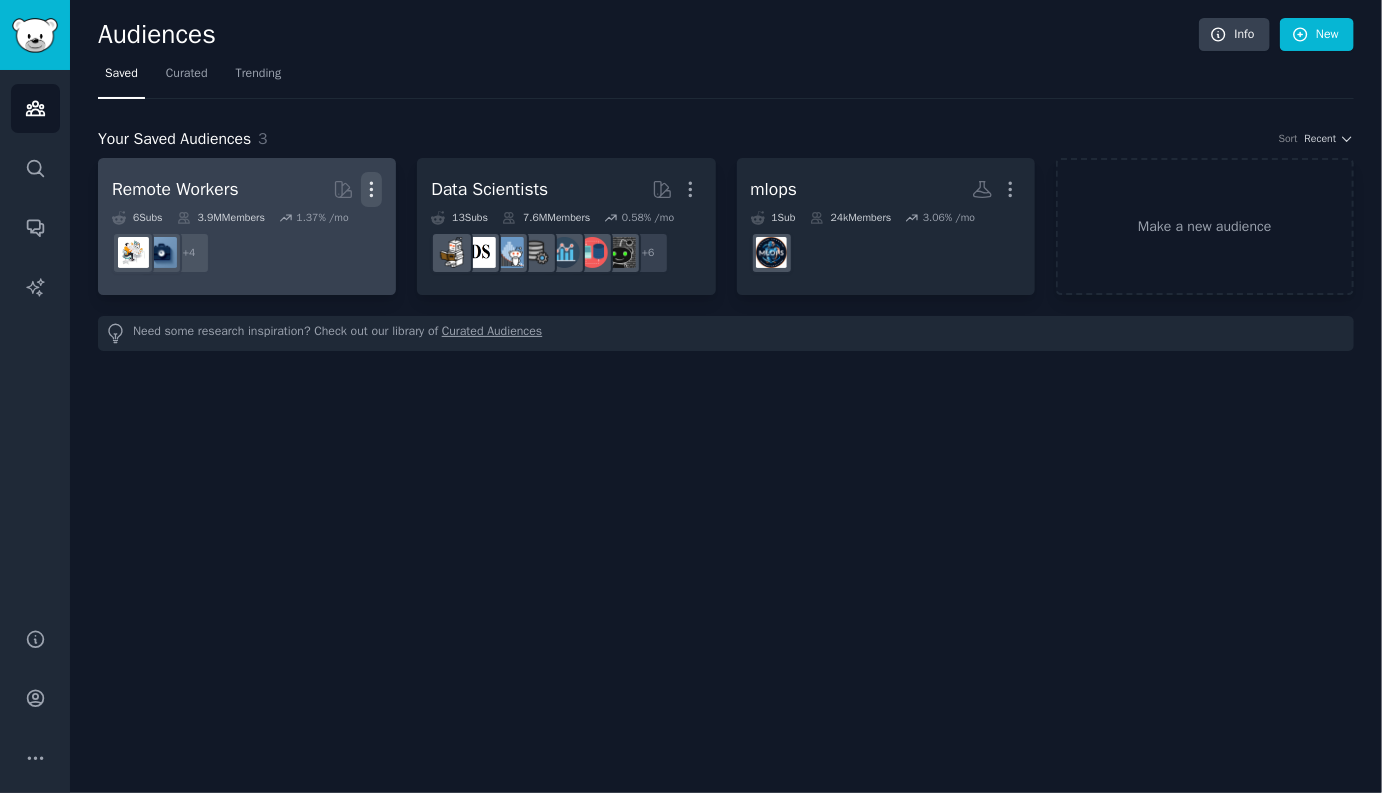 click 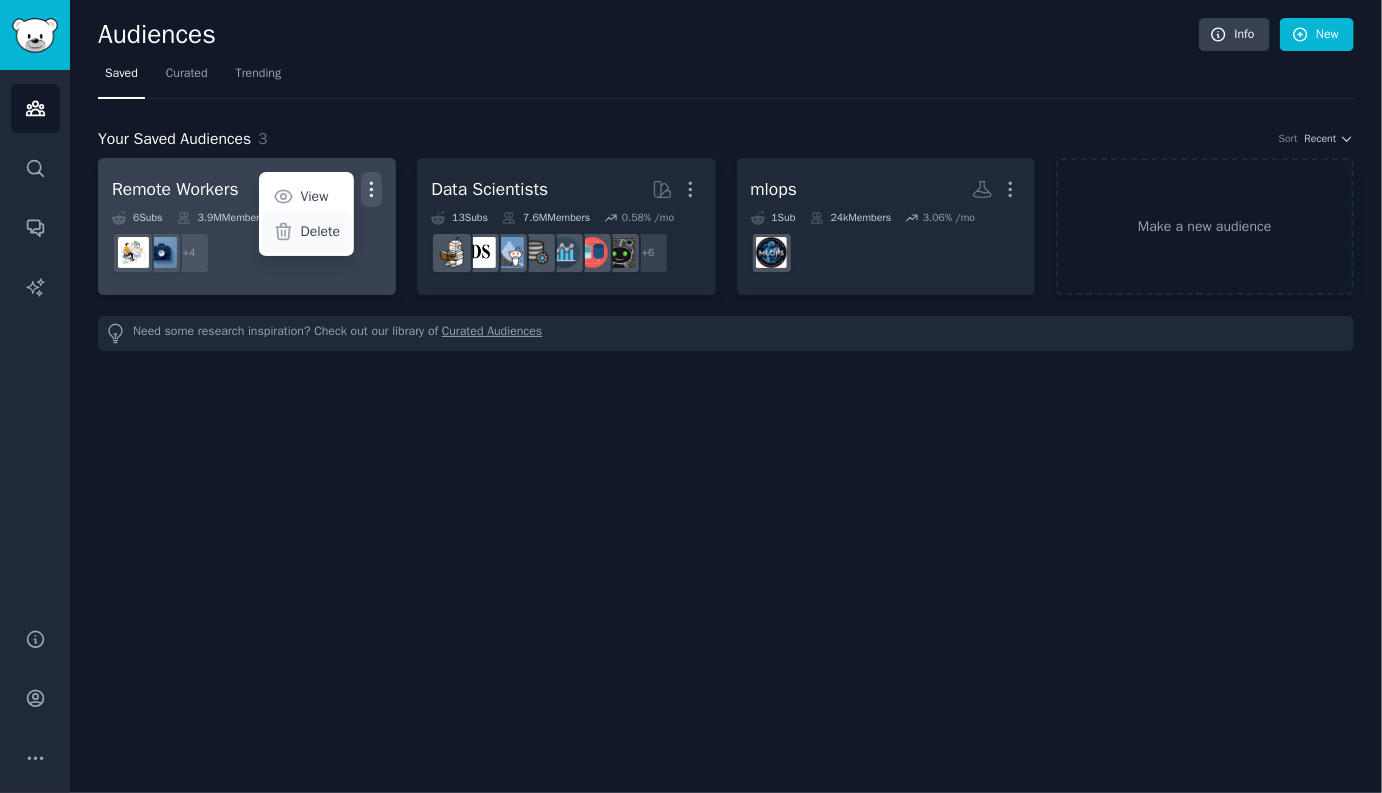 click on "Delete" at bounding box center [321, 231] 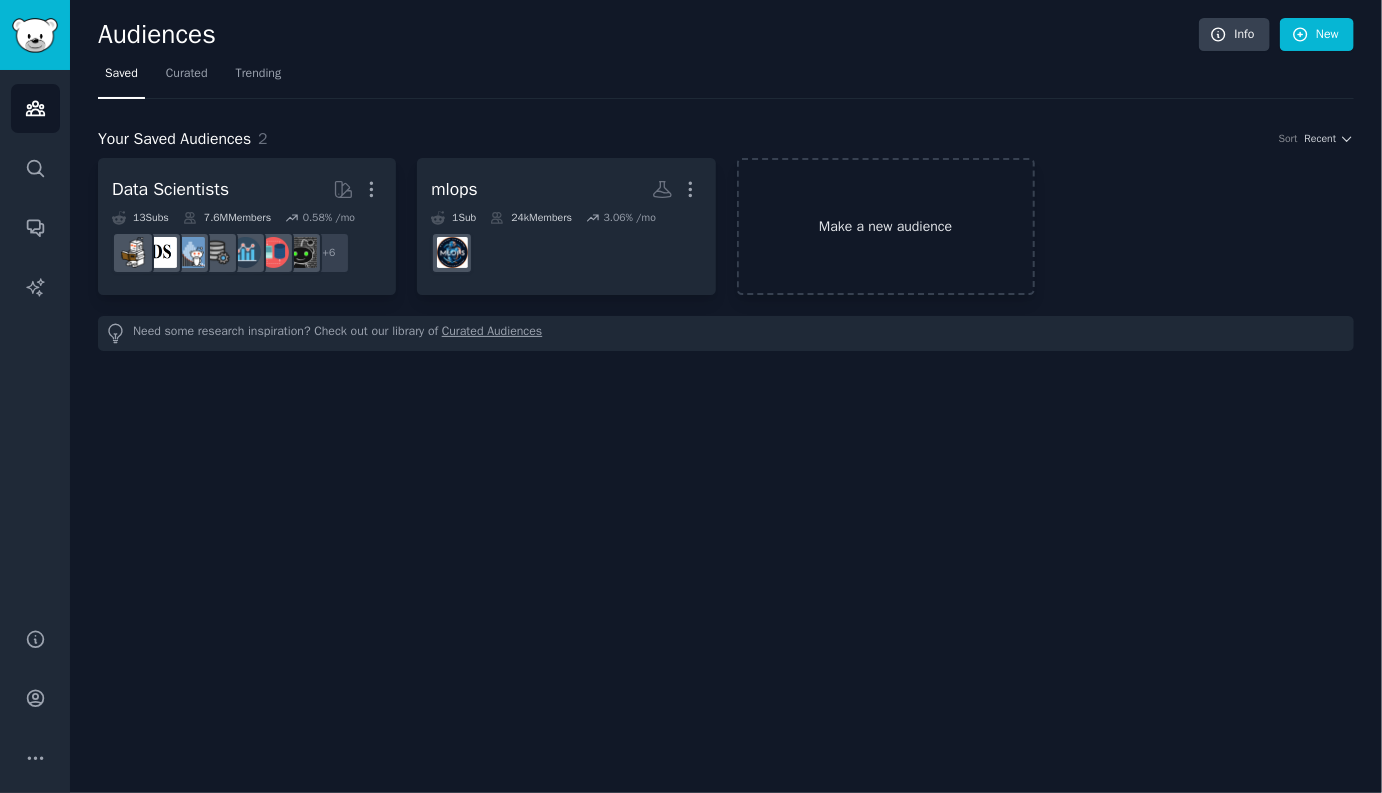 click on "Make a new audience" at bounding box center (886, 226) 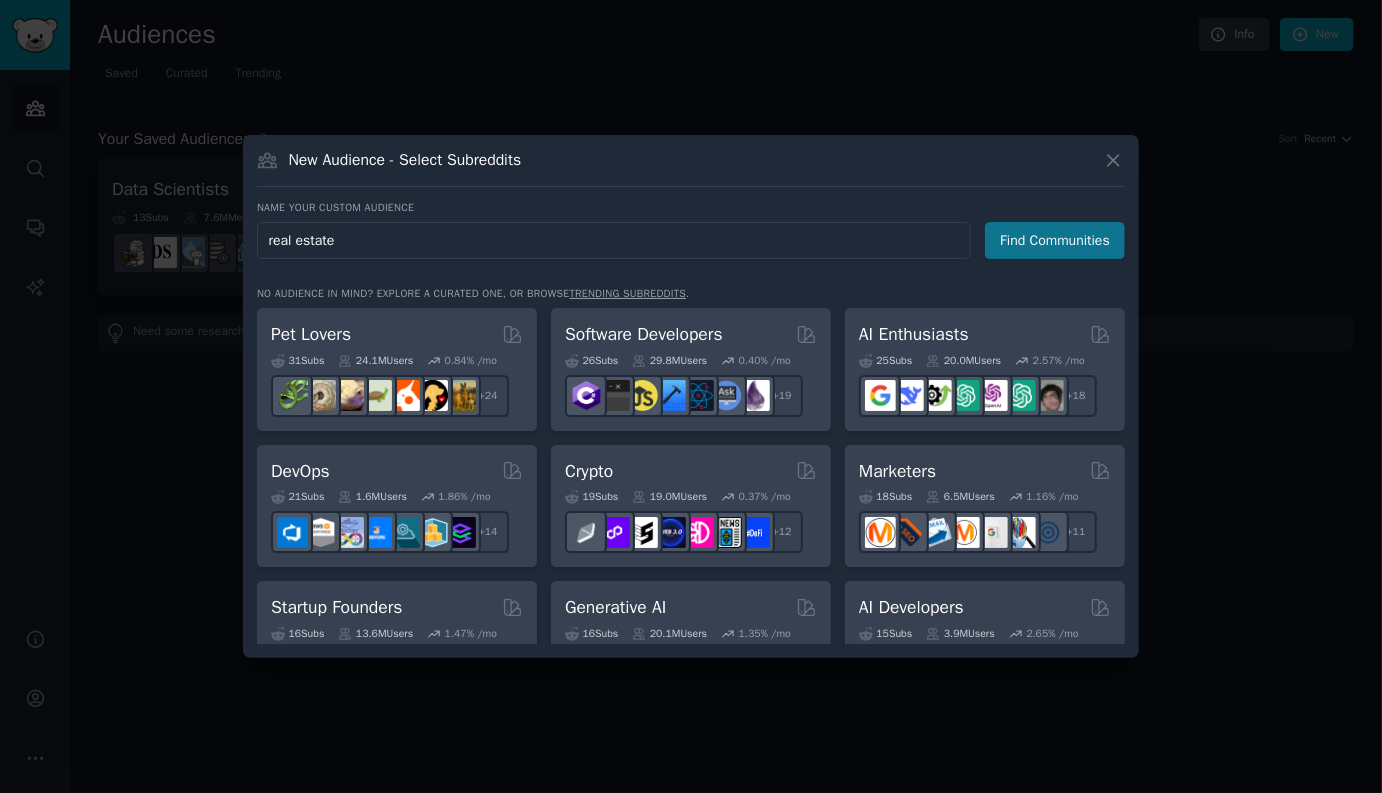 type on "real estate" 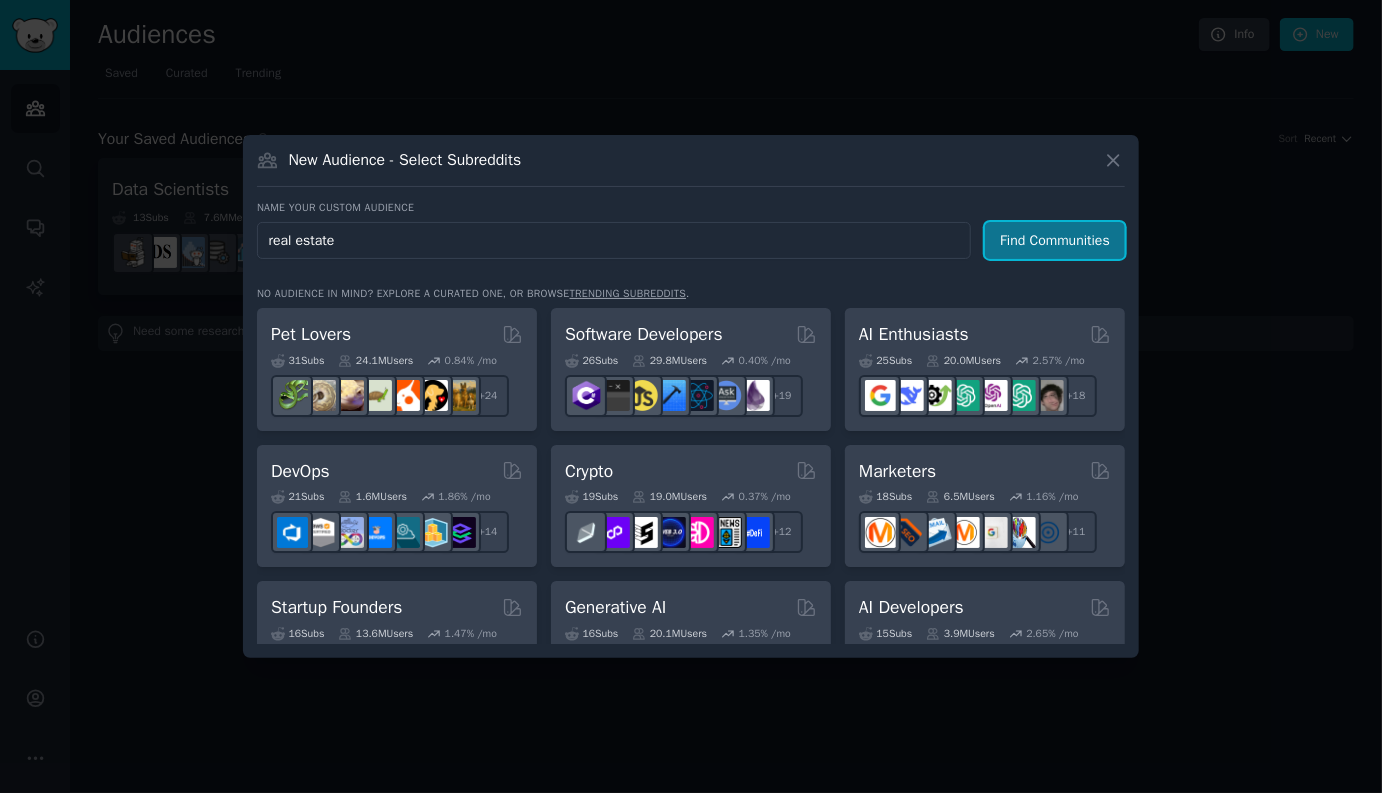 click on "Find Communities" at bounding box center [1055, 240] 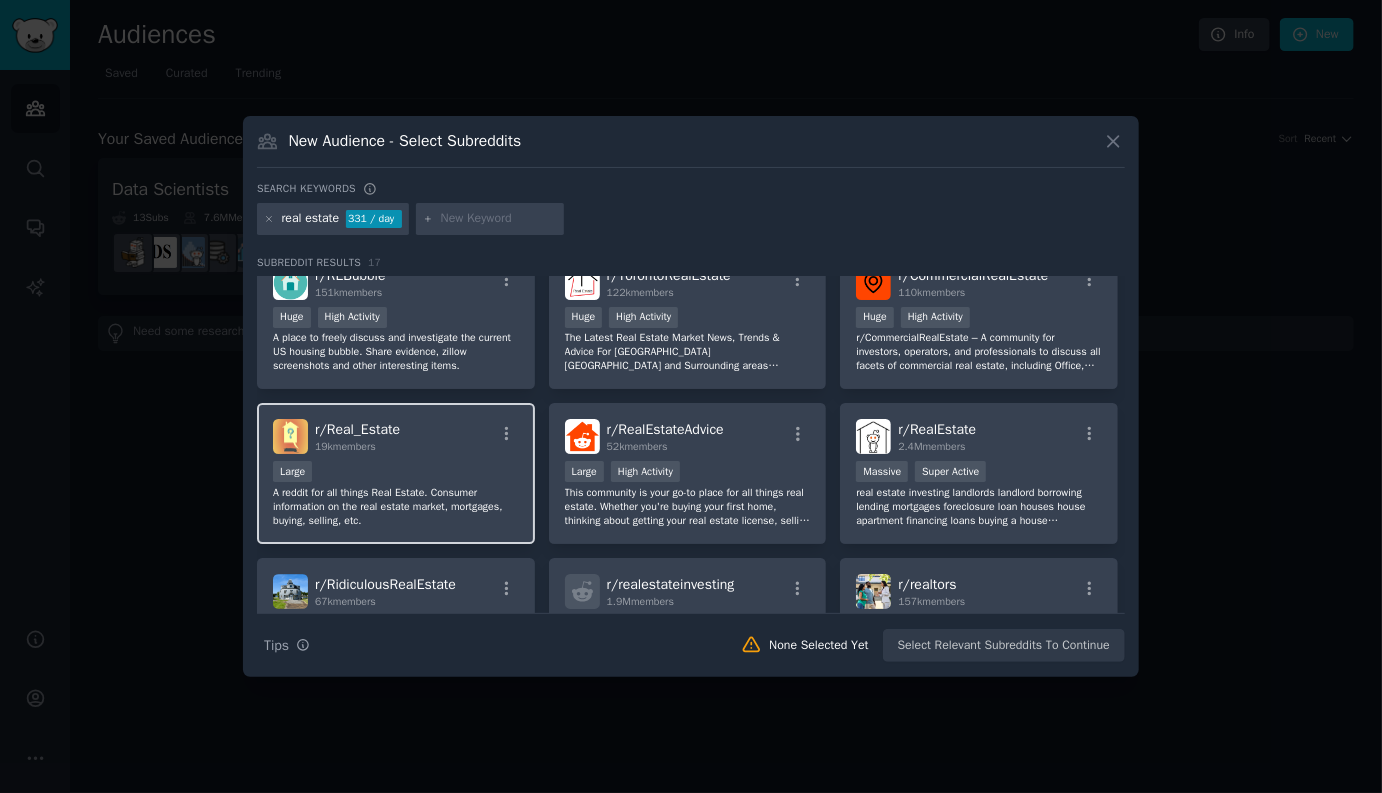 scroll, scrollTop: 42, scrollLeft: 0, axis: vertical 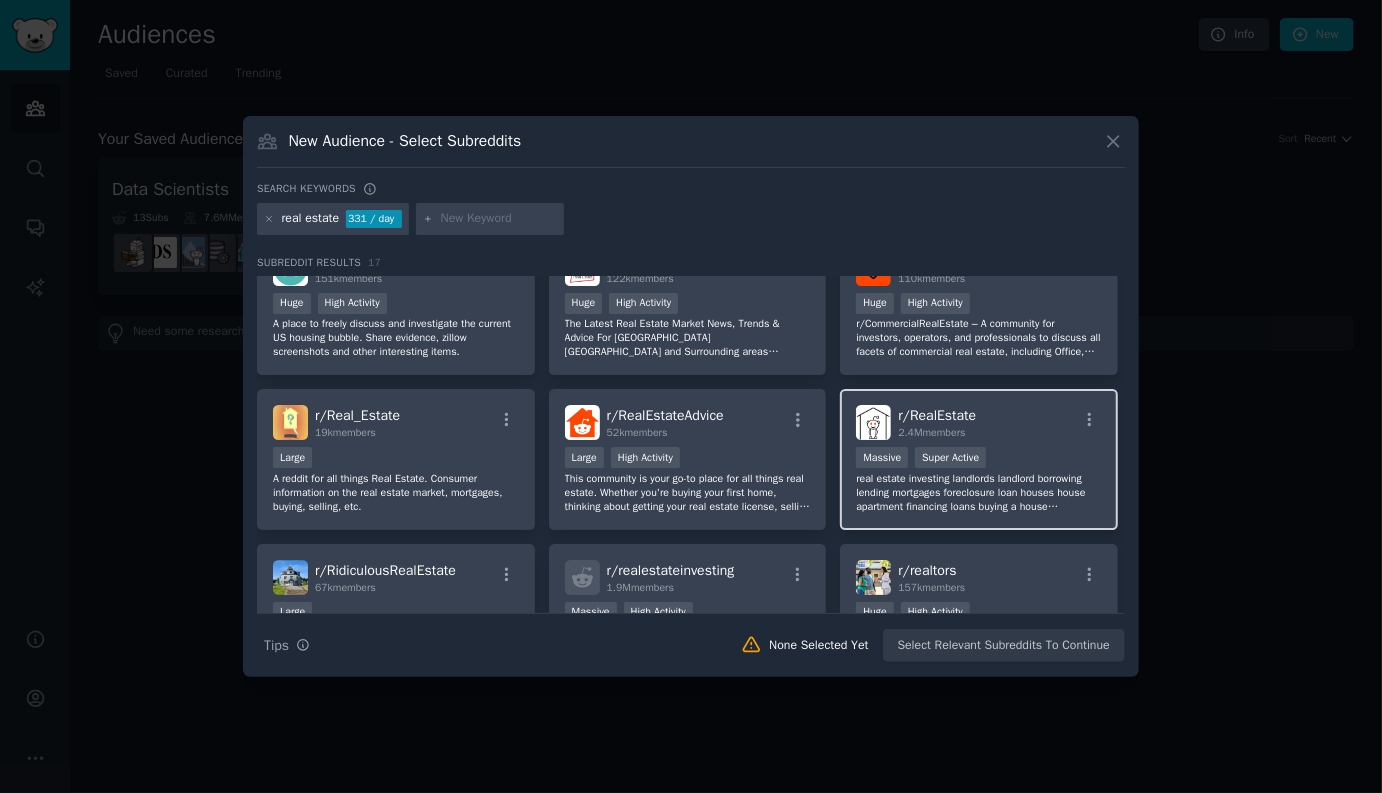 click on "r/ RealEstate 2.4M  members" at bounding box center (979, 422) 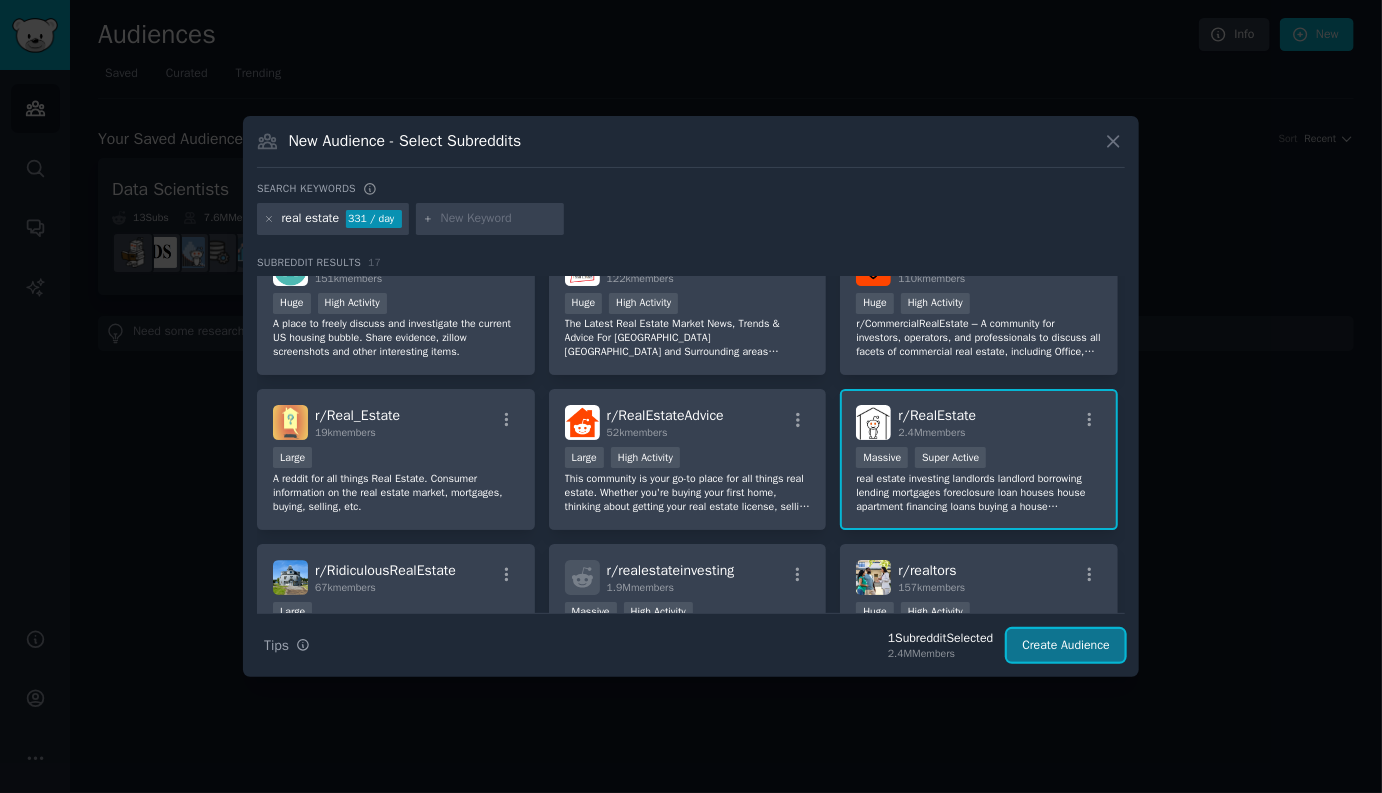 click on "Create Audience" at bounding box center (1066, 646) 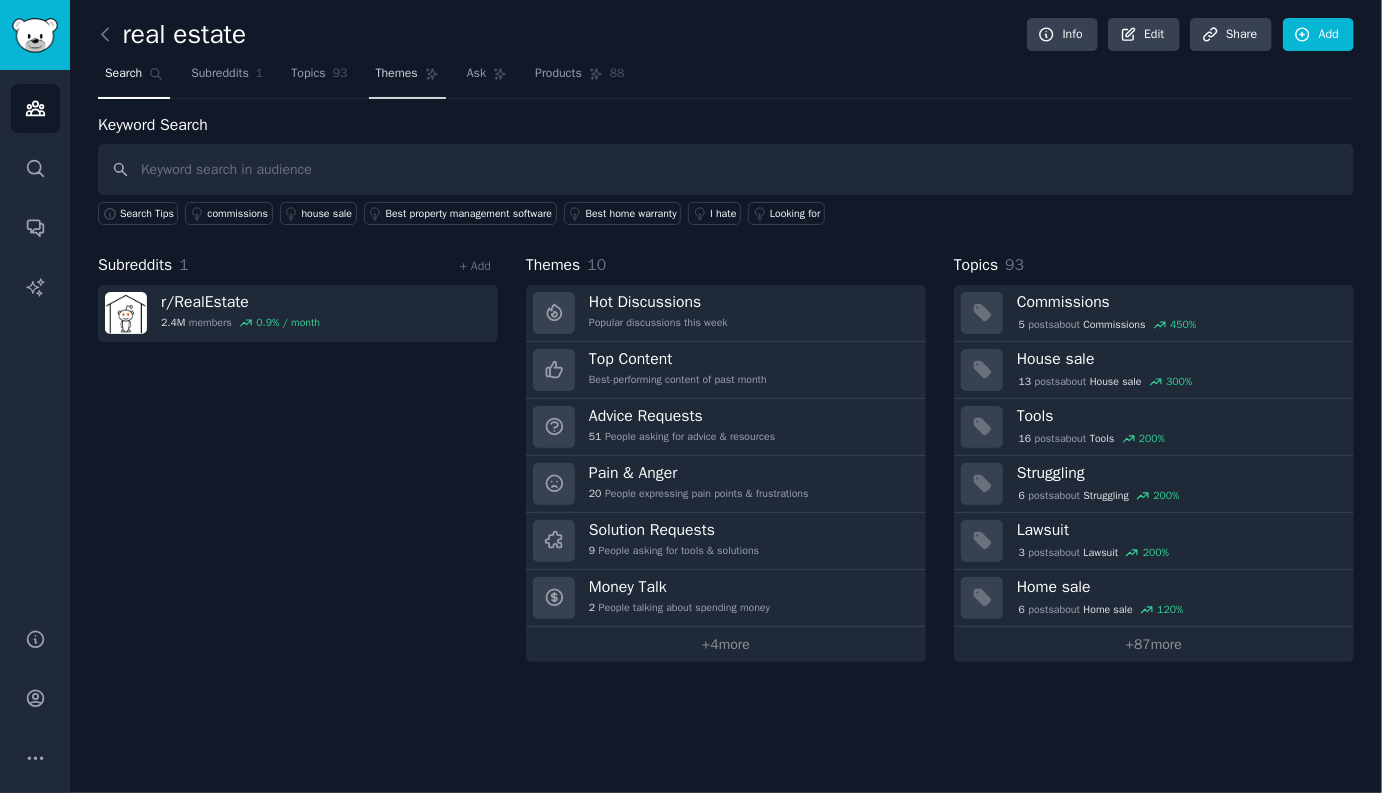 click on "Themes" at bounding box center (397, 74) 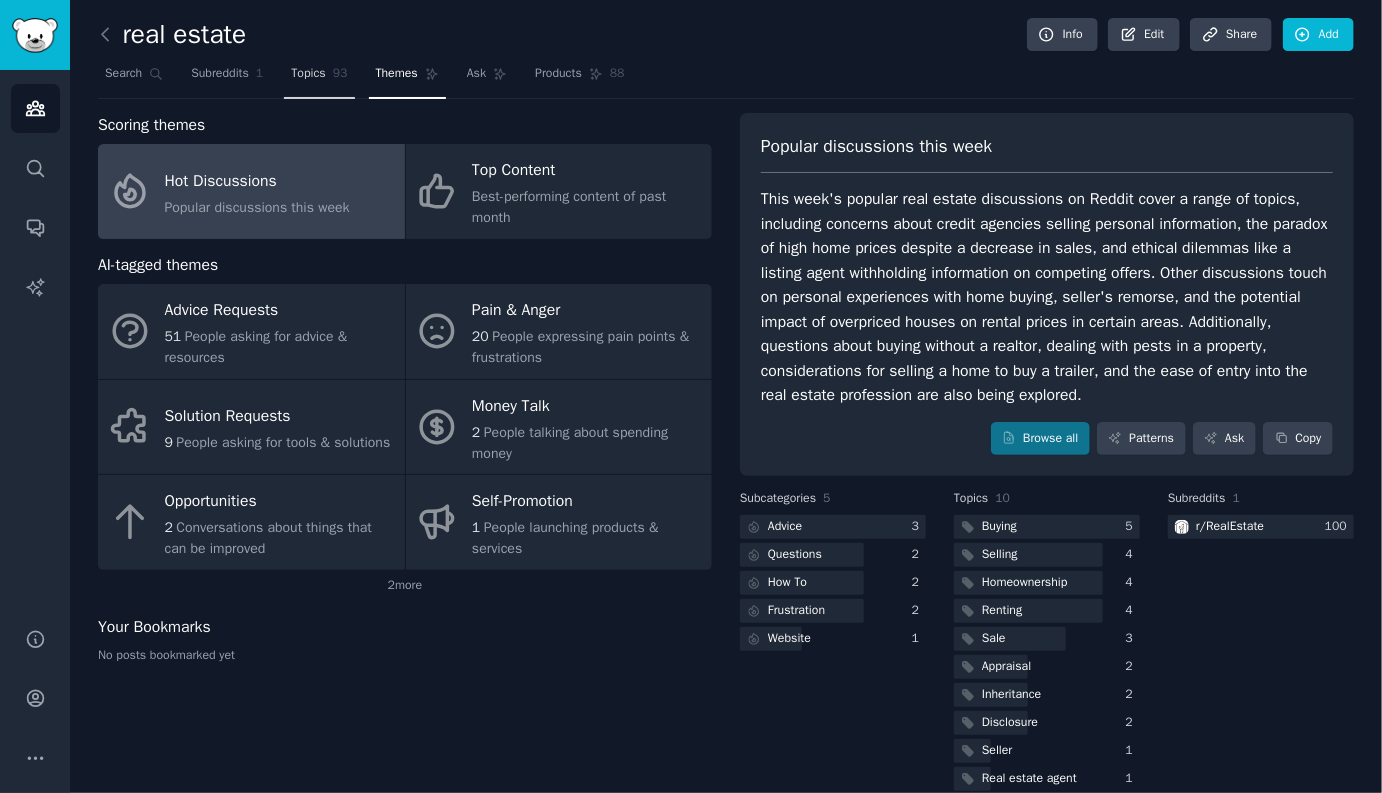 click on "Topics" at bounding box center (308, 74) 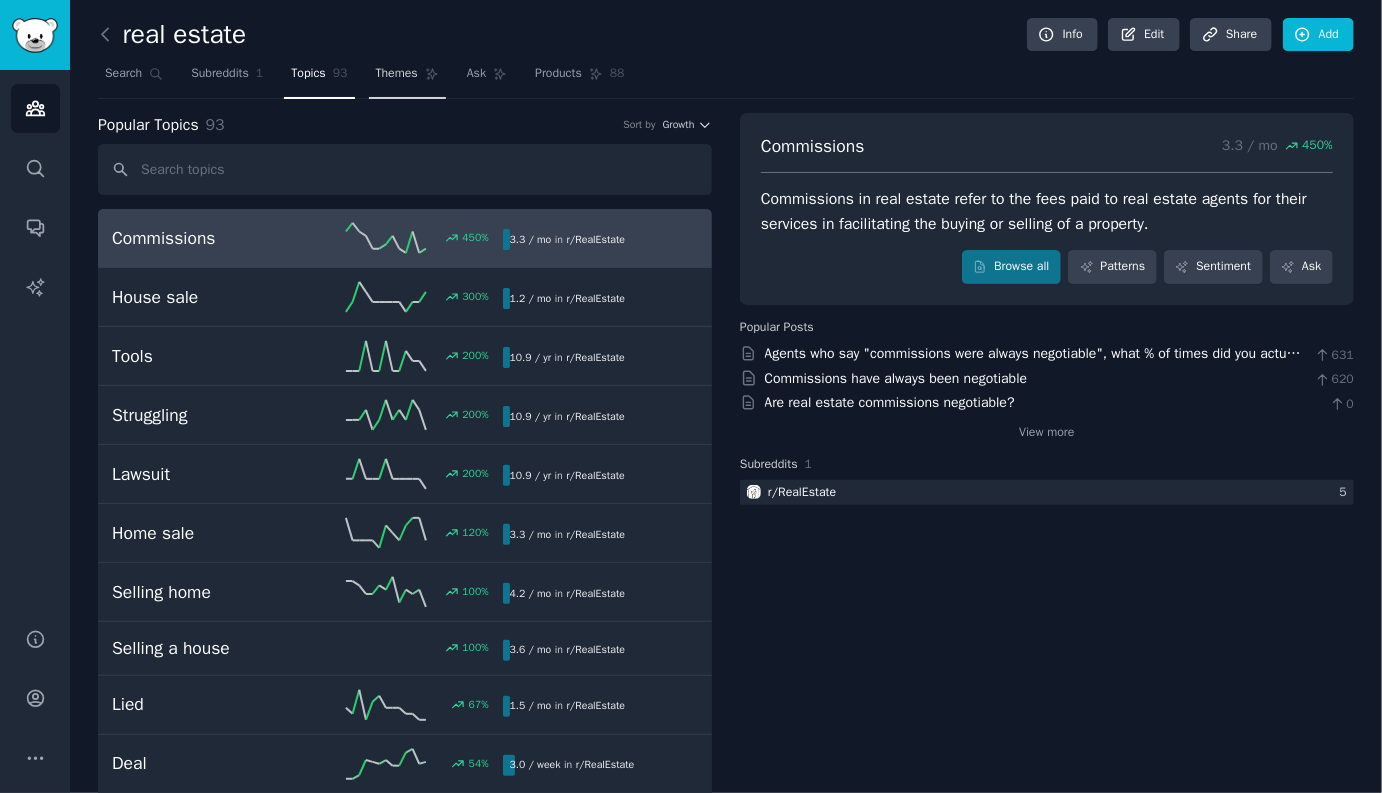 click on "Themes" at bounding box center [407, 78] 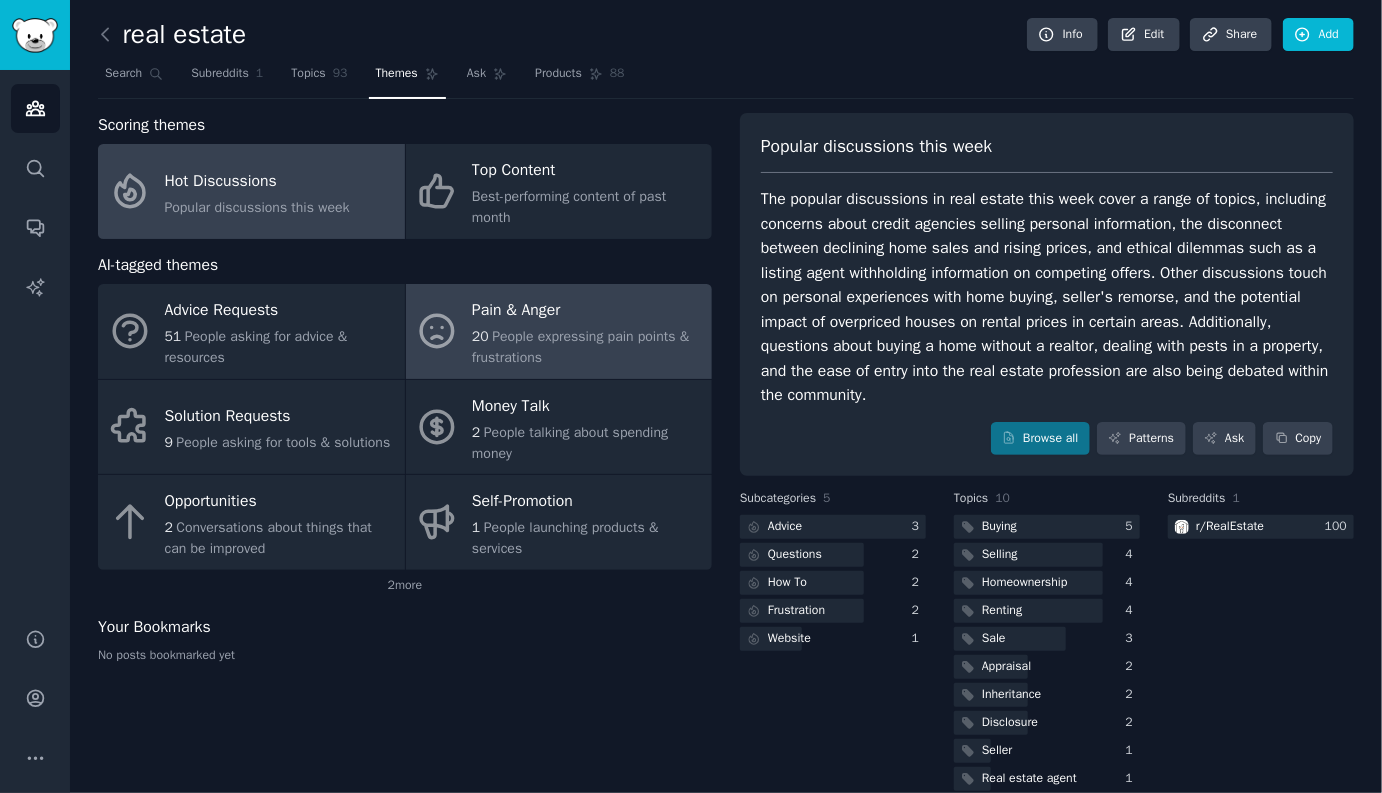 click on "People expressing pain points & frustrations" at bounding box center (580, 347) 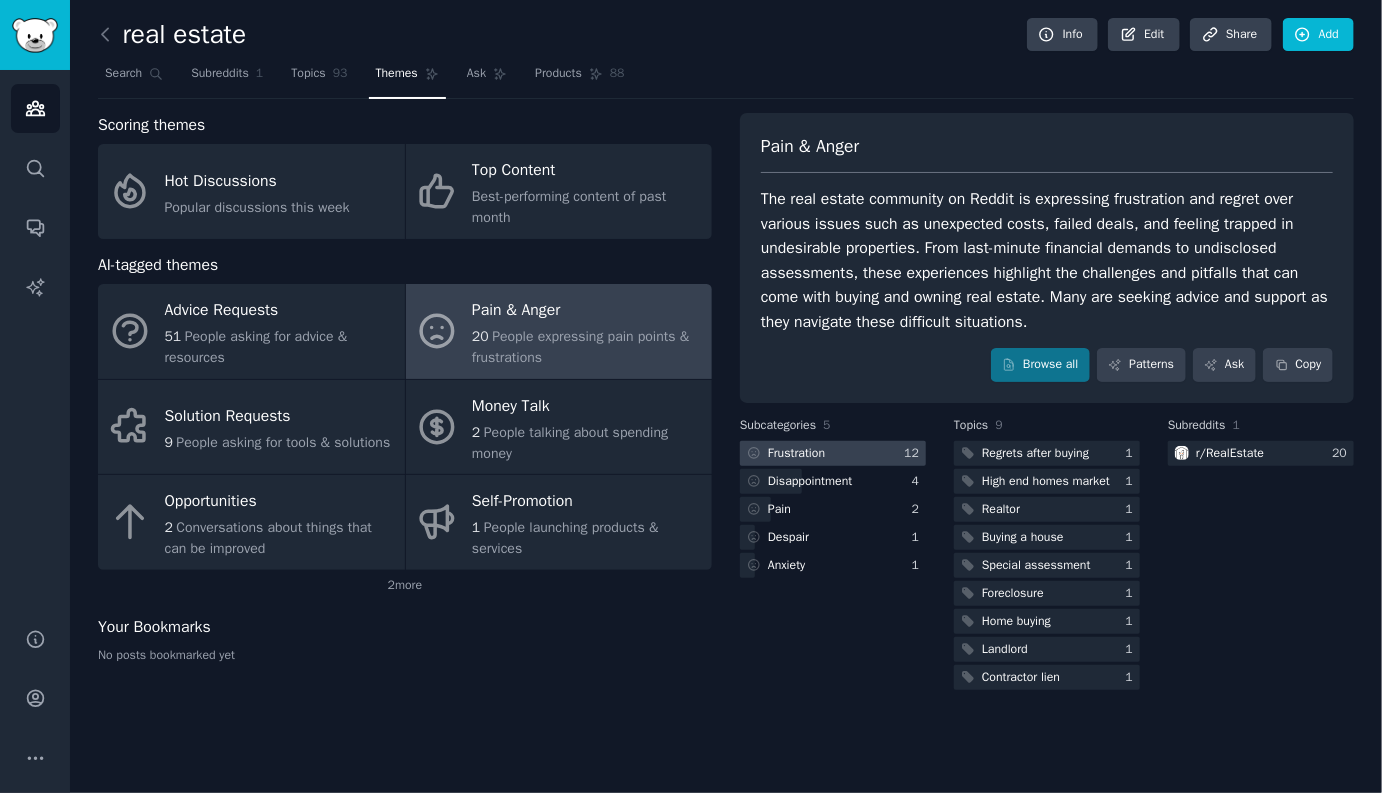 click at bounding box center (833, 453) 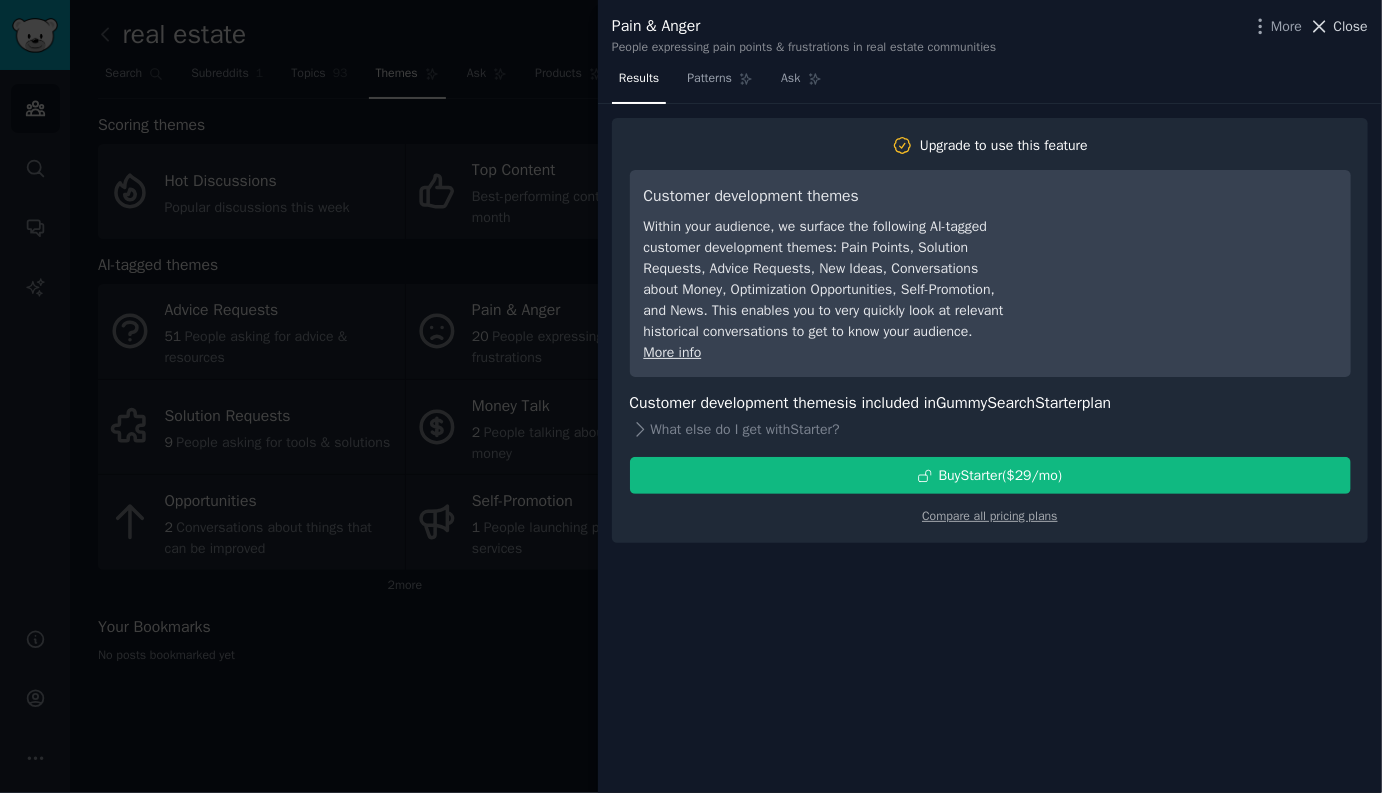 click on "Close" at bounding box center [1351, 26] 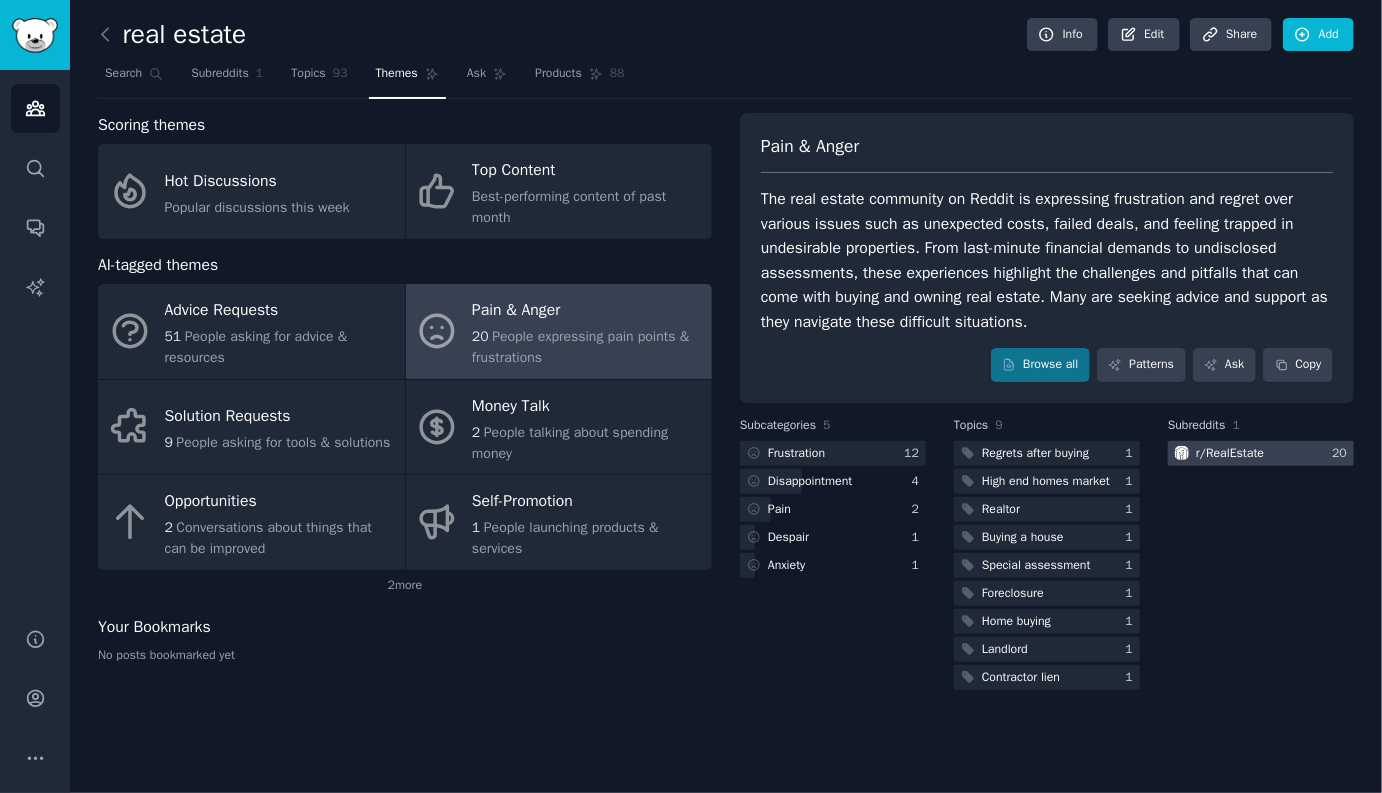 click on "r/ RealEstate" at bounding box center [1230, 454] 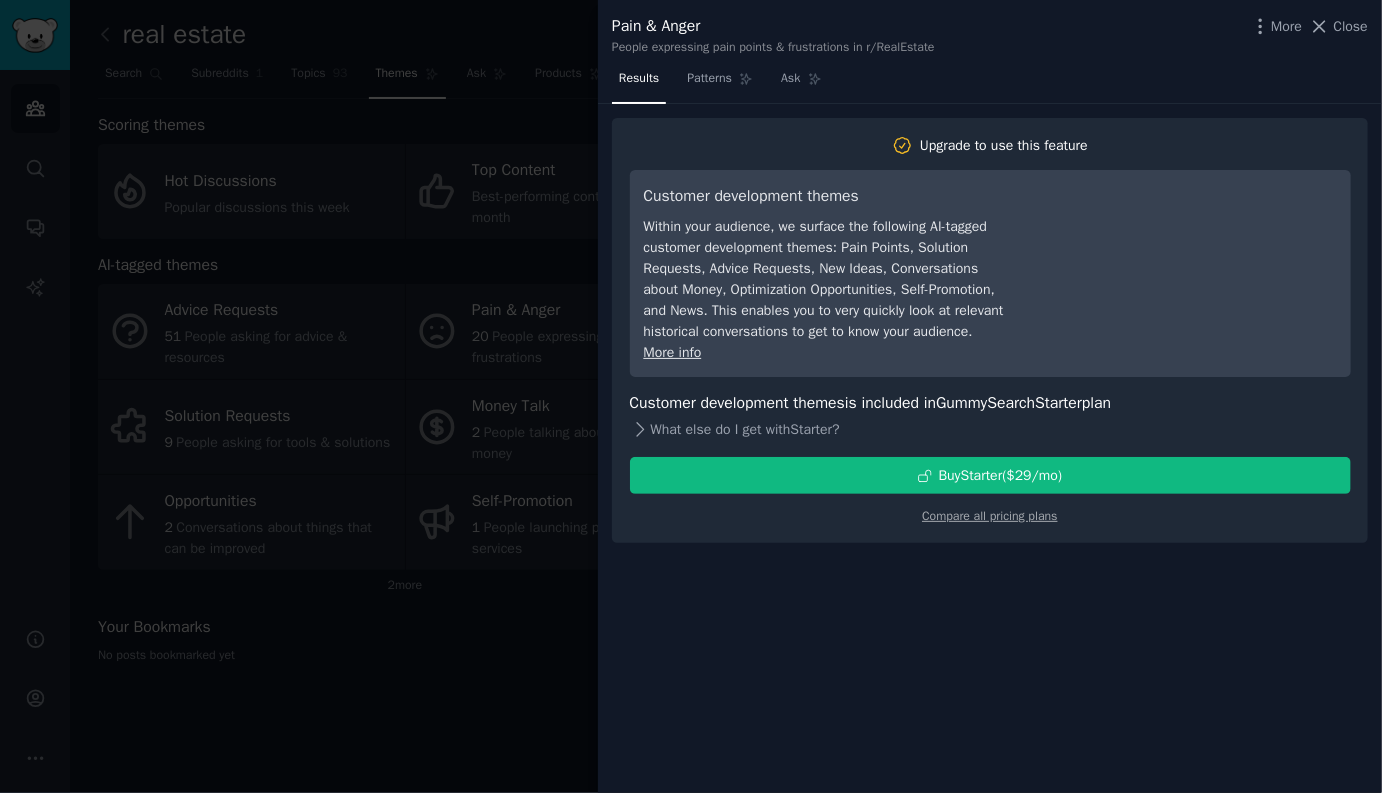 click 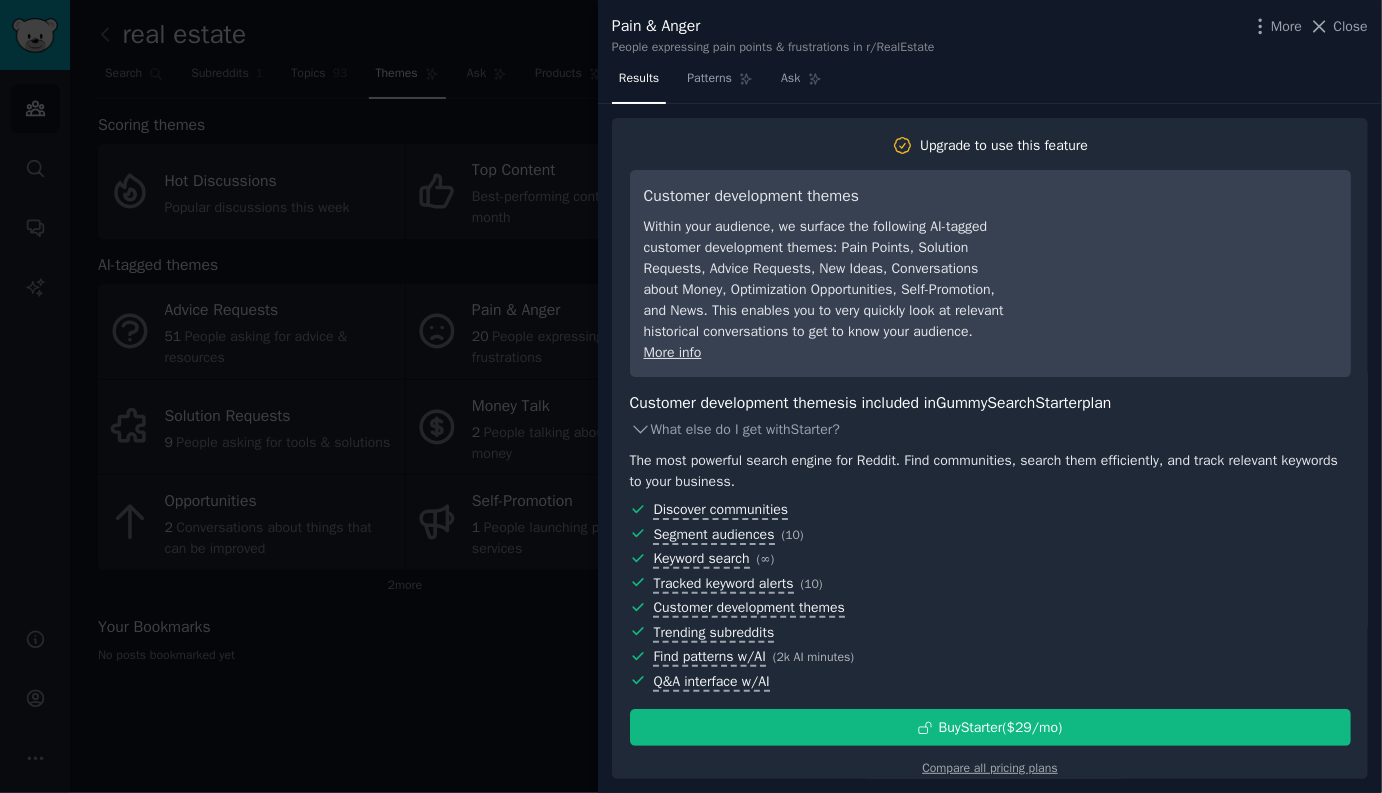click 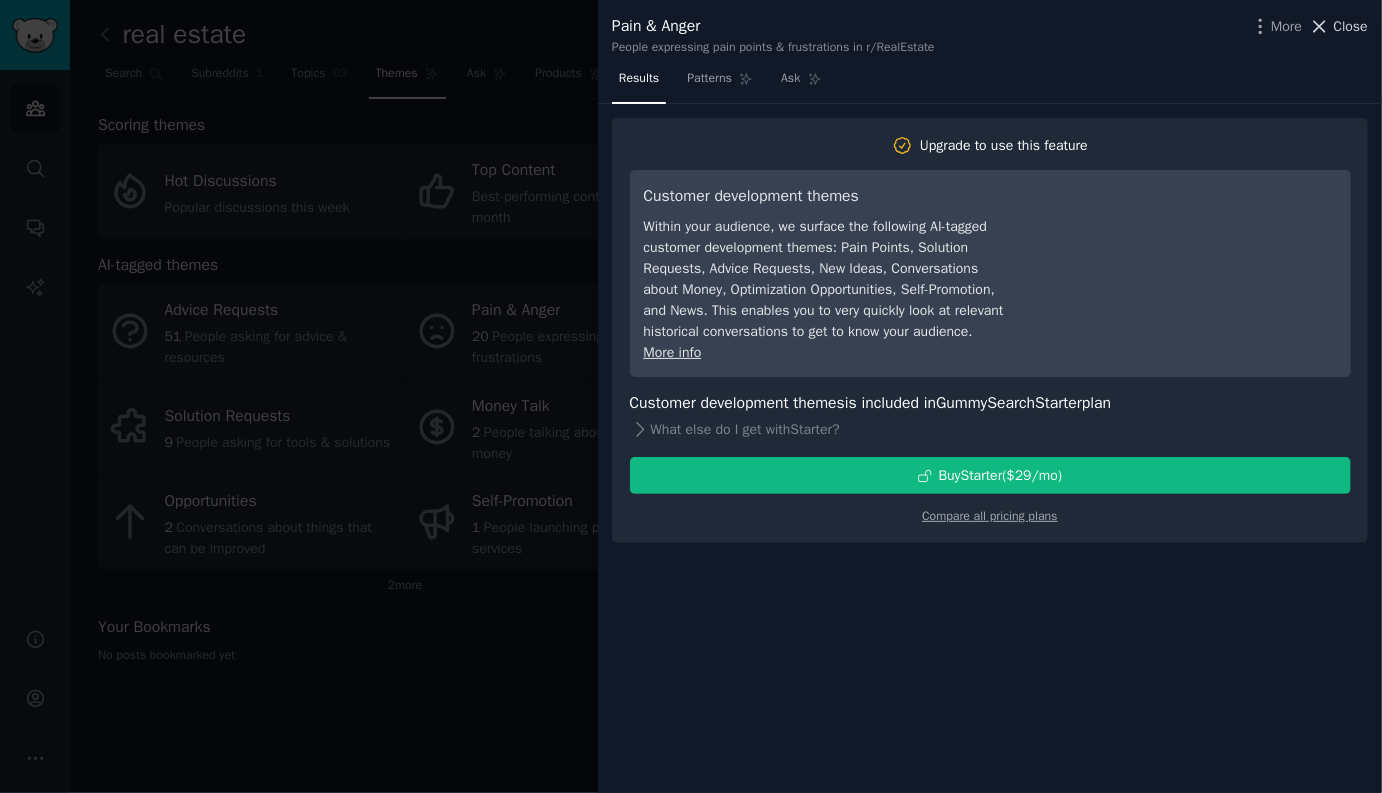 click on "Close" at bounding box center [1351, 26] 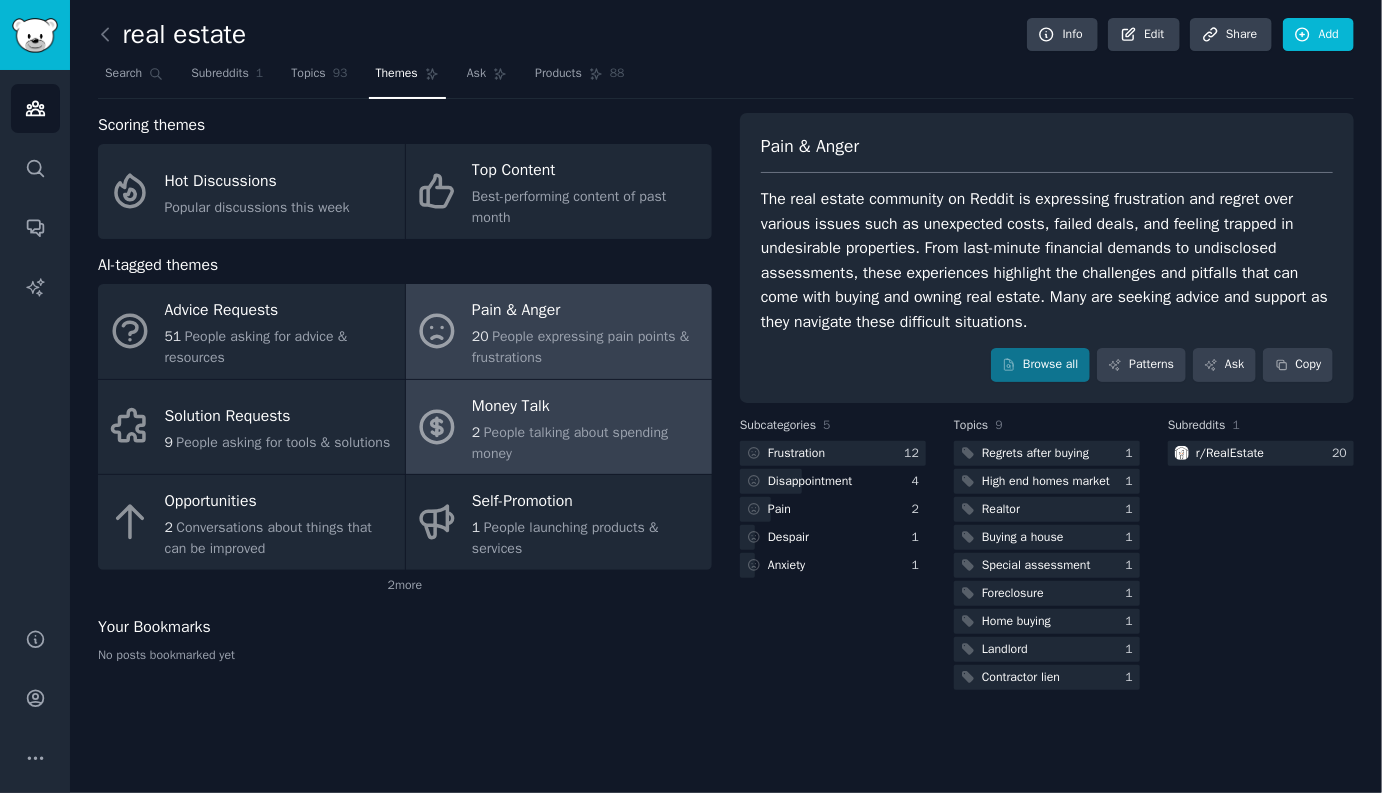 click on "People talking about spending money" at bounding box center (570, 443) 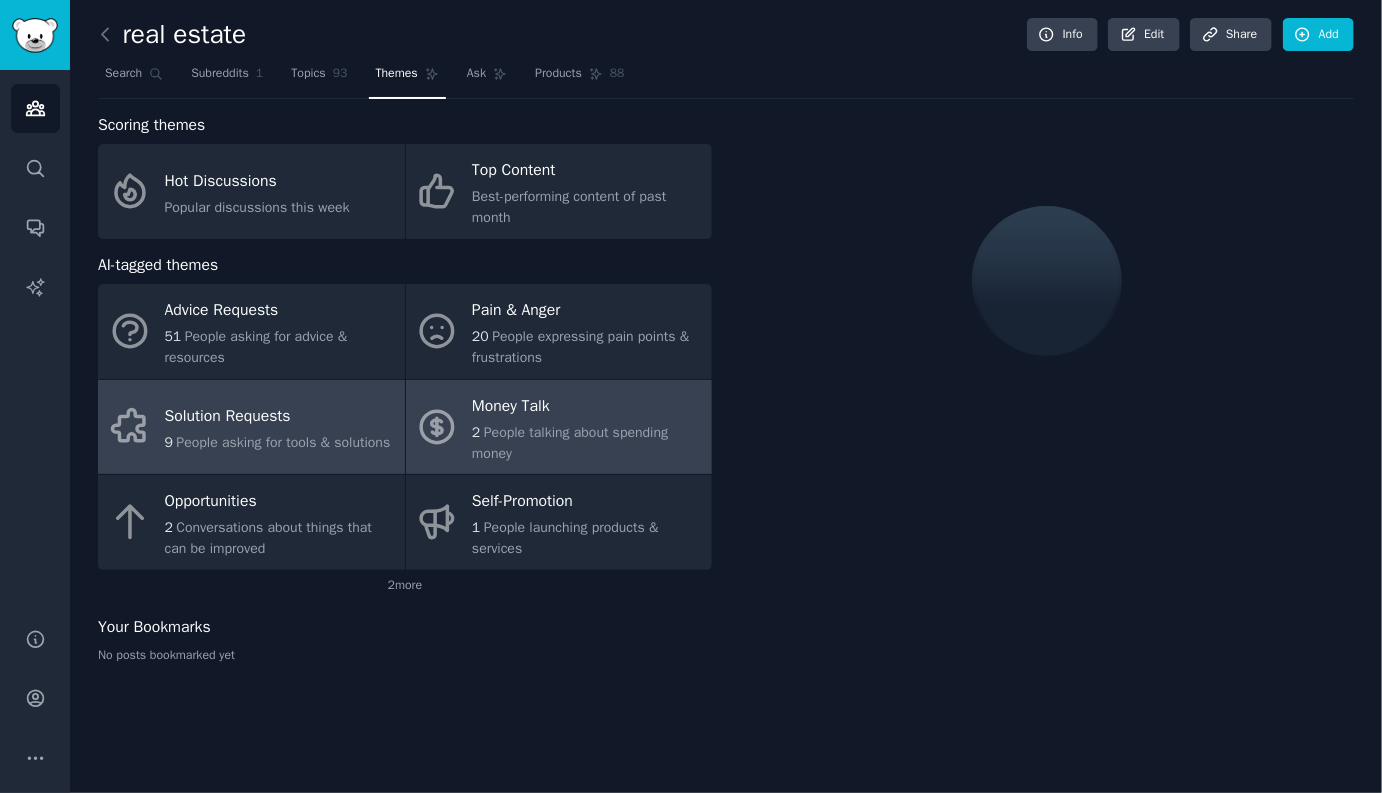 click on "9 People asking for tools & solutions" at bounding box center [278, 442] 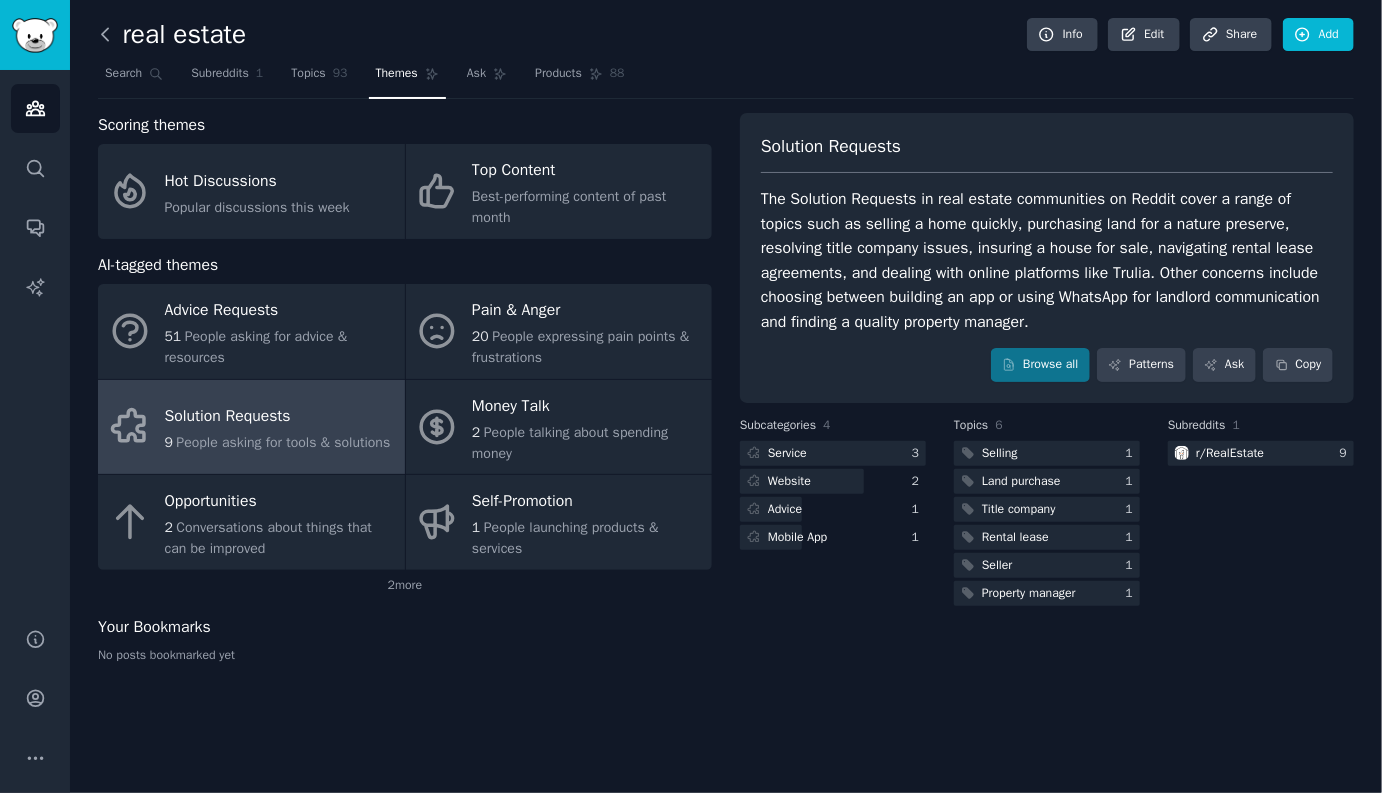 click 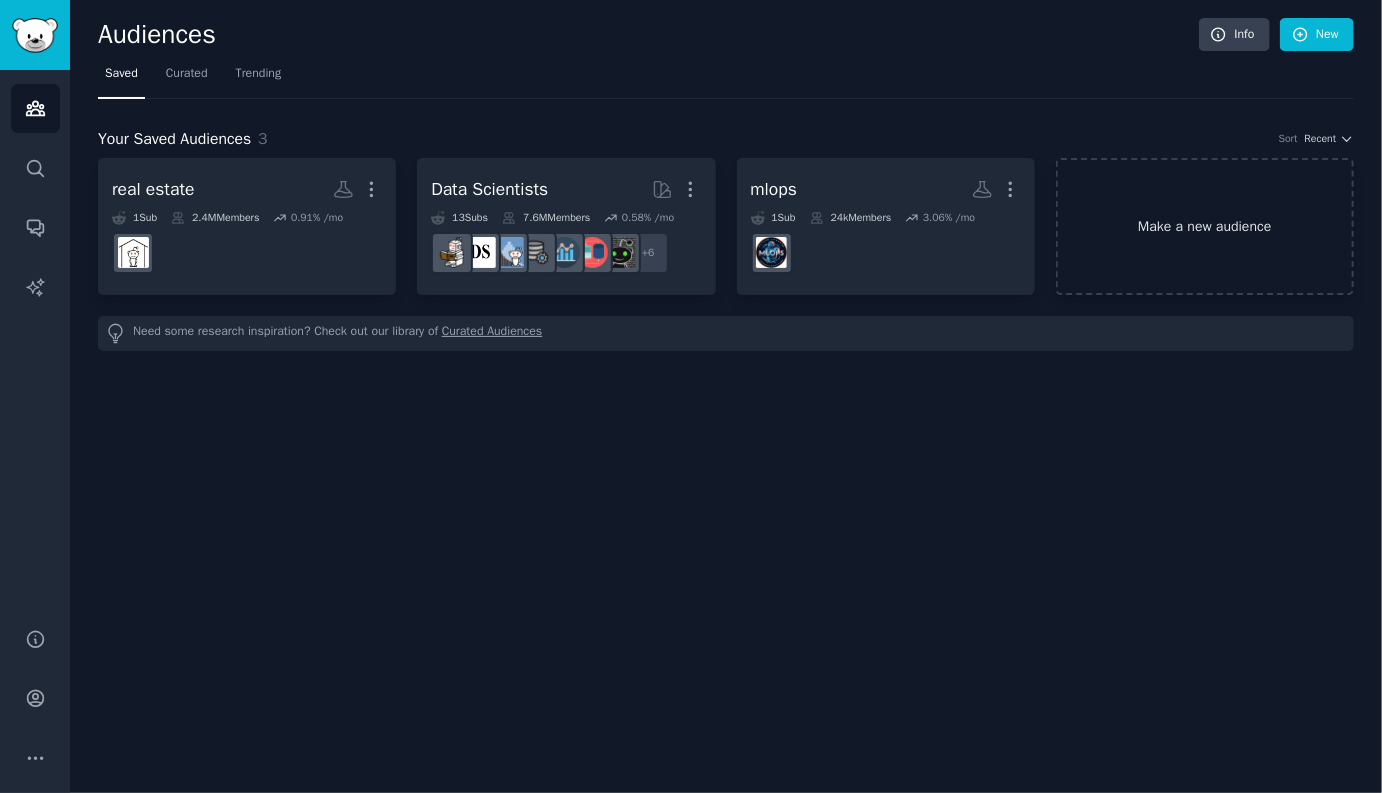 click on "Make a new audience" at bounding box center (1205, 226) 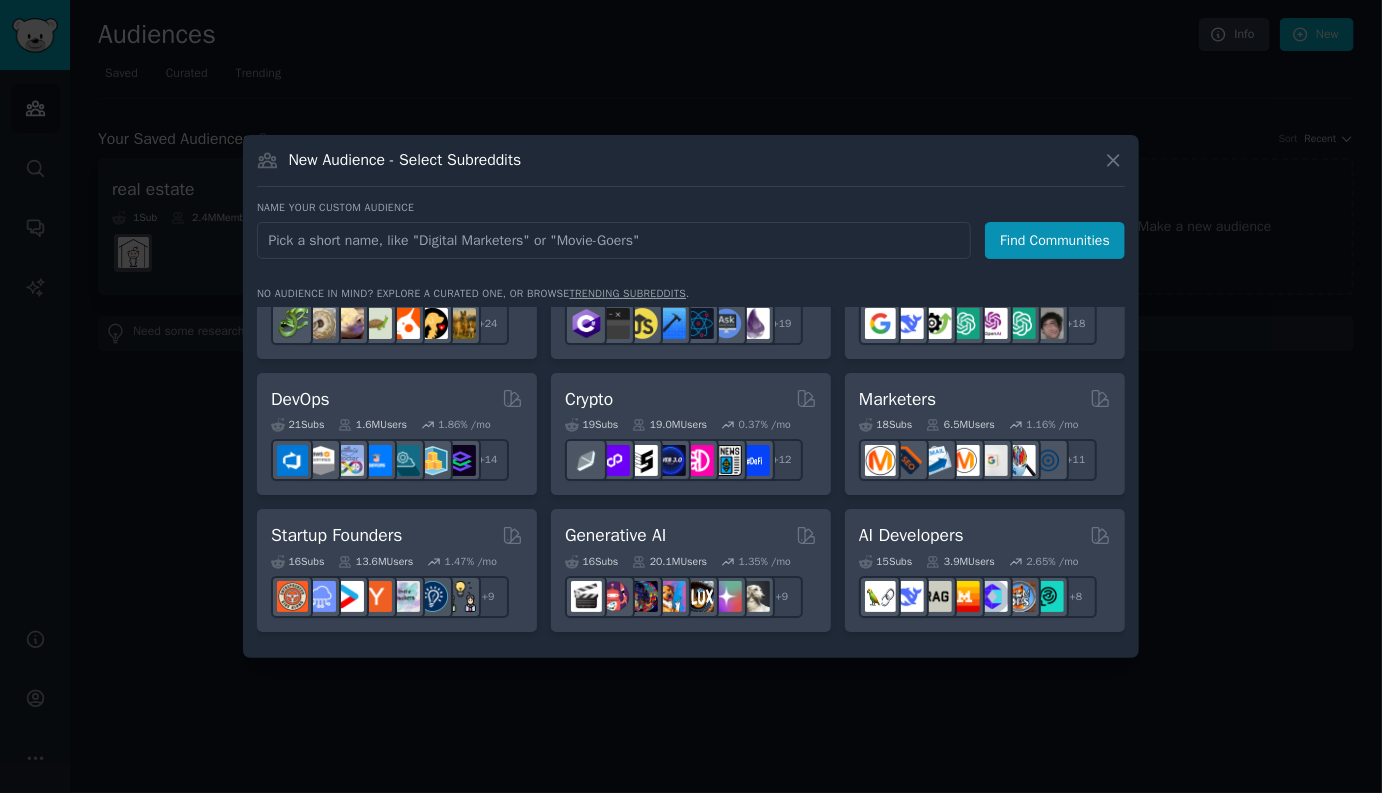 scroll, scrollTop: 0, scrollLeft: 0, axis: both 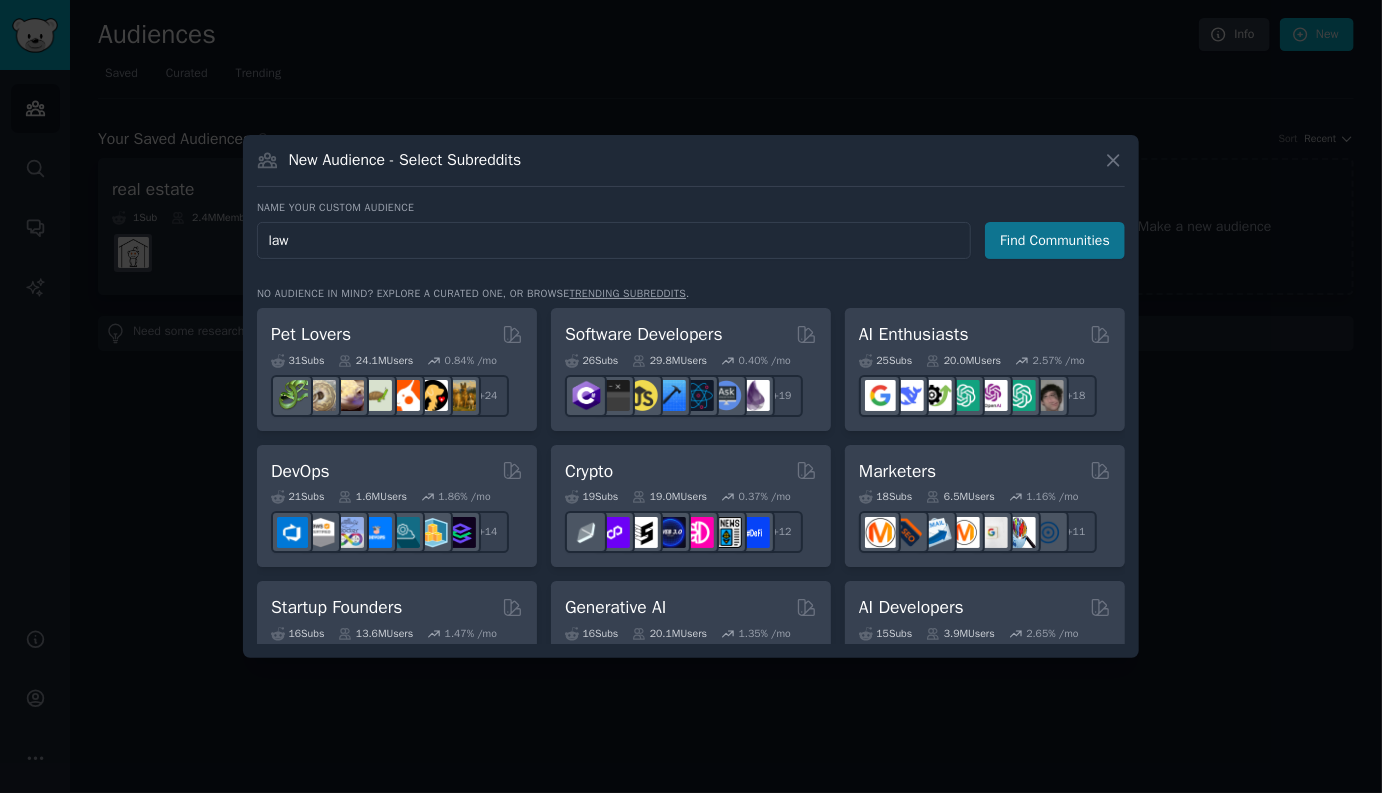 type on "law" 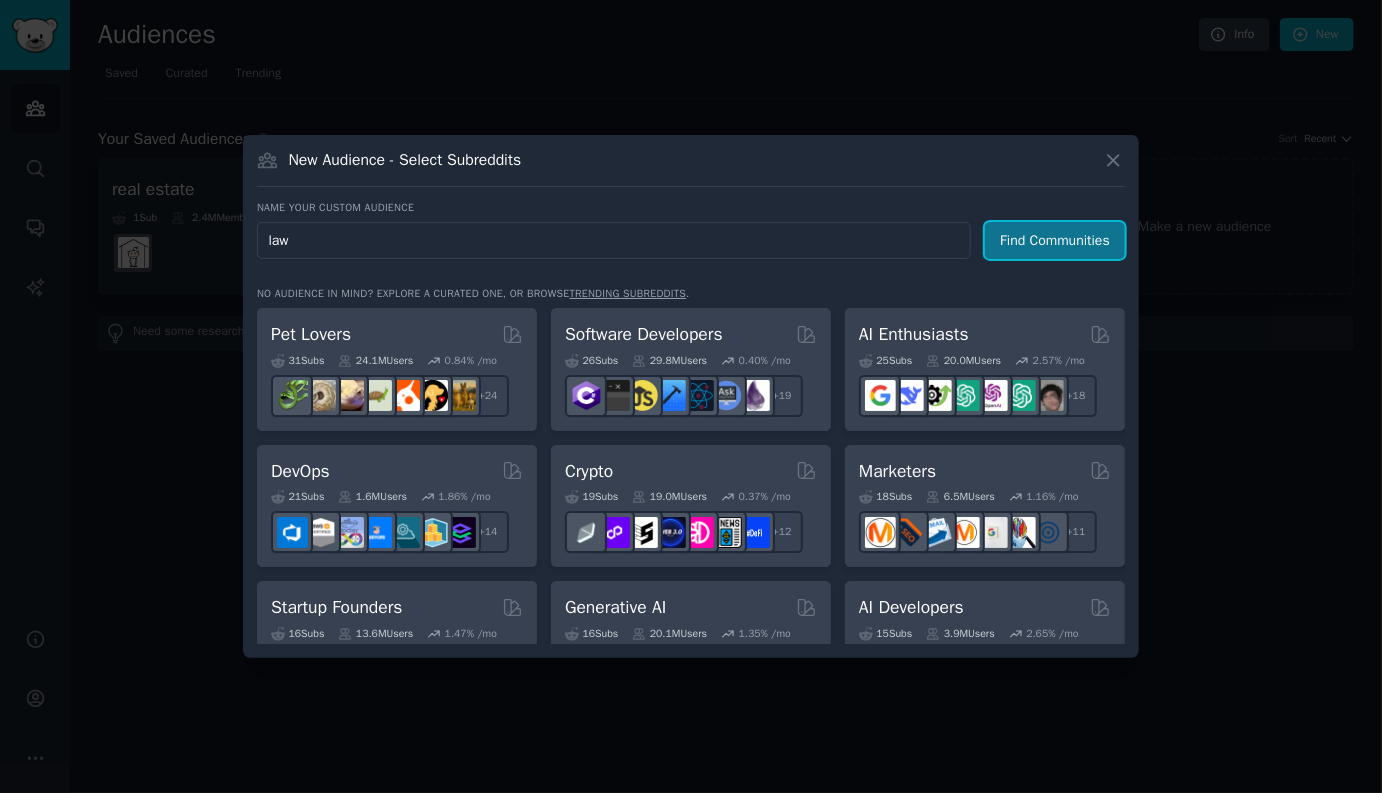 click on "Find Communities" at bounding box center (1055, 240) 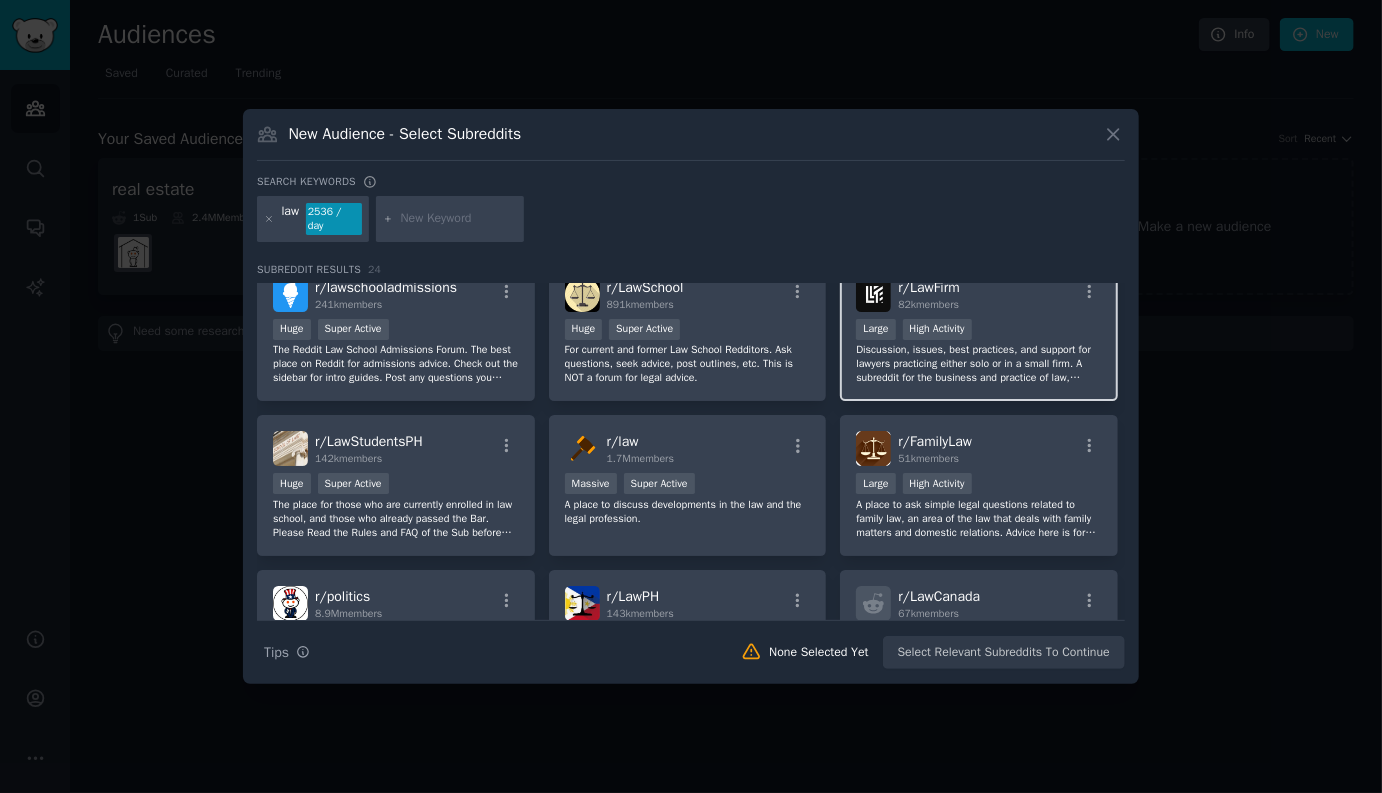 scroll, scrollTop: 0, scrollLeft: 0, axis: both 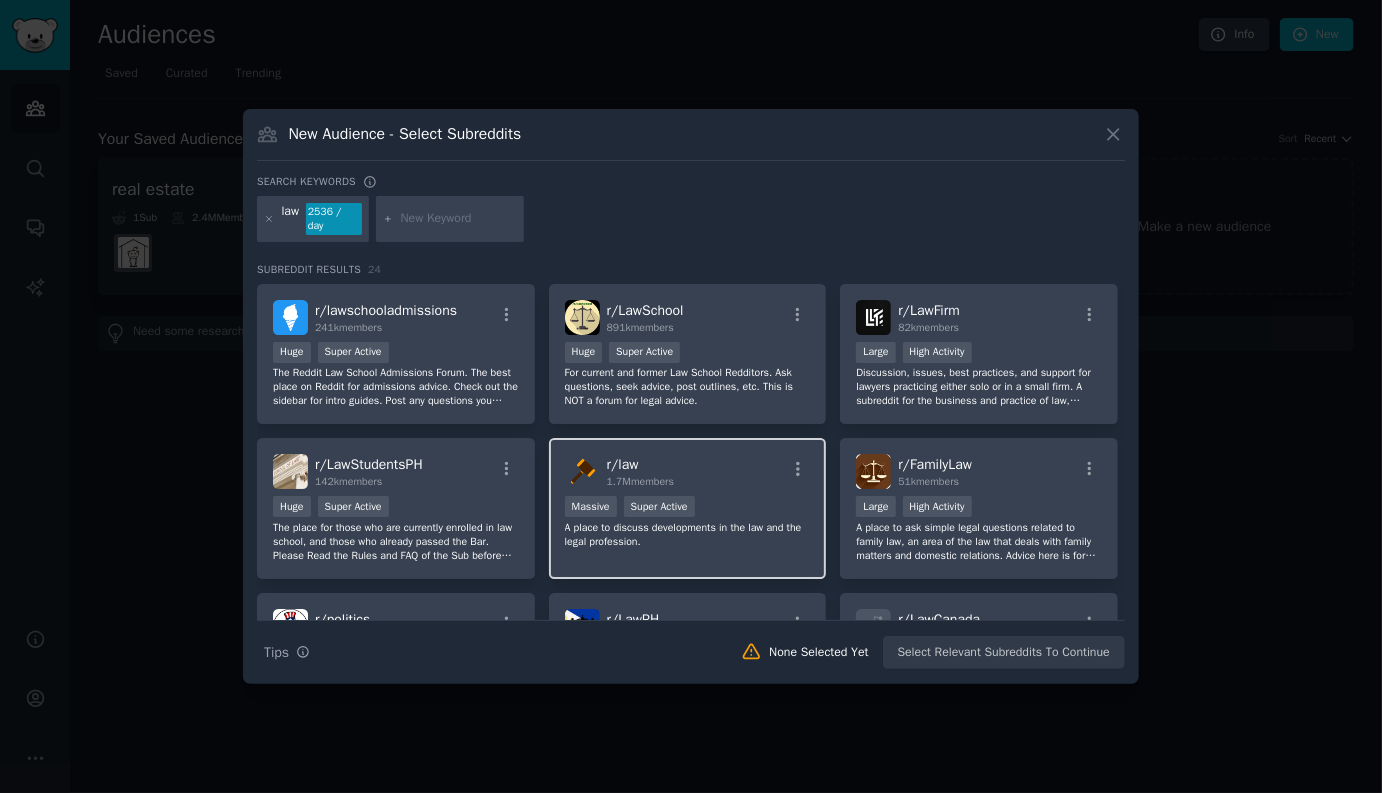 click on "r/ law 1.7M  members" at bounding box center [688, 471] 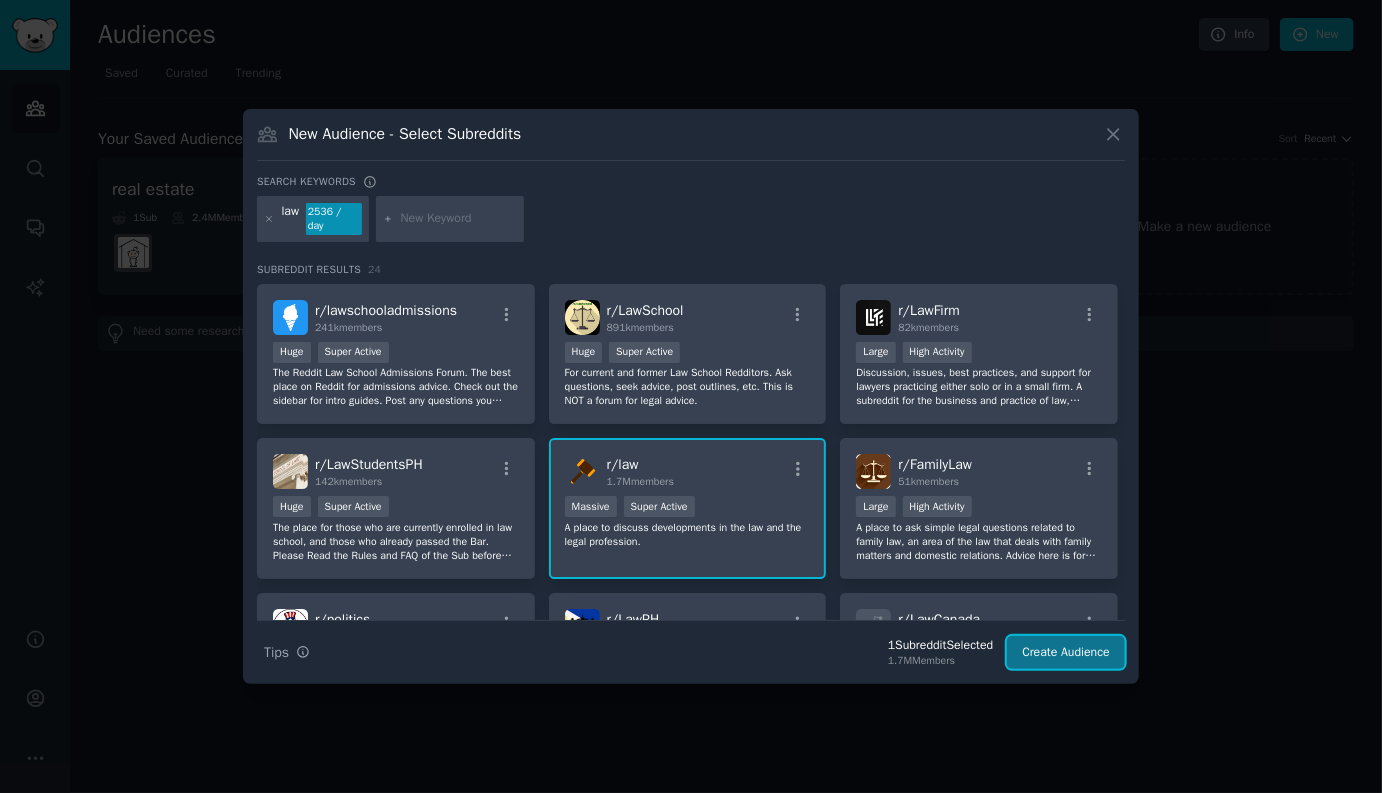 click on "Create Audience" at bounding box center [1066, 653] 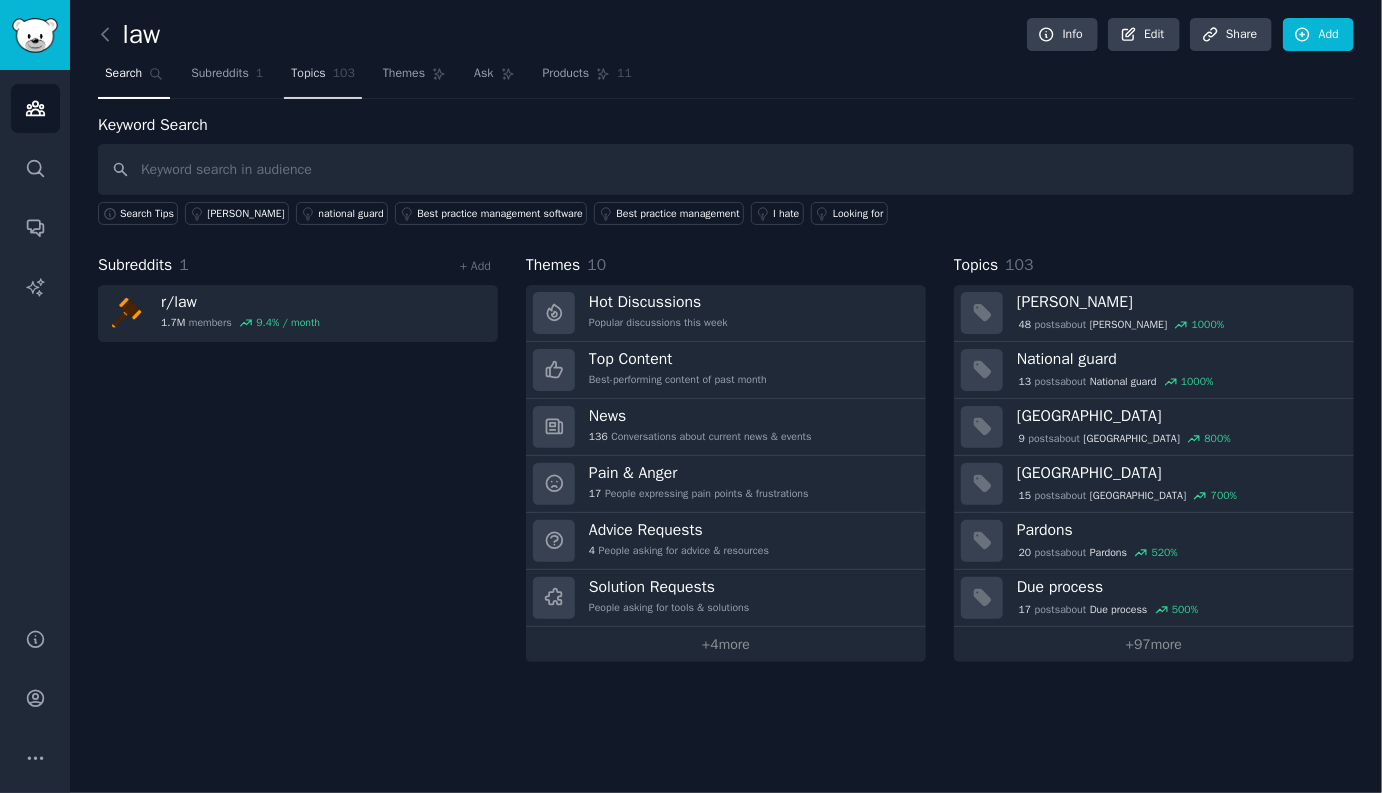click on "Topics" at bounding box center [308, 74] 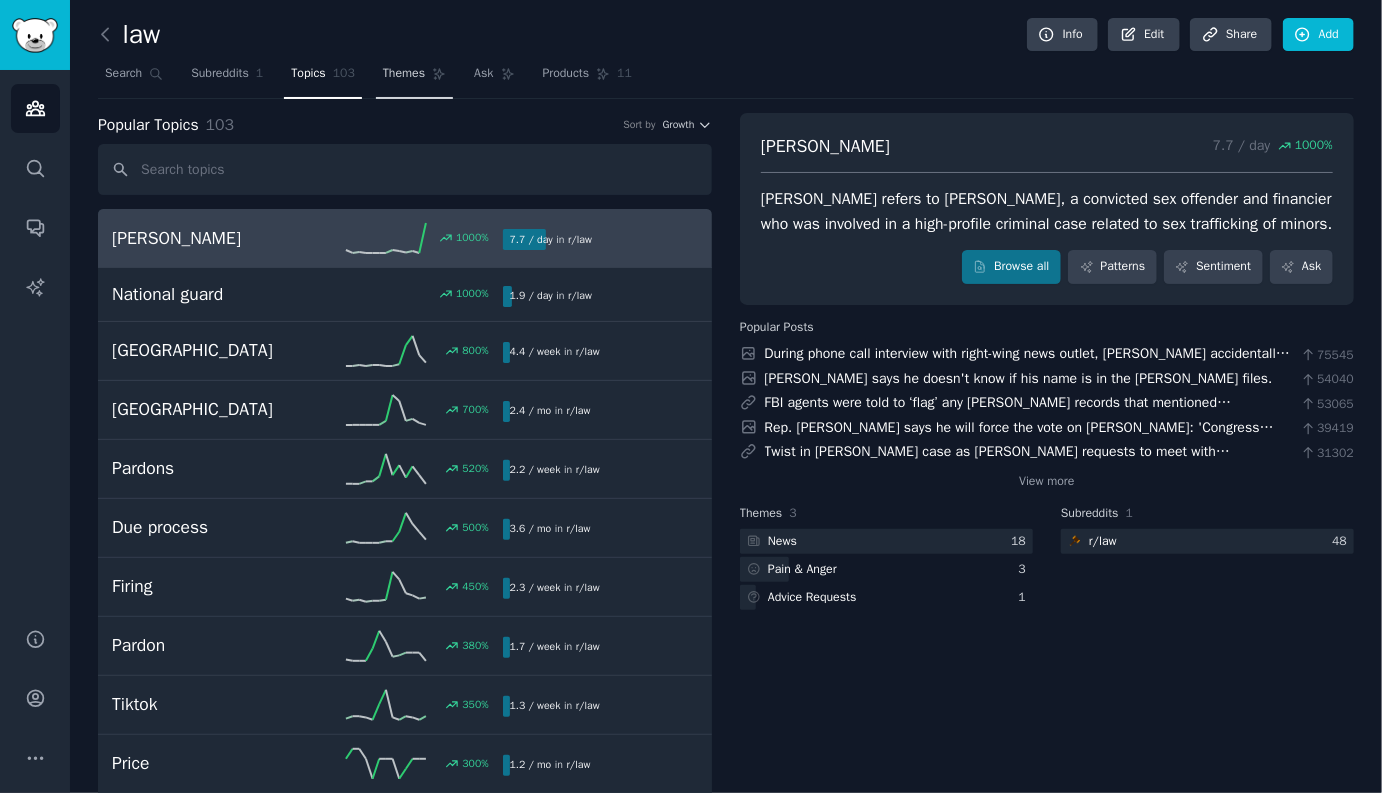 click on "Themes" at bounding box center [404, 74] 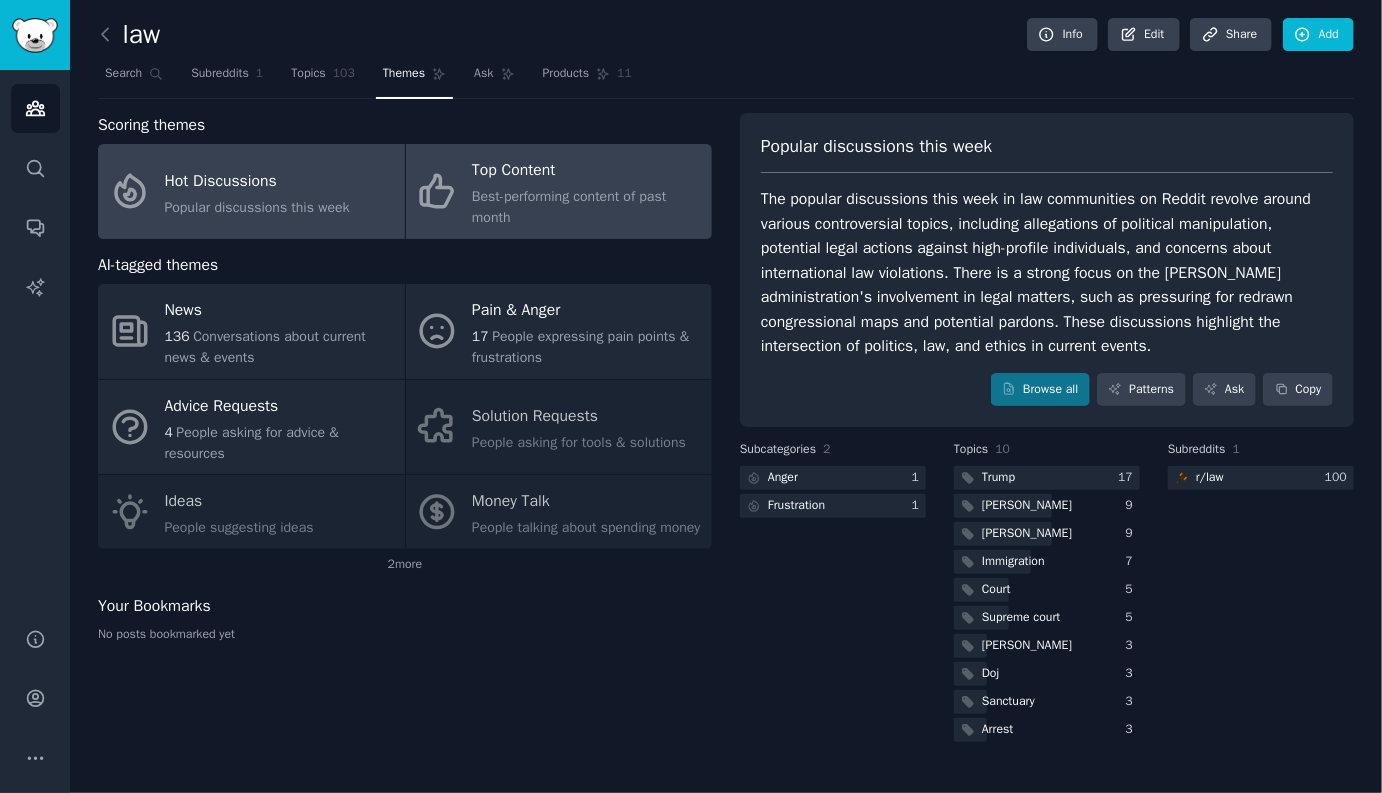 click on "Top Content" at bounding box center (587, 171) 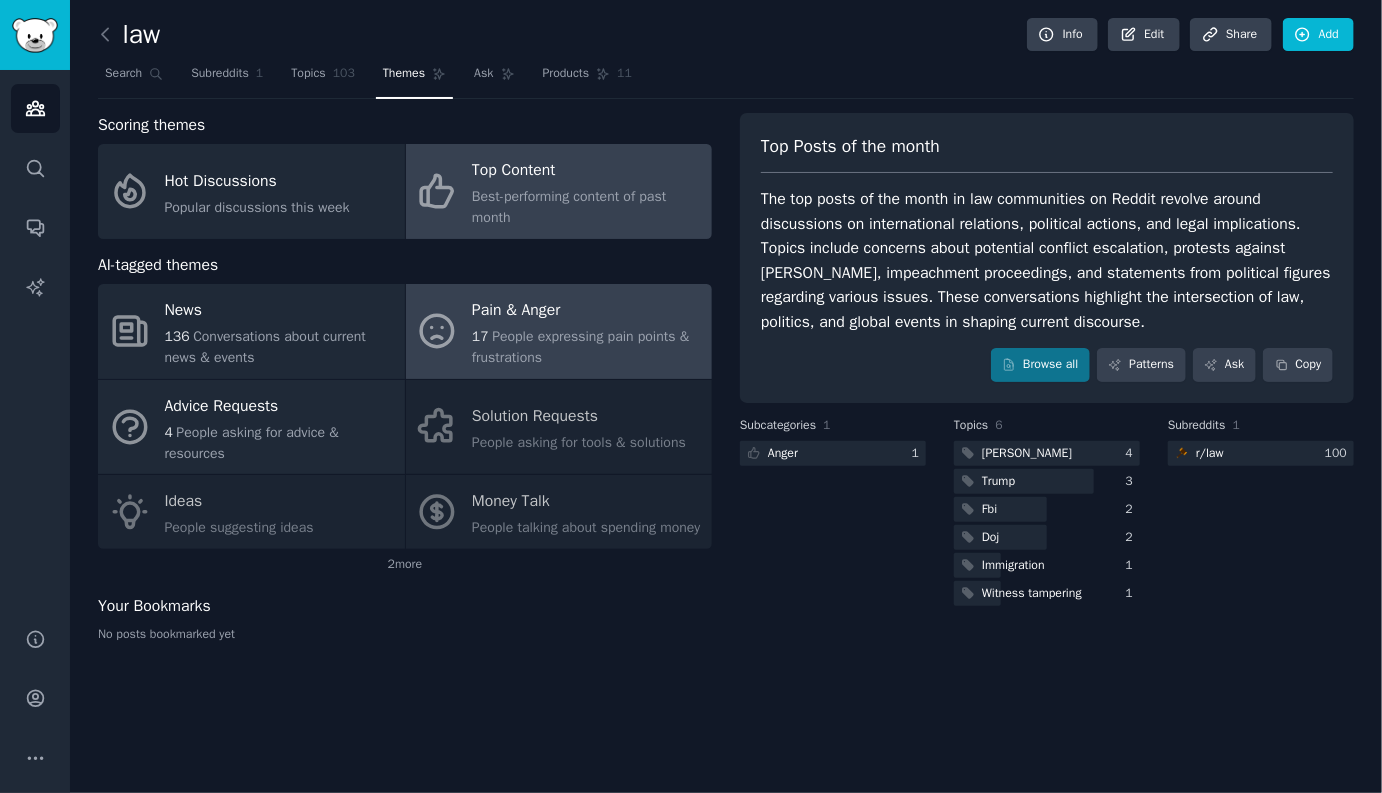 click on "People expressing pain points & frustrations" at bounding box center [580, 347] 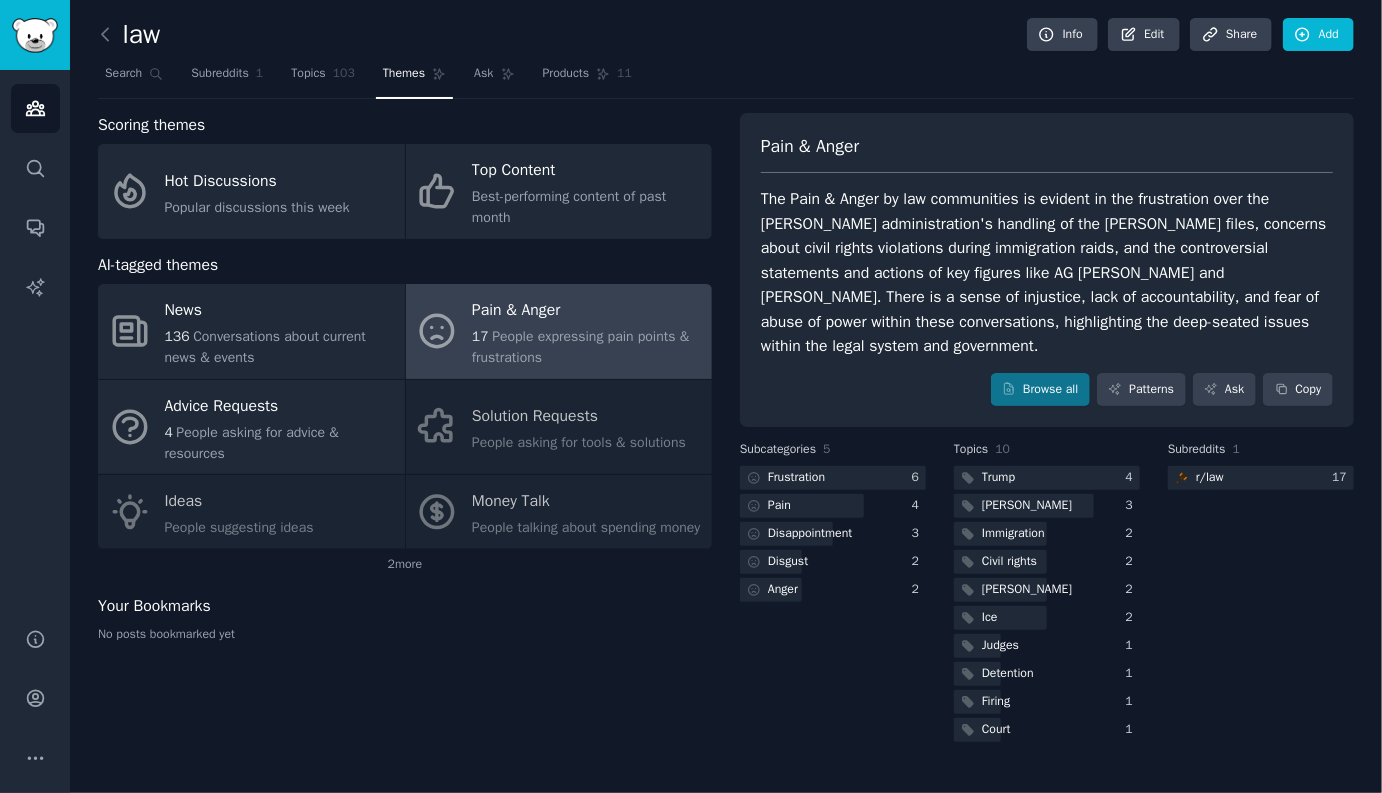 click on "Search Subreddits 1 Topics 103 Themes Ask Products 11" at bounding box center (726, 78) 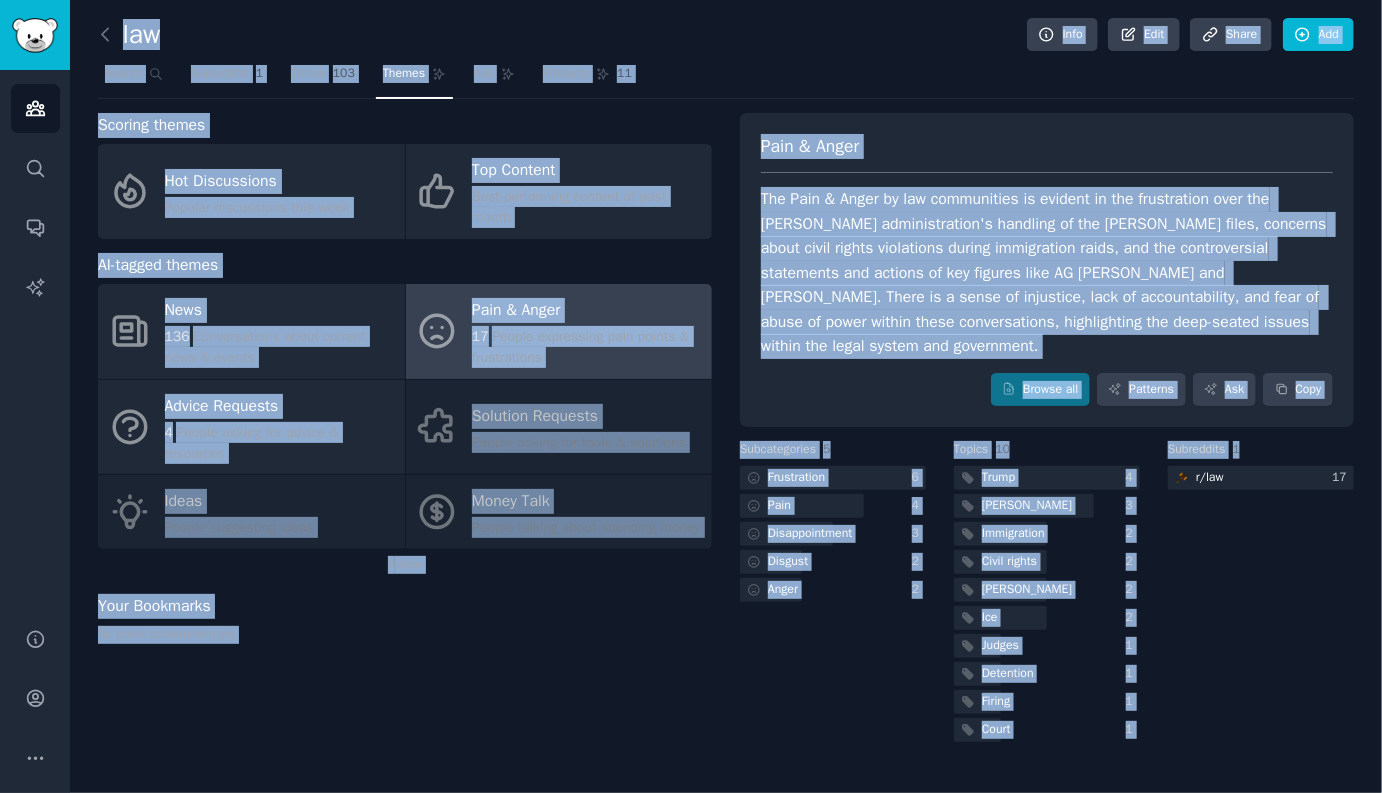 drag, startPoint x: 81, startPoint y: 8, endPoint x: 1285, endPoint y: 746, distance: 1412.1827 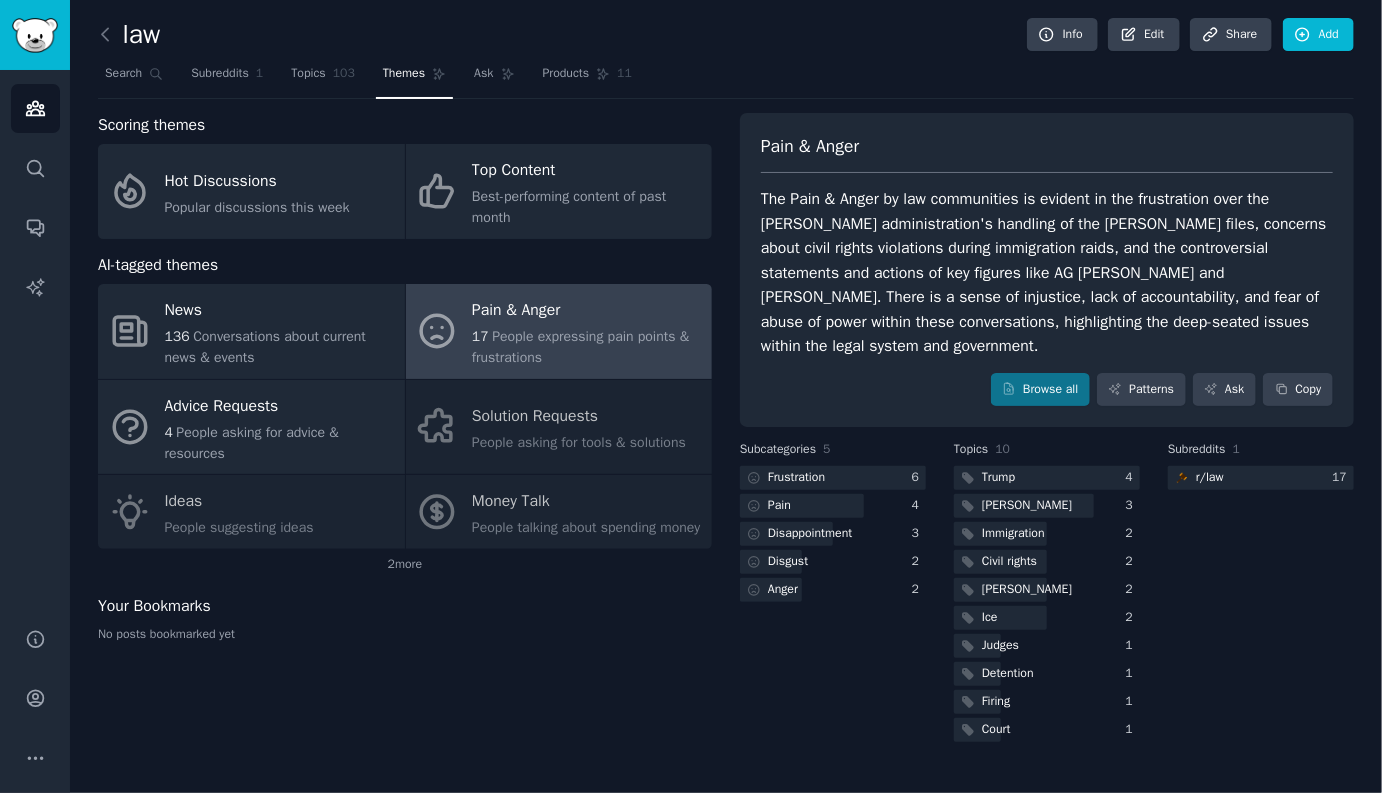 click on "Subreddits 1  r/ law 17" at bounding box center (1261, 593) 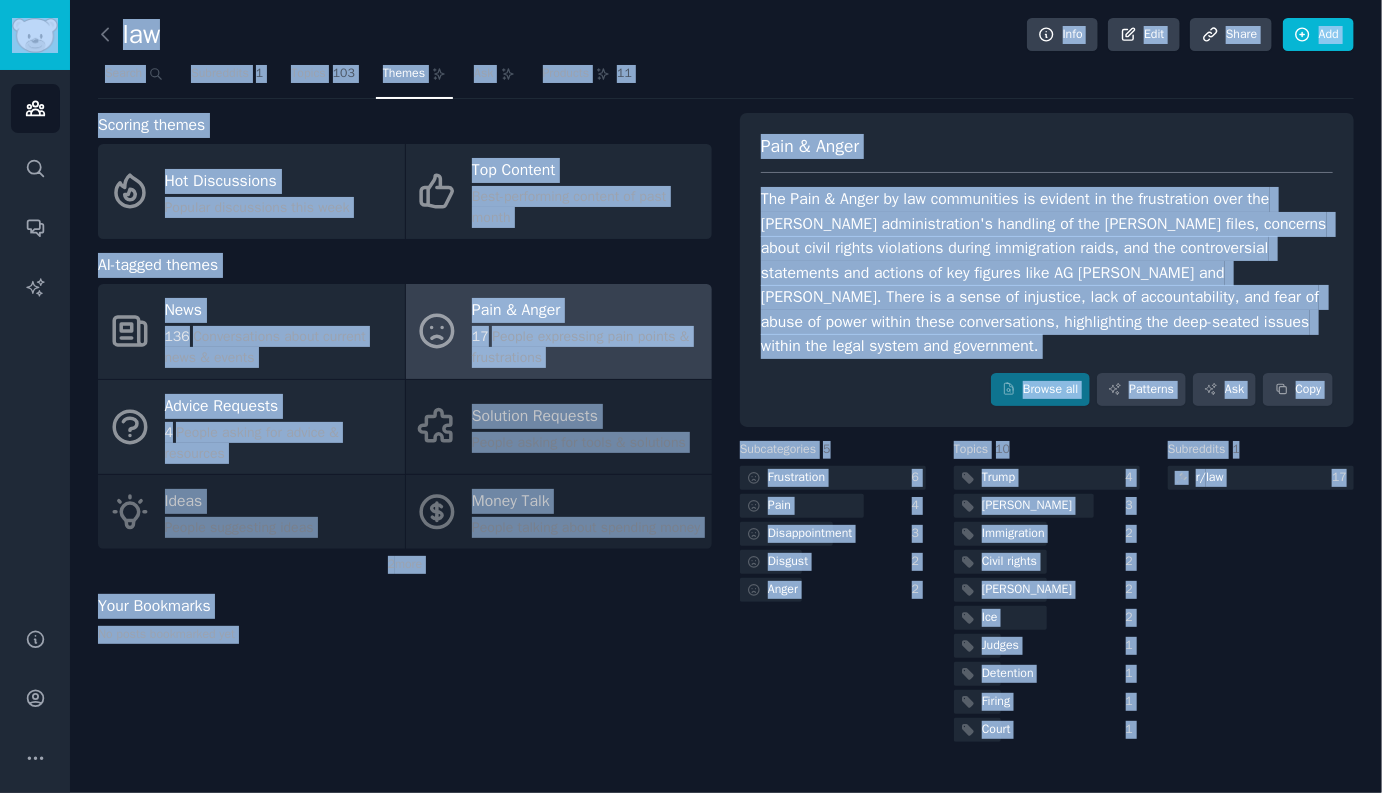click on "Subreddits 1  r/ law 17" at bounding box center (1261, 593) 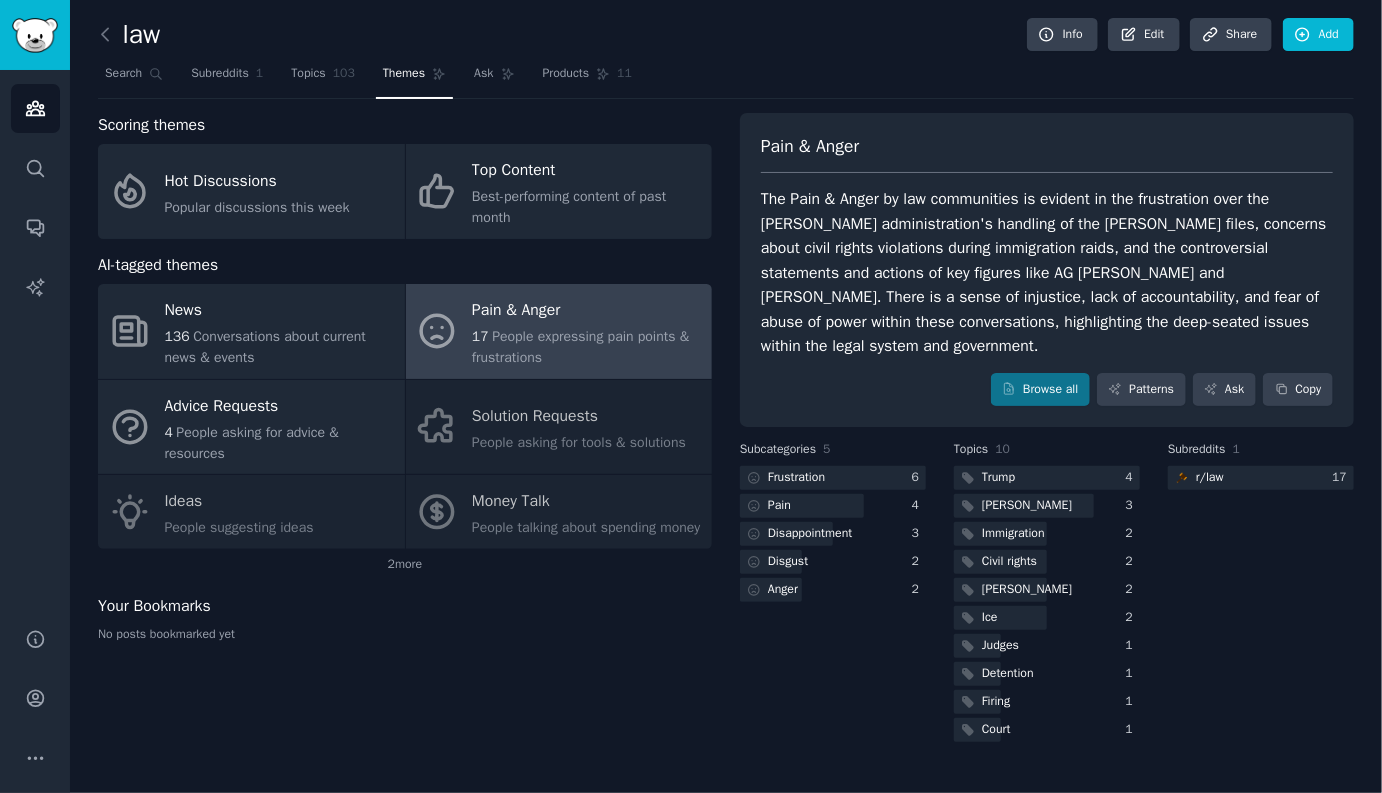 click on "law Info Edit Share Add" at bounding box center [726, 38] 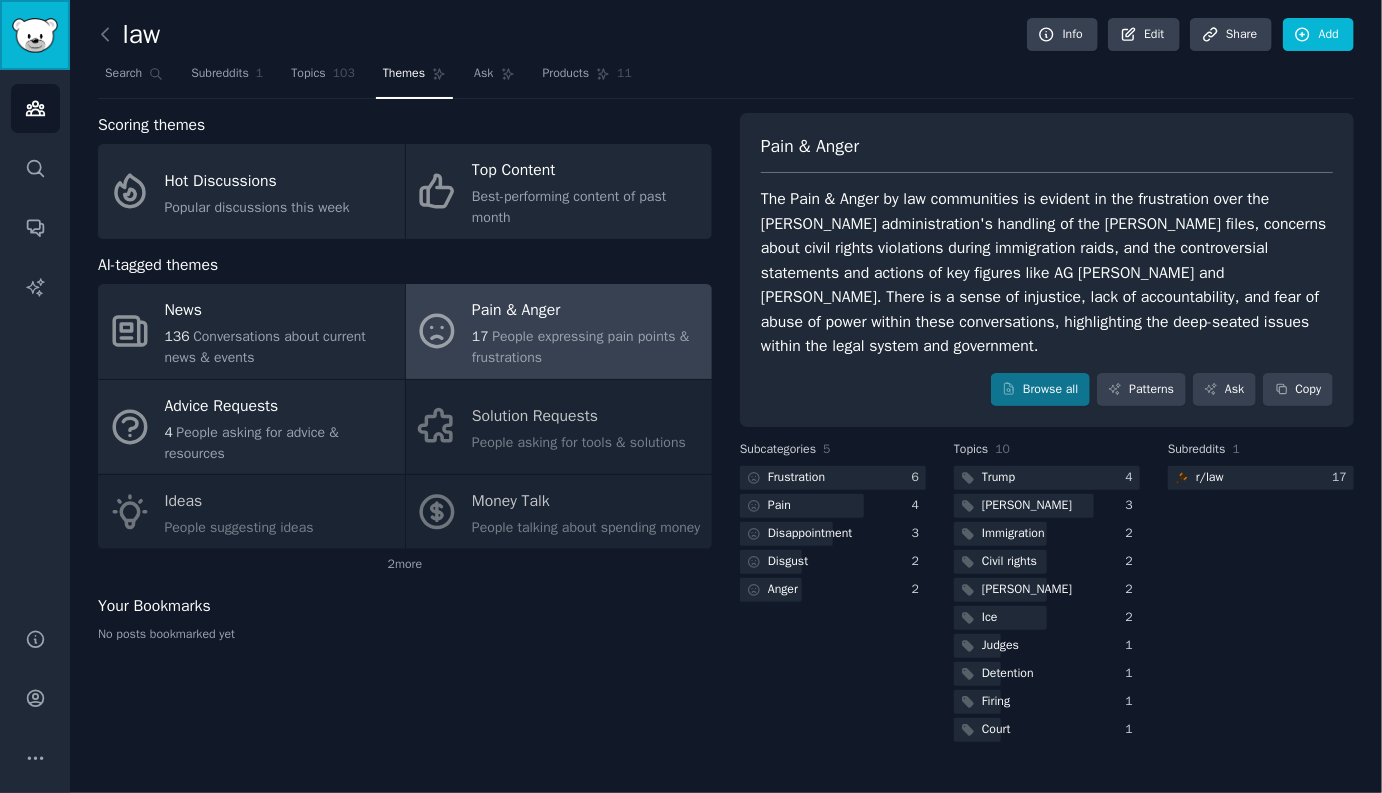 click at bounding box center [35, 35] 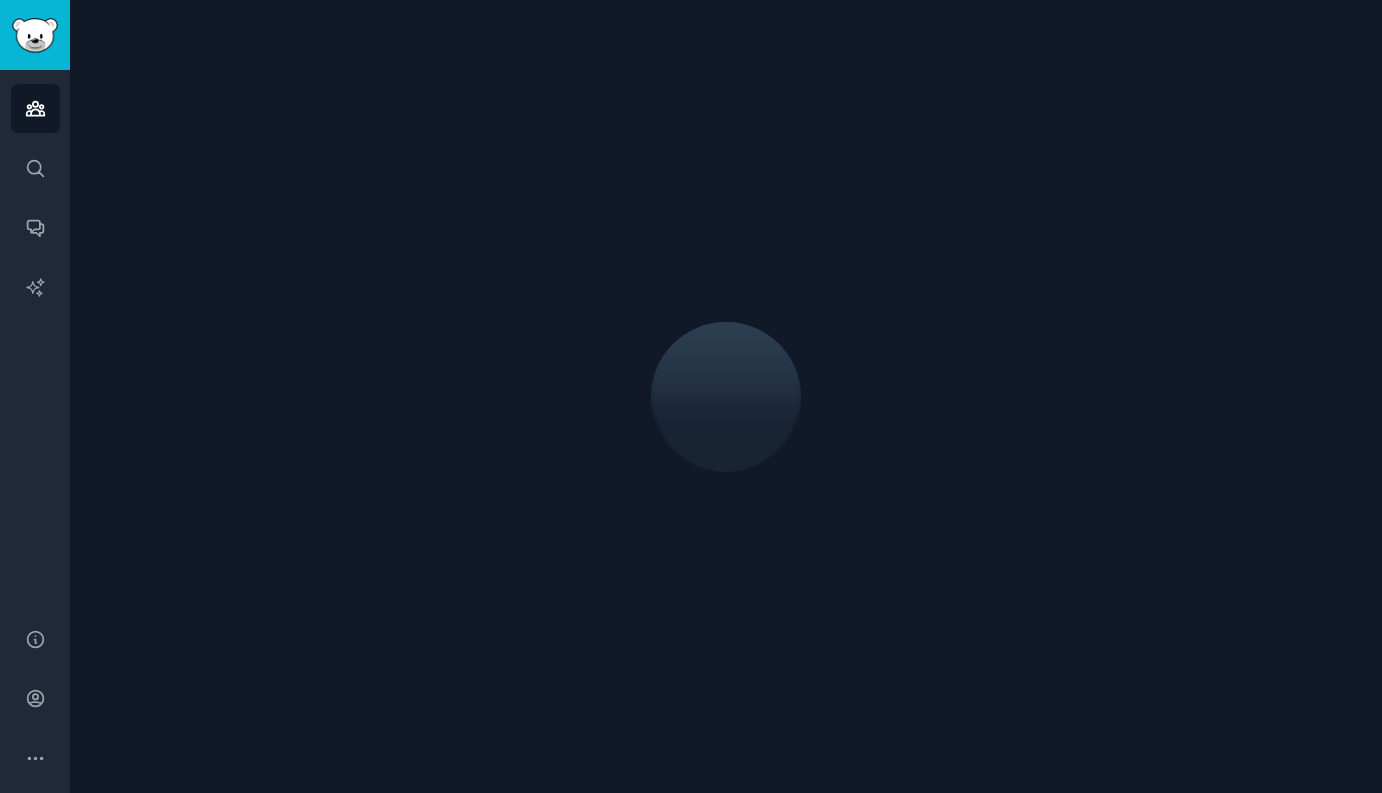 scroll, scrollTop: 0, scrollLeft: 0, axis: both 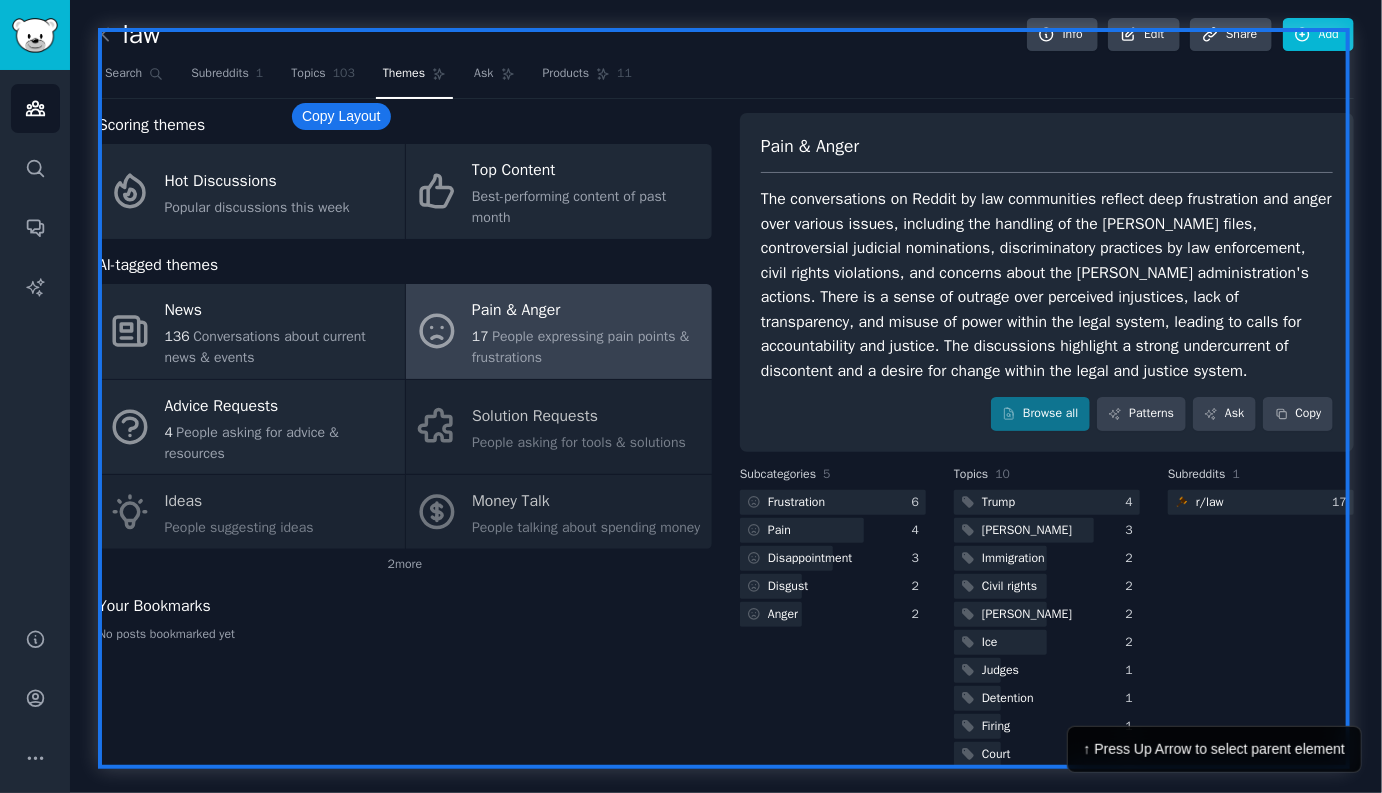 click on "law Info Edit Share Add Search Subreddits 1 Topics 103 Themes Ask Products 11 Scoring themes Hot Discussions Popular discussions this week Top Content Best-performing content of past month AI-tagged themes News 136 Conversations about current news & events Pain & Anger 17 People expressing pain points & frustrations Advice Requests 4 People asking for advice & resources Solution Requests People asking for tools & solutions Ideas People suggesting ideas Money Talk People talking about spending money 2  more Your Bookmarks No posts bookmarked yet Pain & Anger Browse all Patterns Ask Copy Subcategories 5   Frustration 6   Pain 4   Disappointment 3   Disgust 2   Anger 2 Topics 10   [PERSON_NAME] 4   [PERSON_NAME] 3   Immigration 2   Civil rights 2   [PERSON_NAME] 2   Ice 2   Judges 1   Detention 1   Firing 1   Court 1 Subreddits 1  r/ law 17" at bounding box center (726, 399) 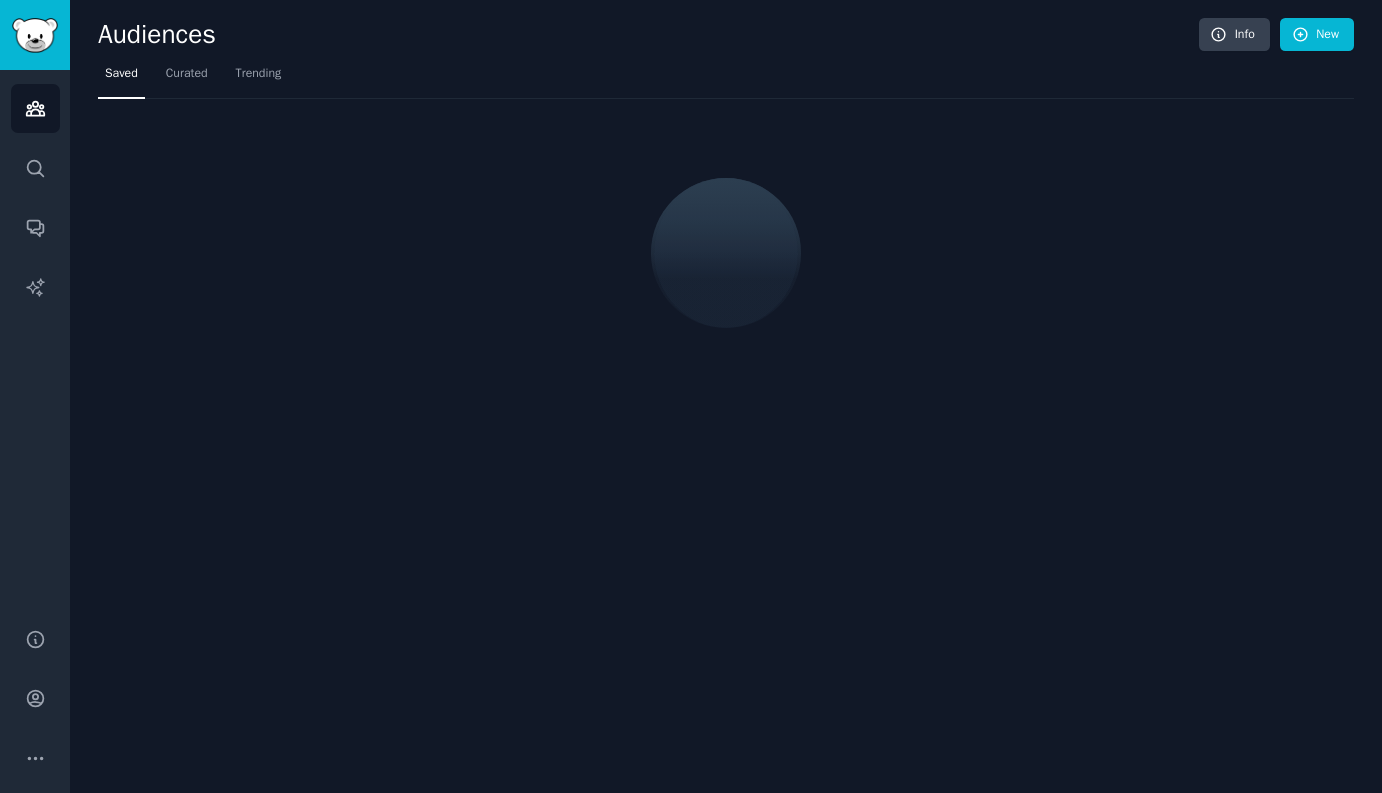 scroll, scrollTop: 0, scrollLeft: 0, axis: both 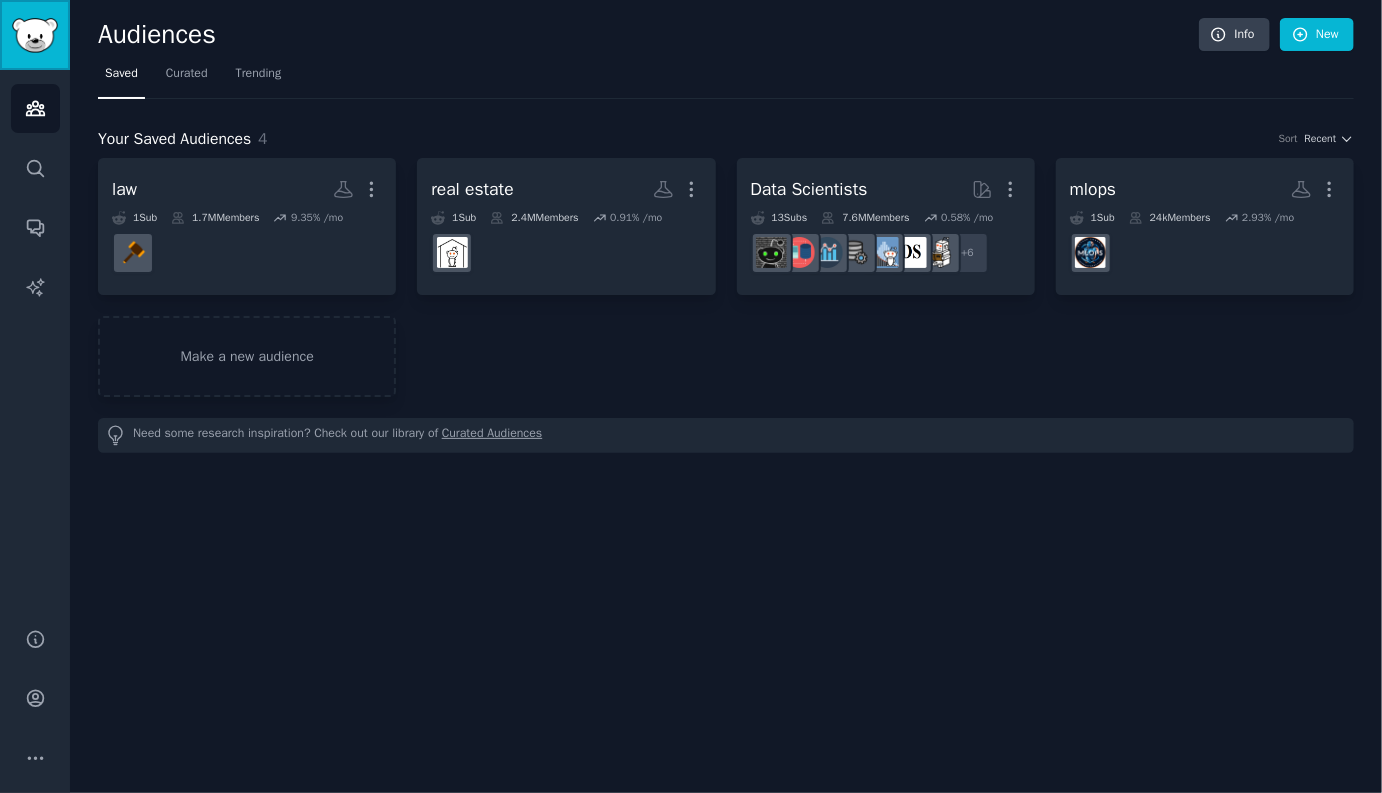 click at bounding box center [35, 35] 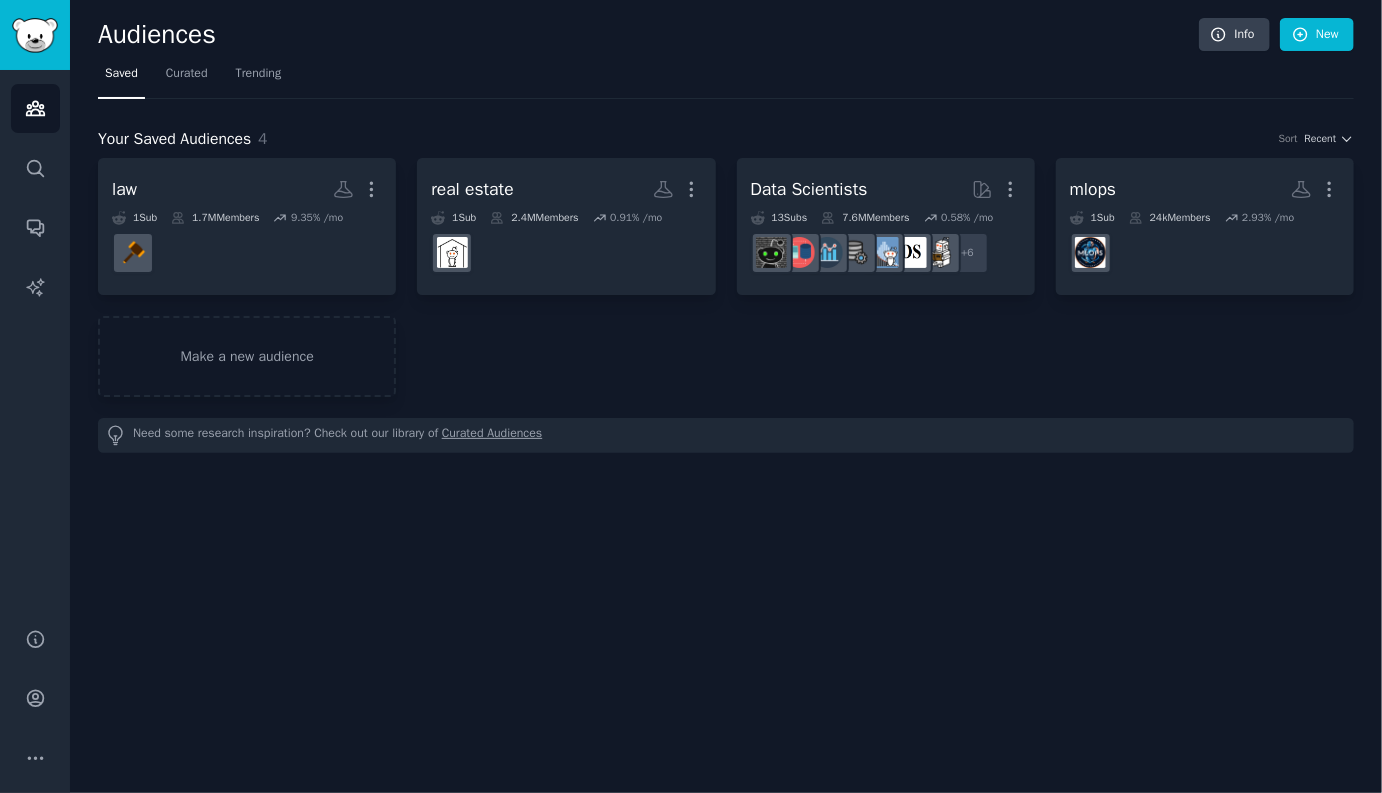 click on "Audiences" at bounding box center (648, 35) 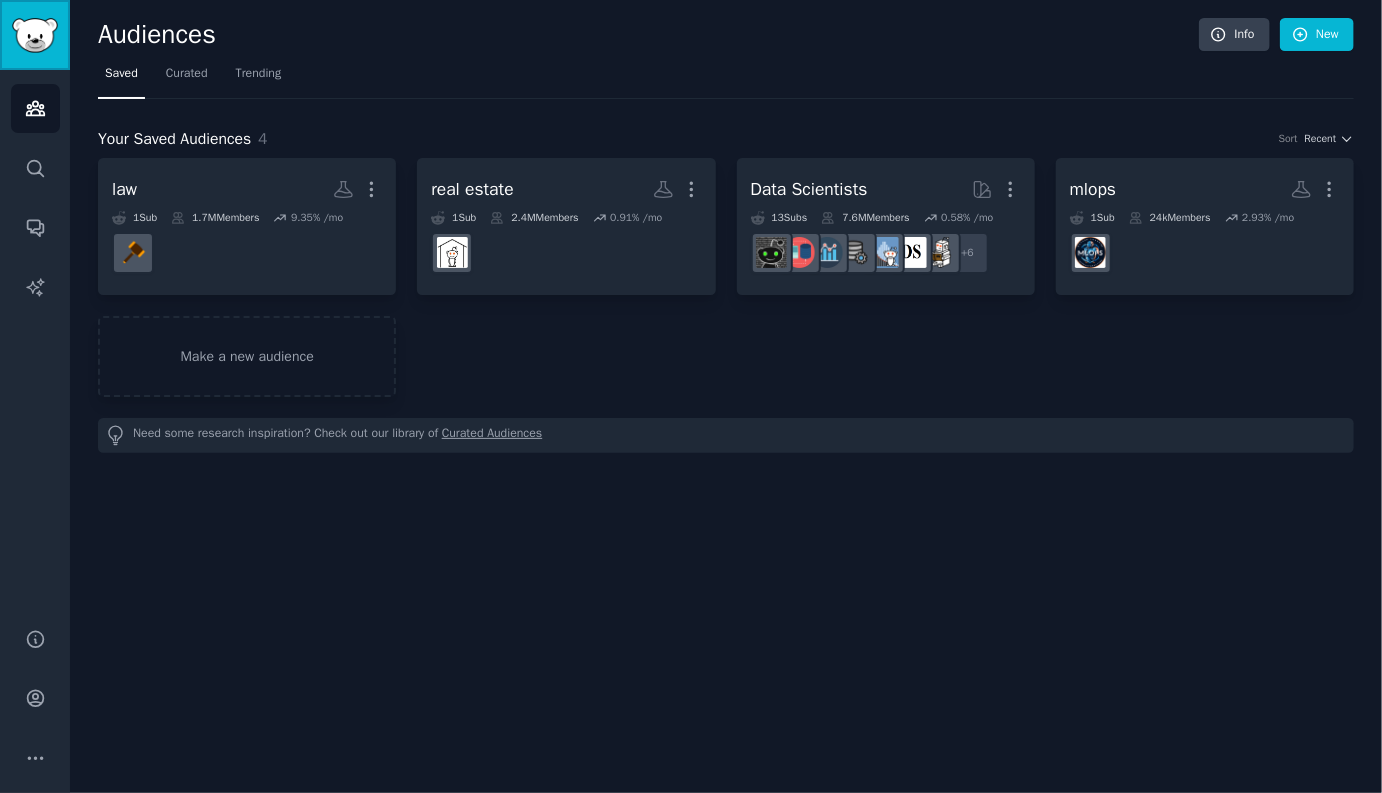 click at bounding box center (35, 35) 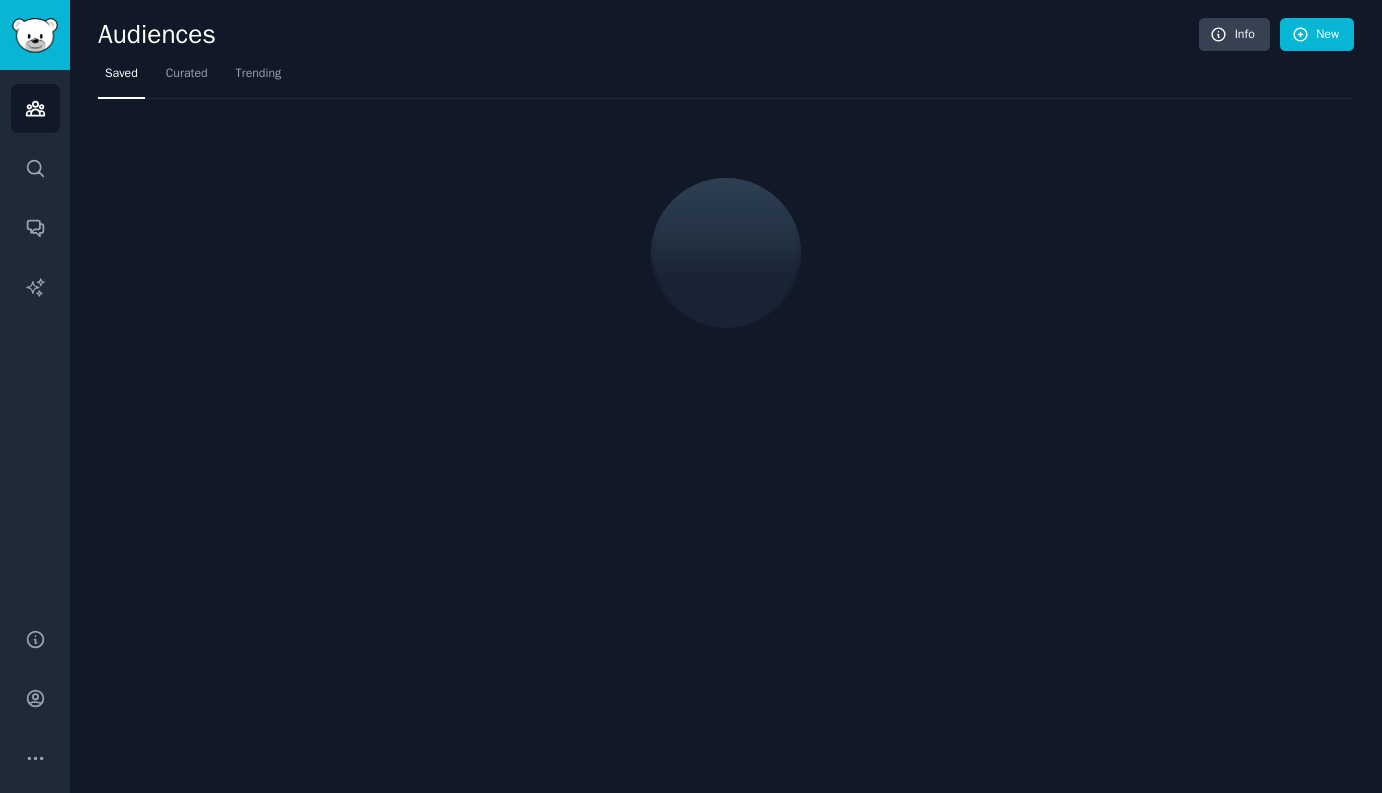 scroll, scrollTop: 0, scrollLeft: 0, axis: both 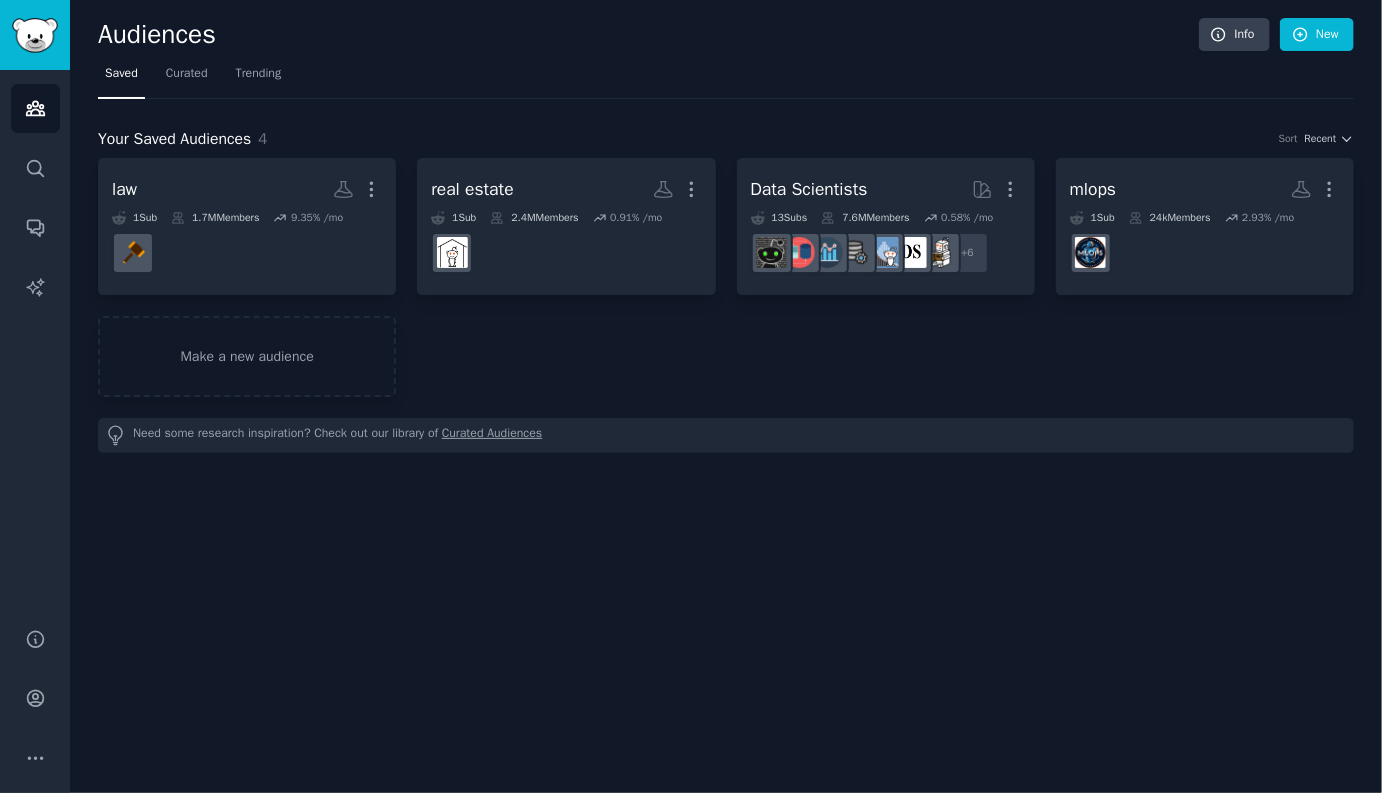 click on "law More 1  Sub 1.7M  Members 9.35 % /mo real estate More 1  Sub 2.4M  Members 0.91 % /mo Data Scientists More 13  Sub s 7.6M  Members 0.58 % /mo r/analytics + 6 mlops More 1  Sub 24k  Members 2.93 % /mo Make a new audience" at bounding box center [726, 277] 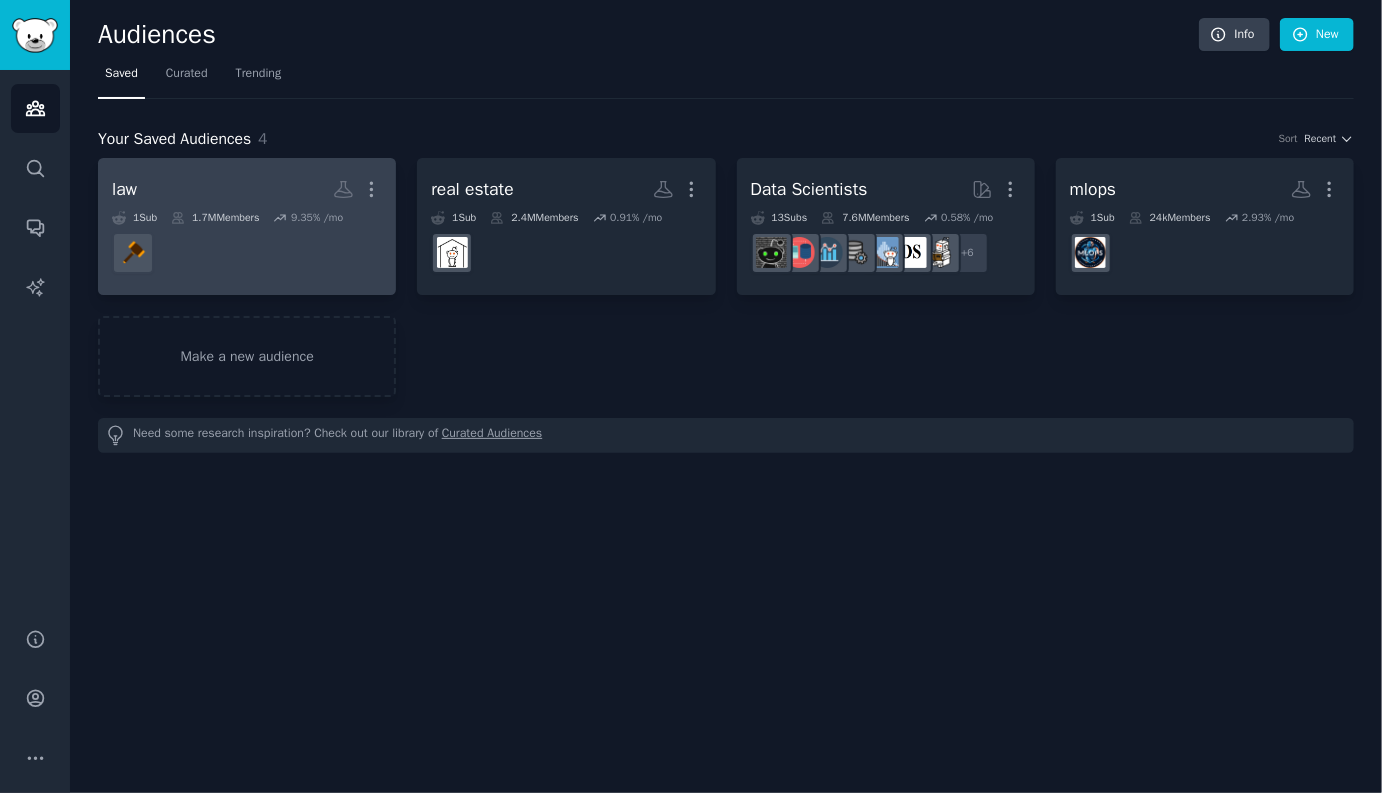 click at bounding box center [247, 253] 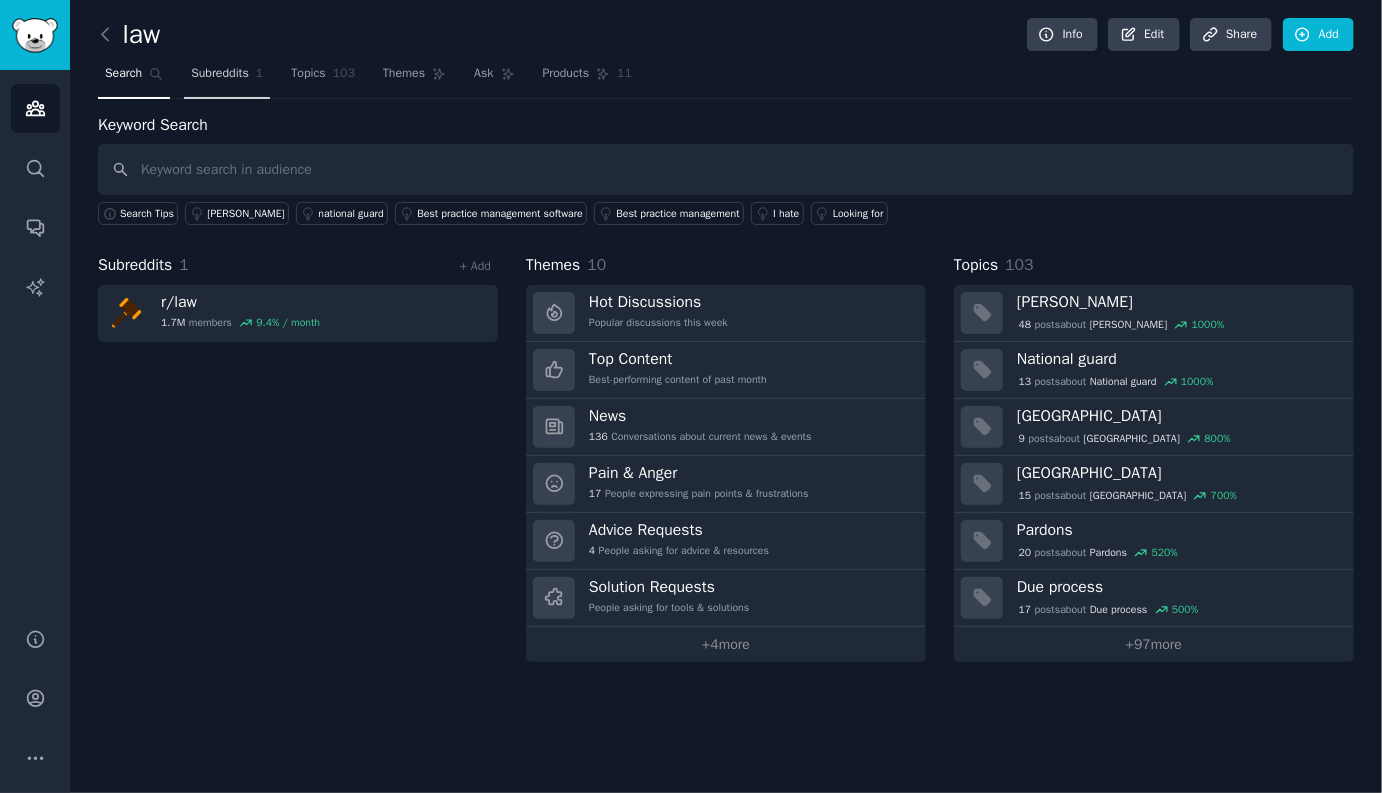 click on "Subreddits" at bounding box center (220, 74) 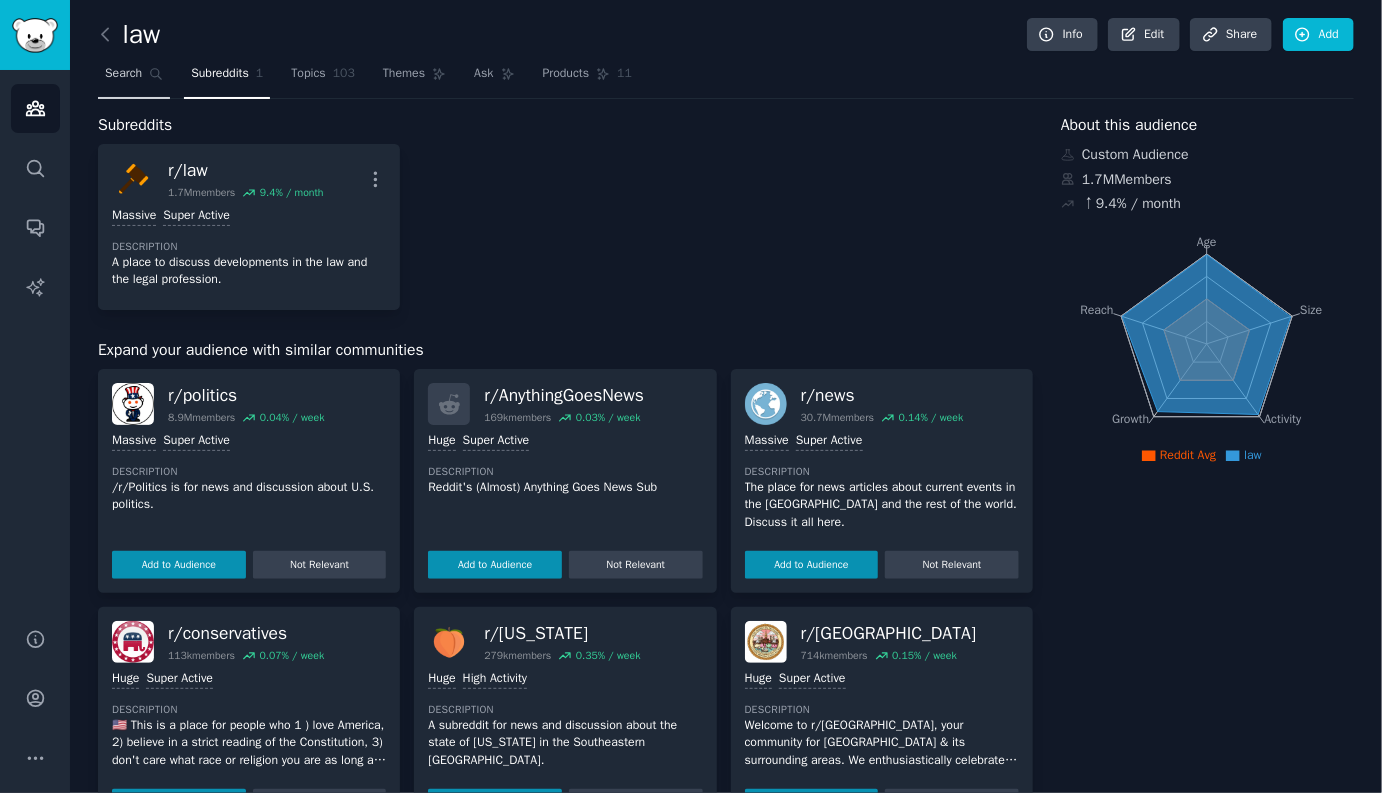click on "Search" at bounding box center [134, 78] 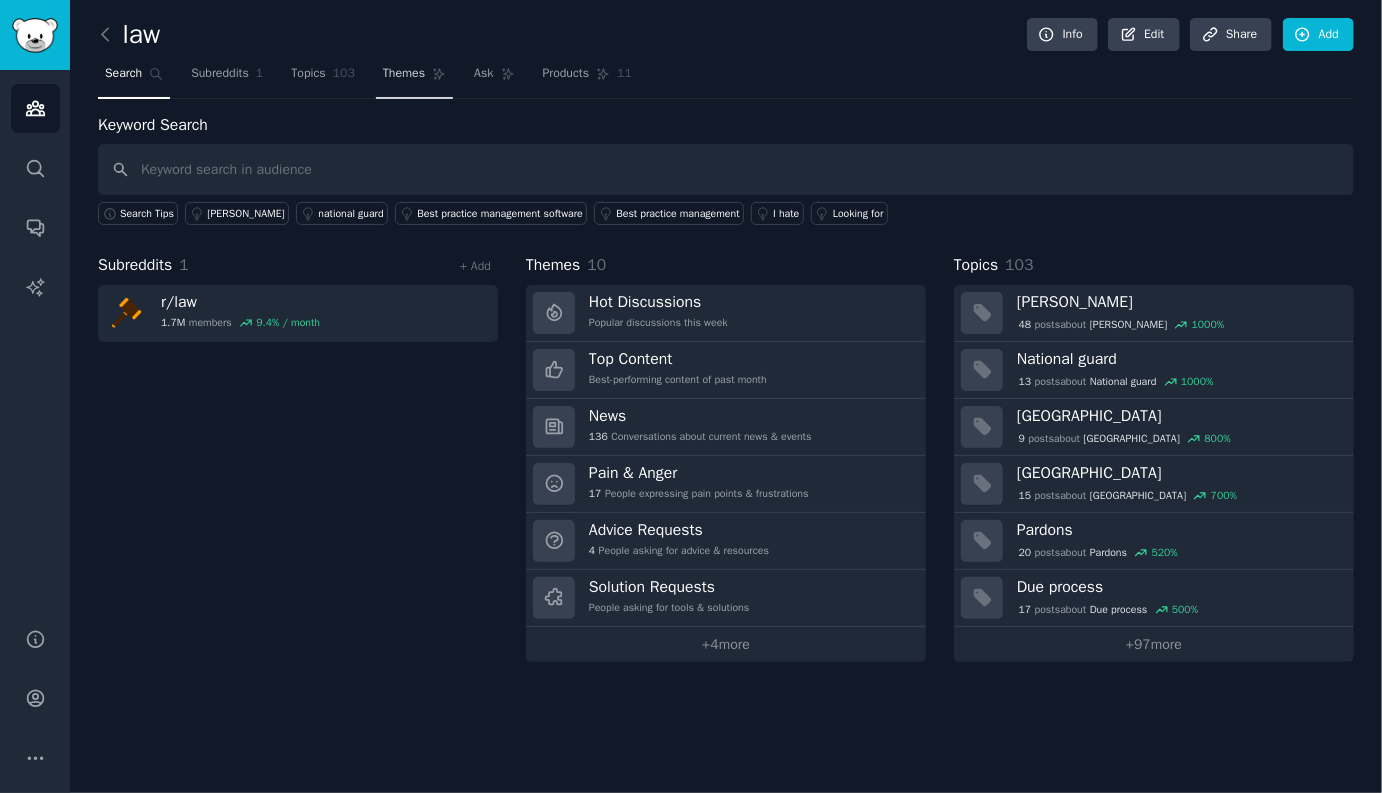 click on "Themes" at bounding box center [404, 74] 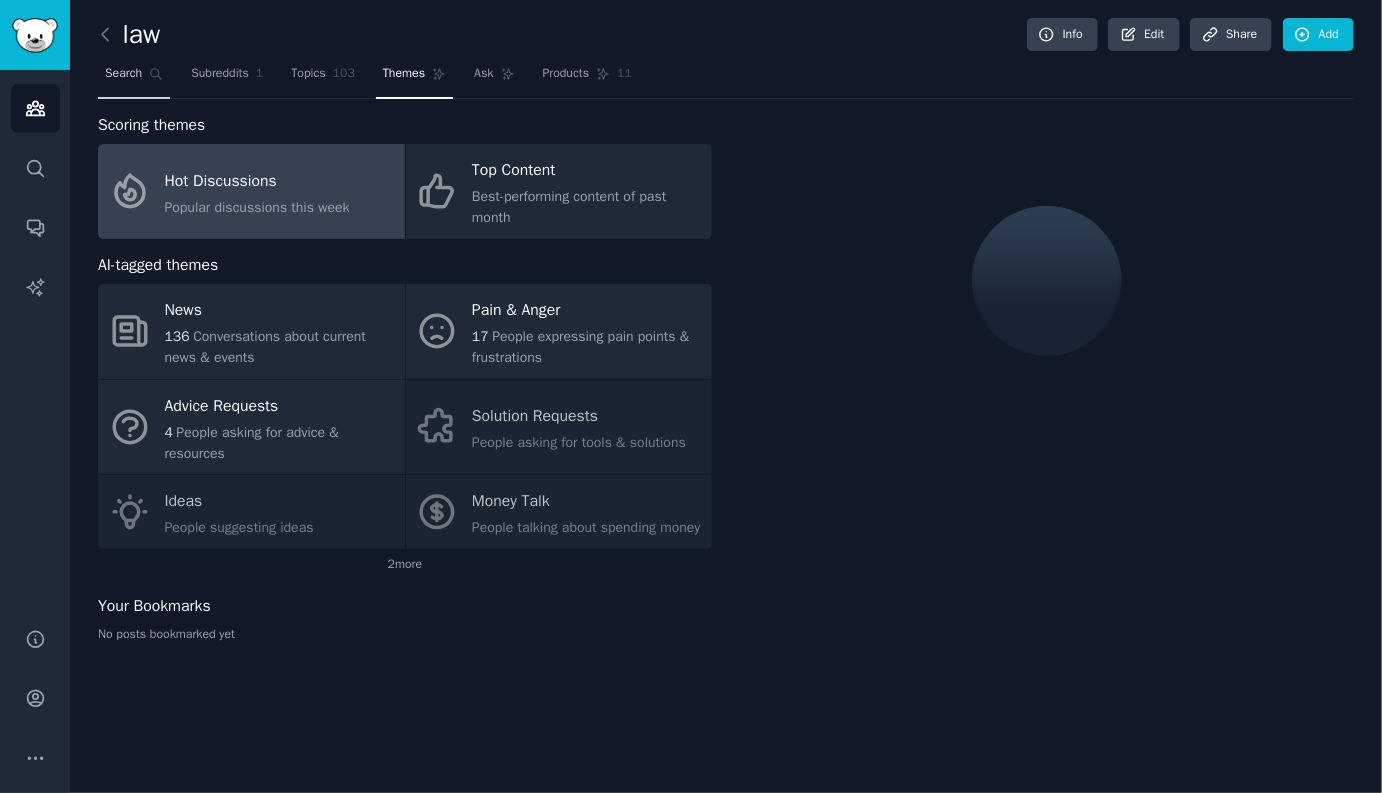 click on "Search" at bounding box center [123, 74] 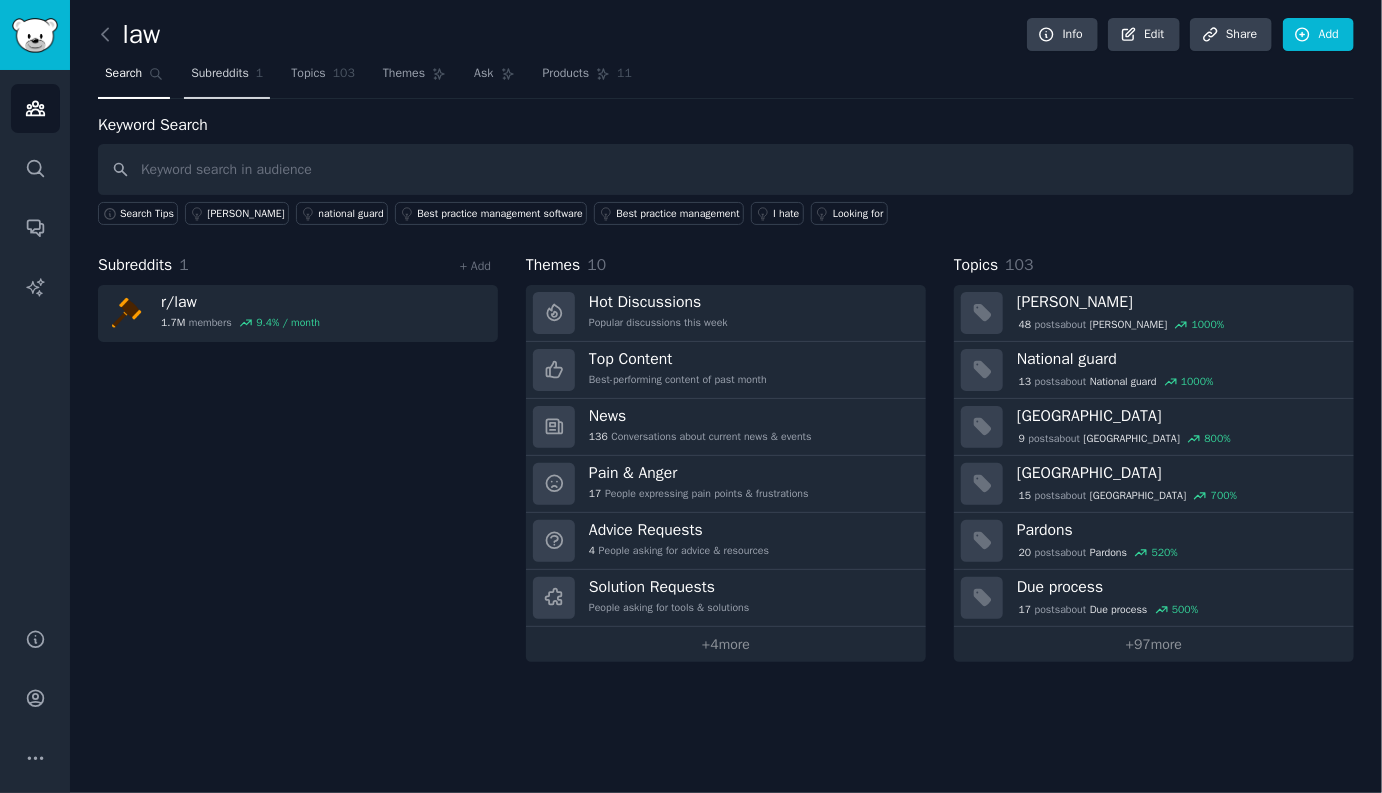 click on "Subreddits" at bounding box center (220, 74) 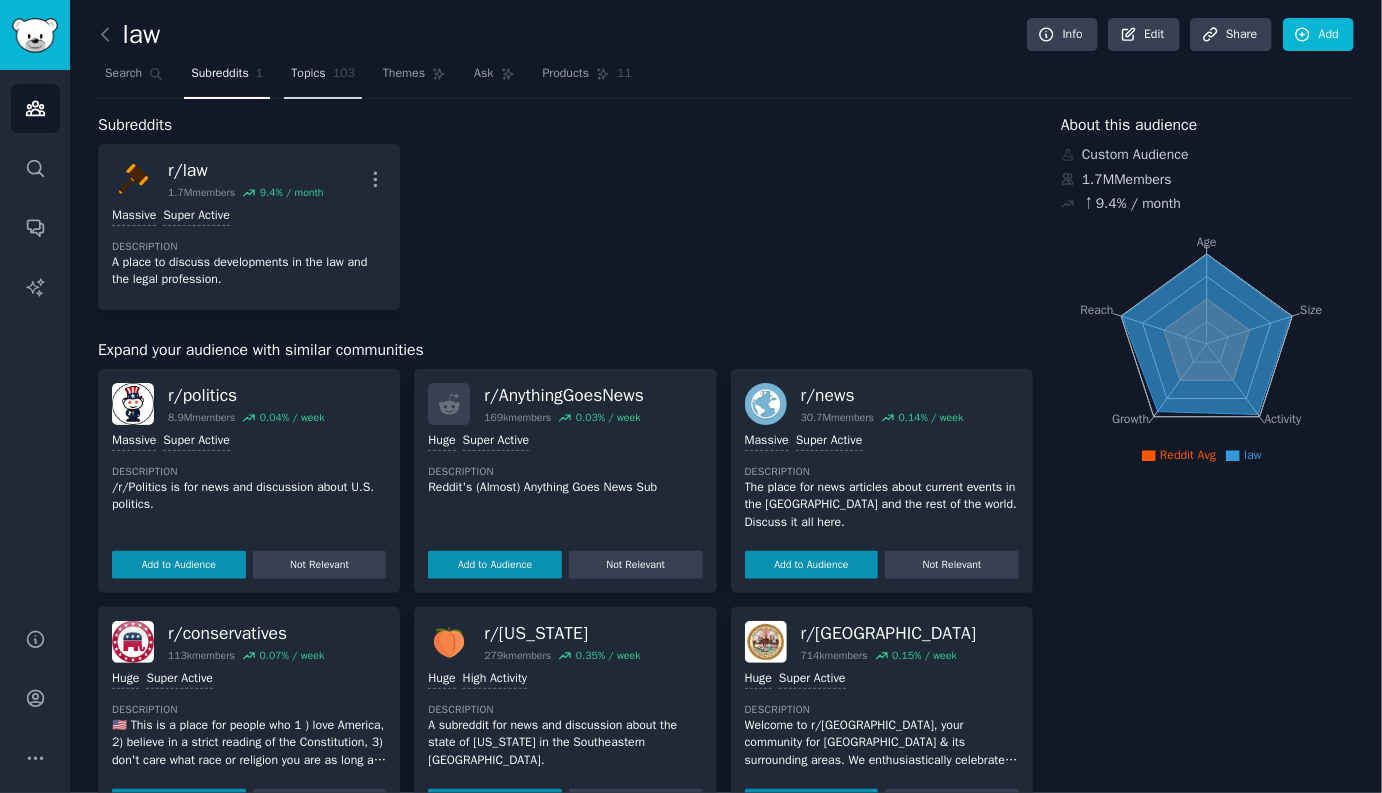 click on "Topics" at bounding box center [308, 74] 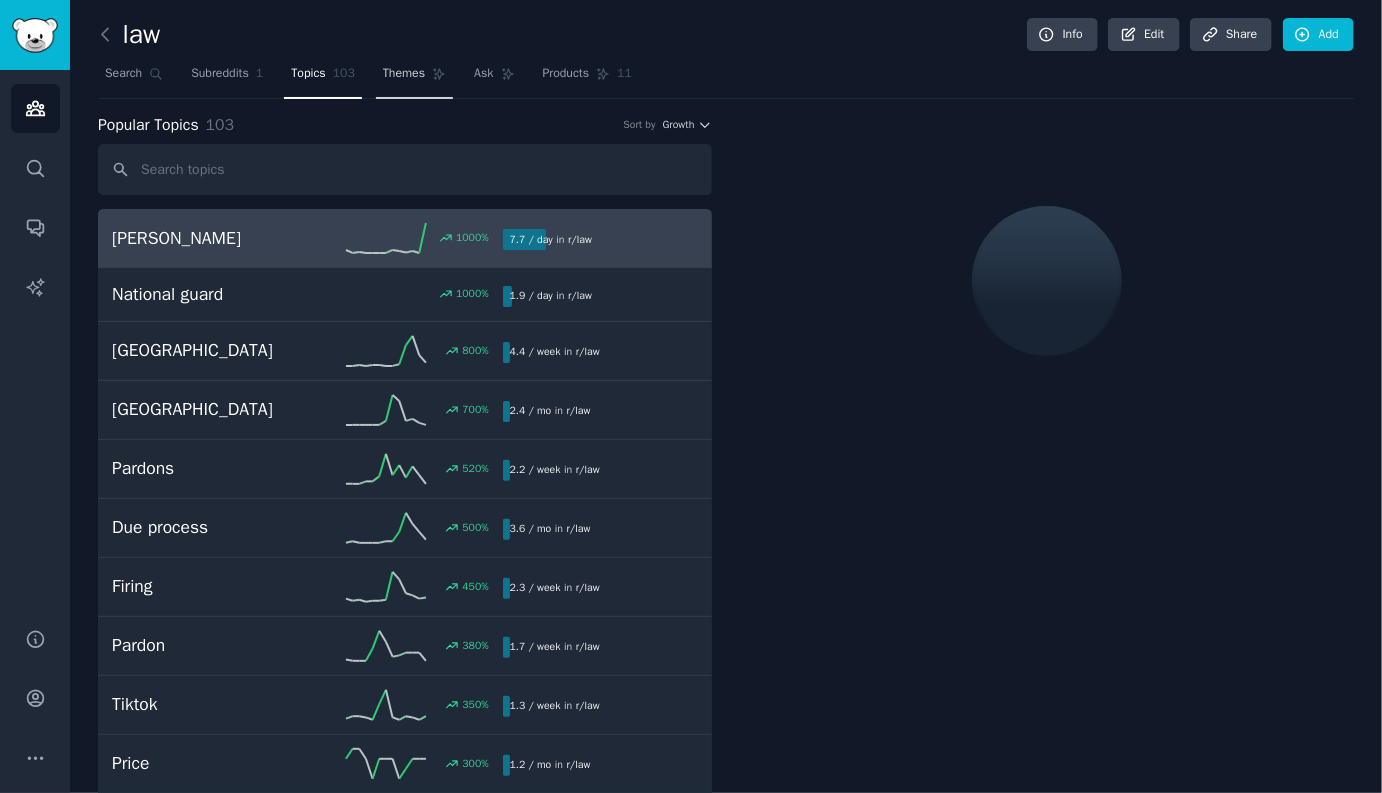 click on "Themes" at bounding box center [404, 74] 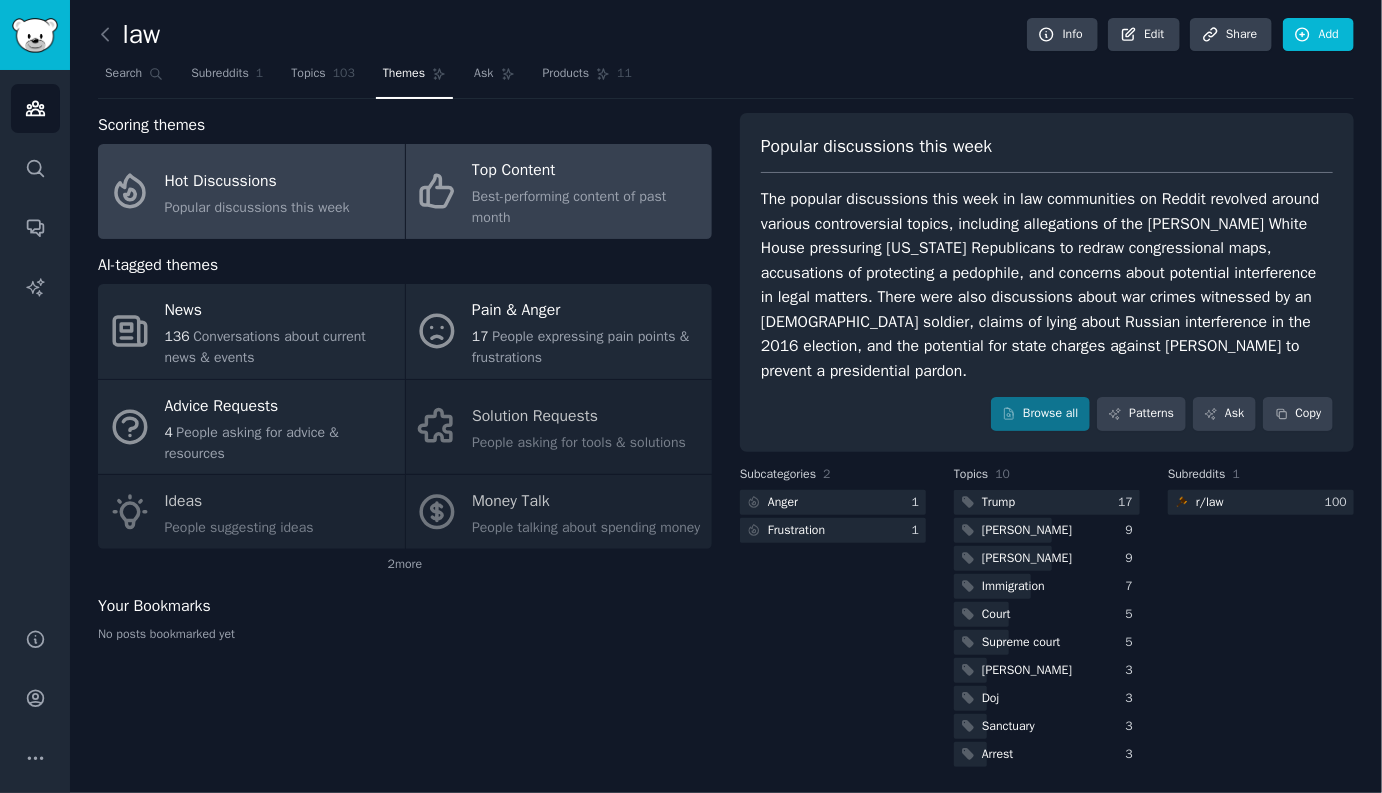 click on "Top Content Best-performing content of past month" at bounding box center [559, 191] 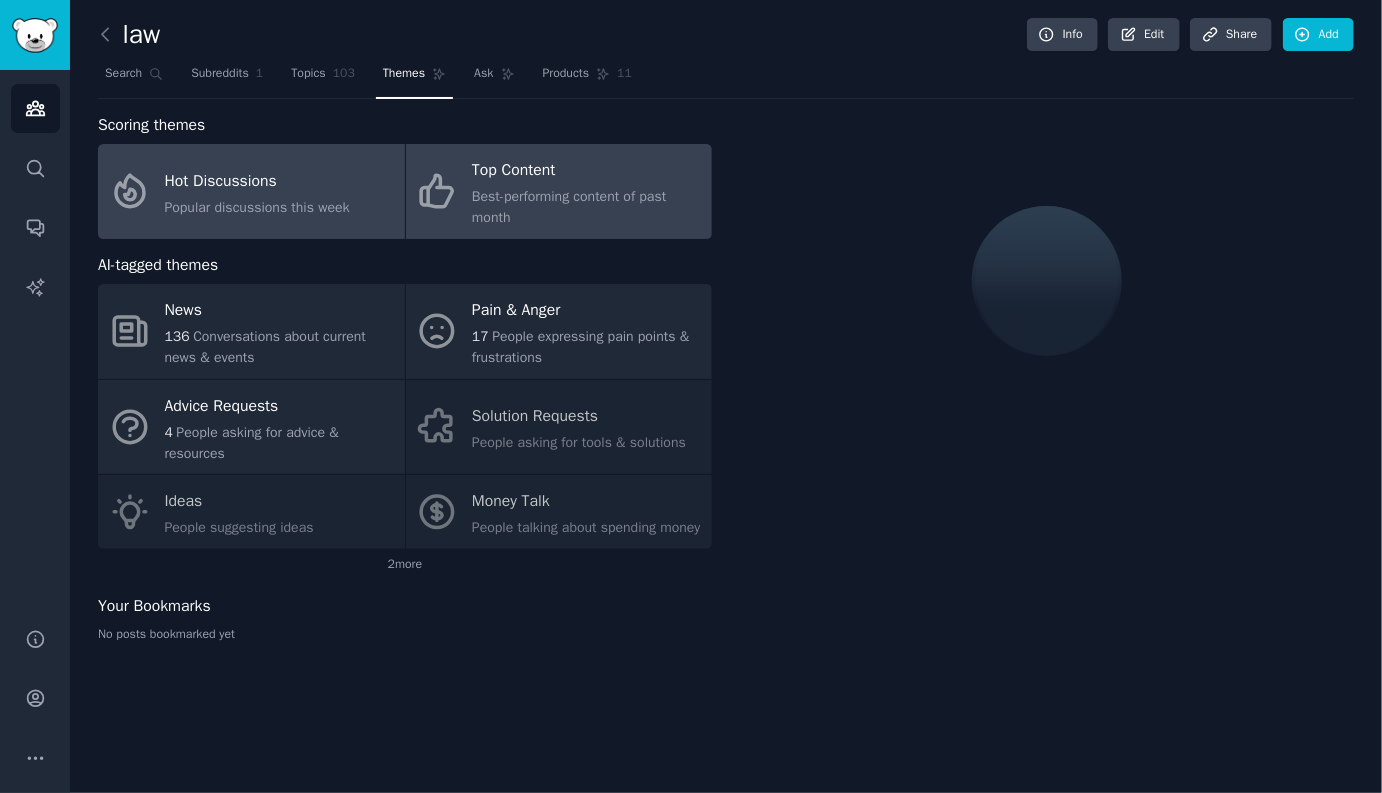 click on "Popular discussions this week" 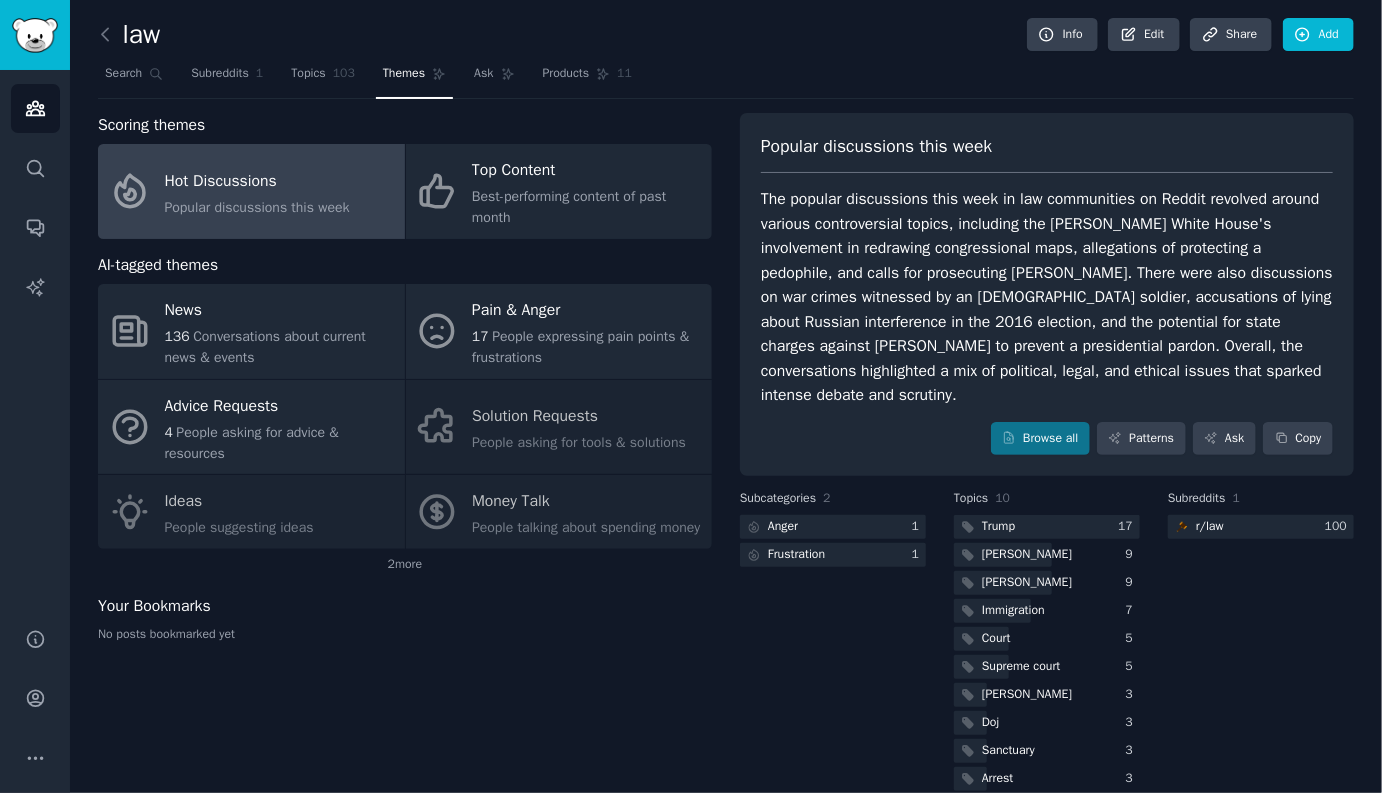 click on "law Info Edit Share Add" at bounding box center (726, 38) 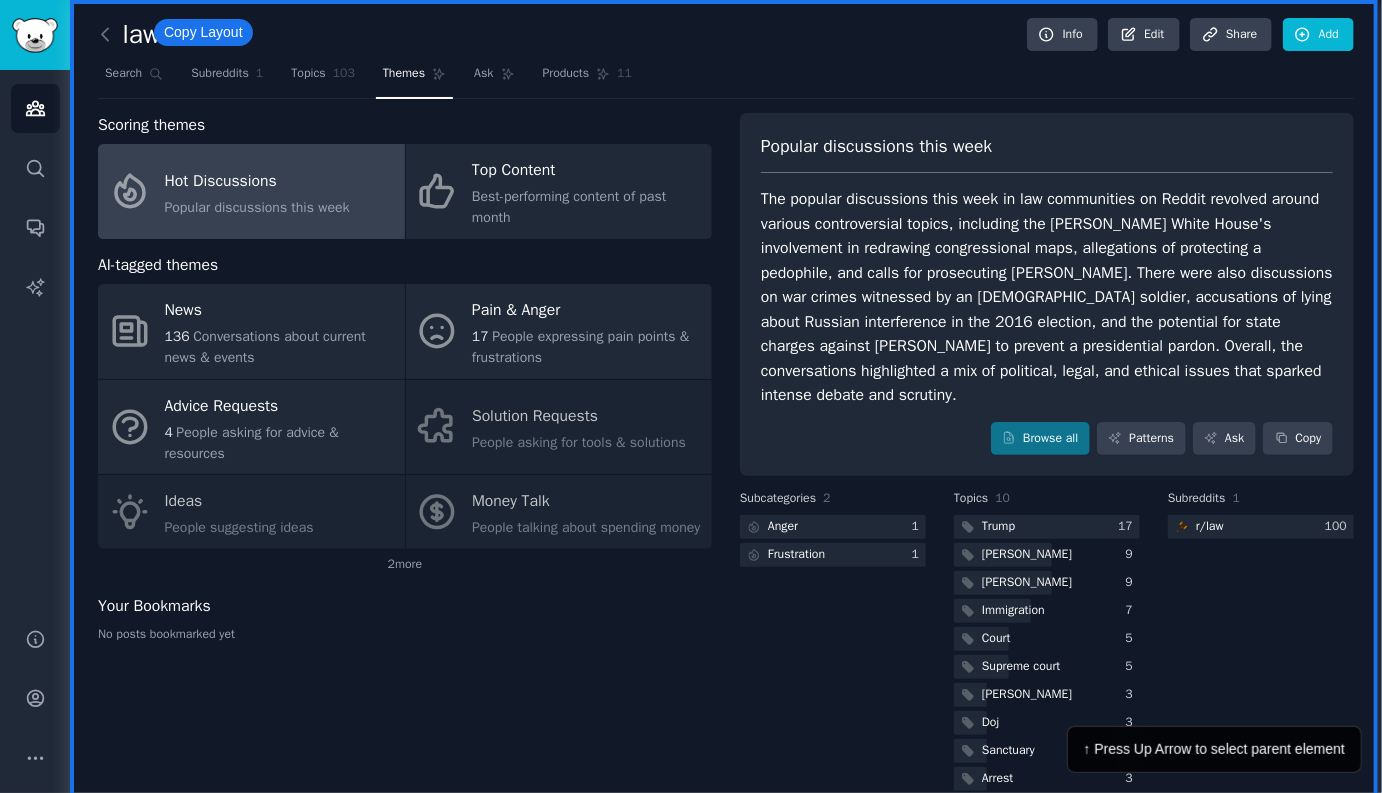 click on "law Info Edit Share Add Search Subreddits 1 Topics 103 Themes Ask Products 11 Scoring themes Hot Discussions Popular discussions this week Top Content Best-performing content of past month AI-tagged themes News 136 Conversations about current news & events Pain & Anger 17 People expressing pain points & frustrations Advice Requests 4 People asking for advice & resources Solution Requests People asking for tools & solutions Ideas People suggesting ideas Money Talk People talking about spending money 2  more Your Bookmarks No posts bookmarked yet Popular discussions this week Browse all Patterns Ask Copy Subcategories 2   Anger 1   Frustration 1 Topics 10   [PERSON_NAME] 17   [PERSON_NAME] 9   [PERSON_NAME] 9   Immigration 7   Court 5   Supreme court 5   [PERSON_NAME] 3   Doj 3   Sanctuary 3   Arrest 3 Subreddits 1  r/ law 100" 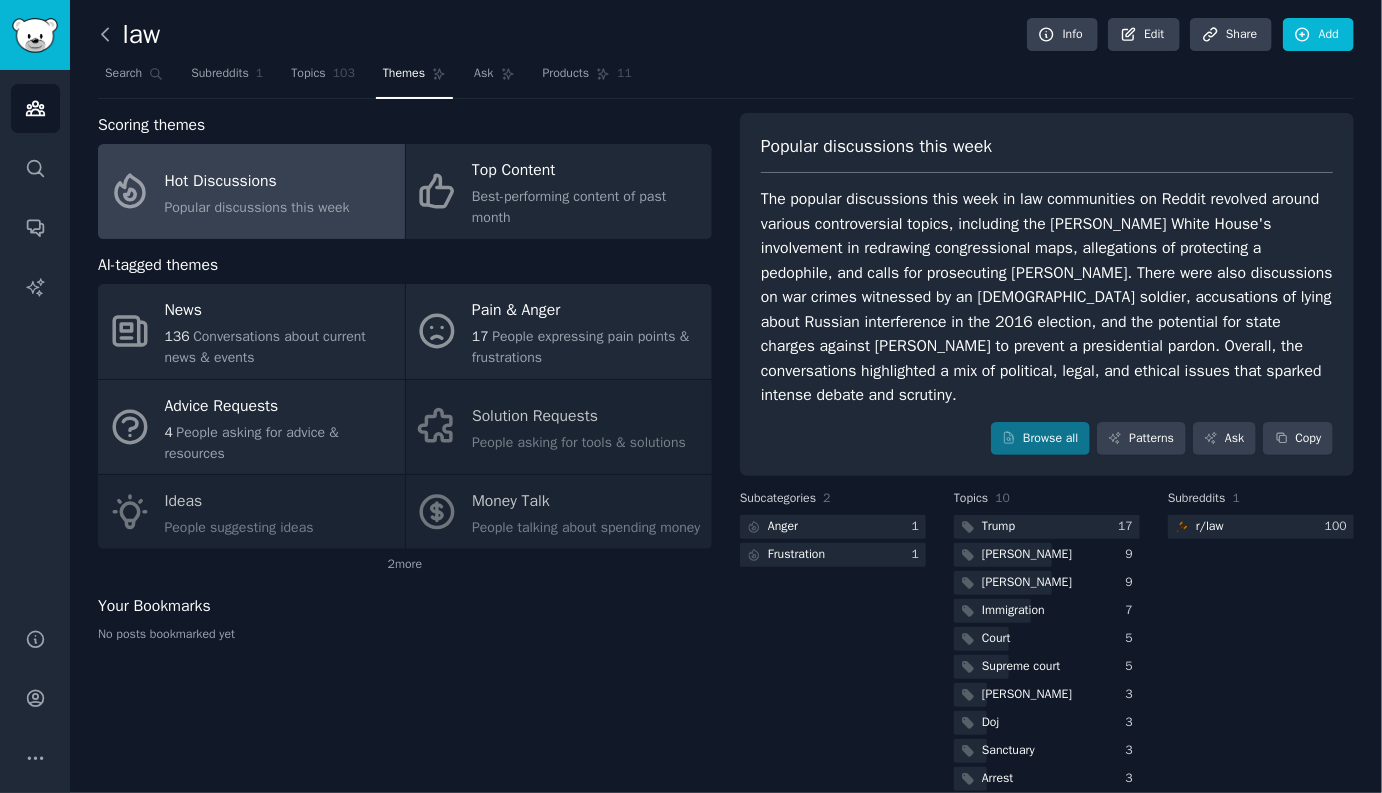 click 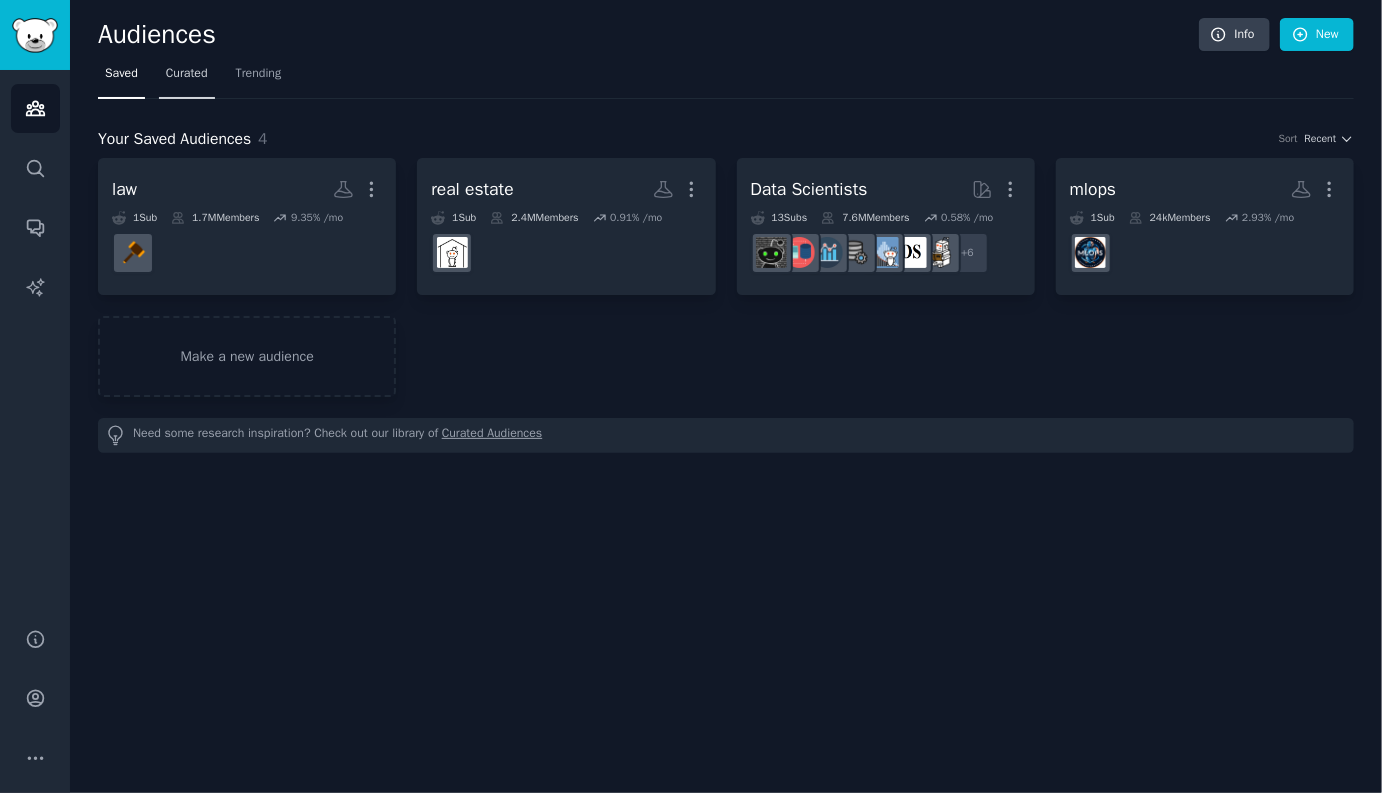 click on "Curated" at bounding box center (187, 74) 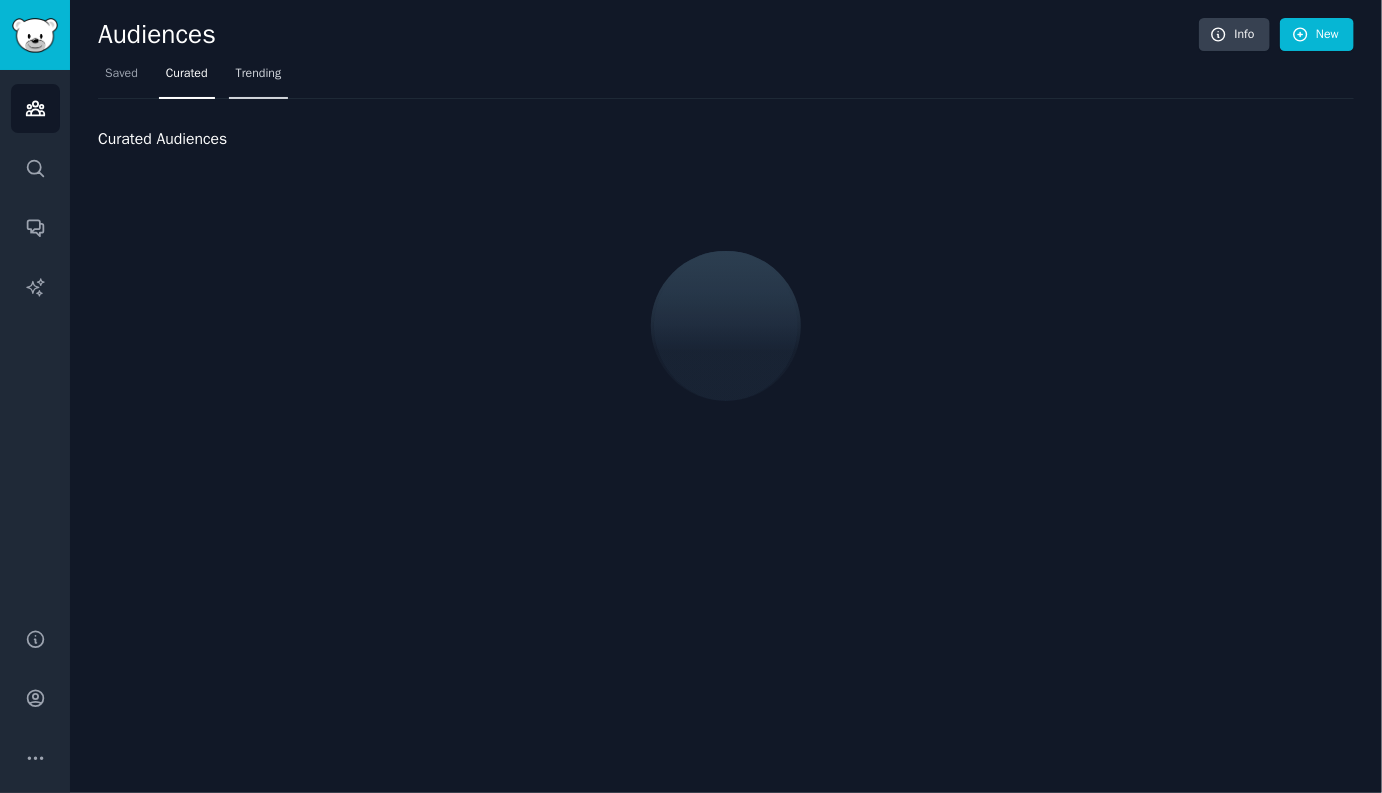 click on "Trending" at bounding box center [259, 78] 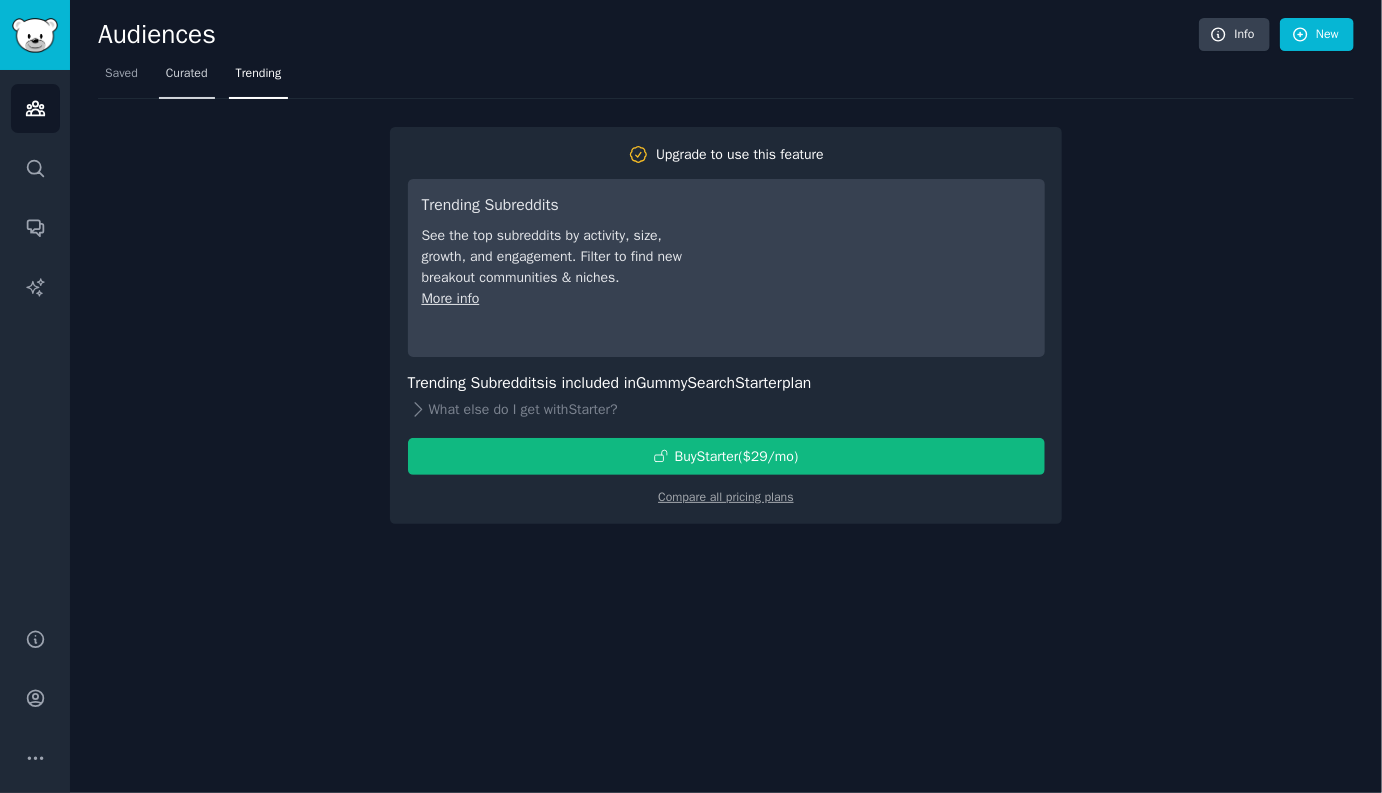 click on "Curated" at bounding box center (187, 74) 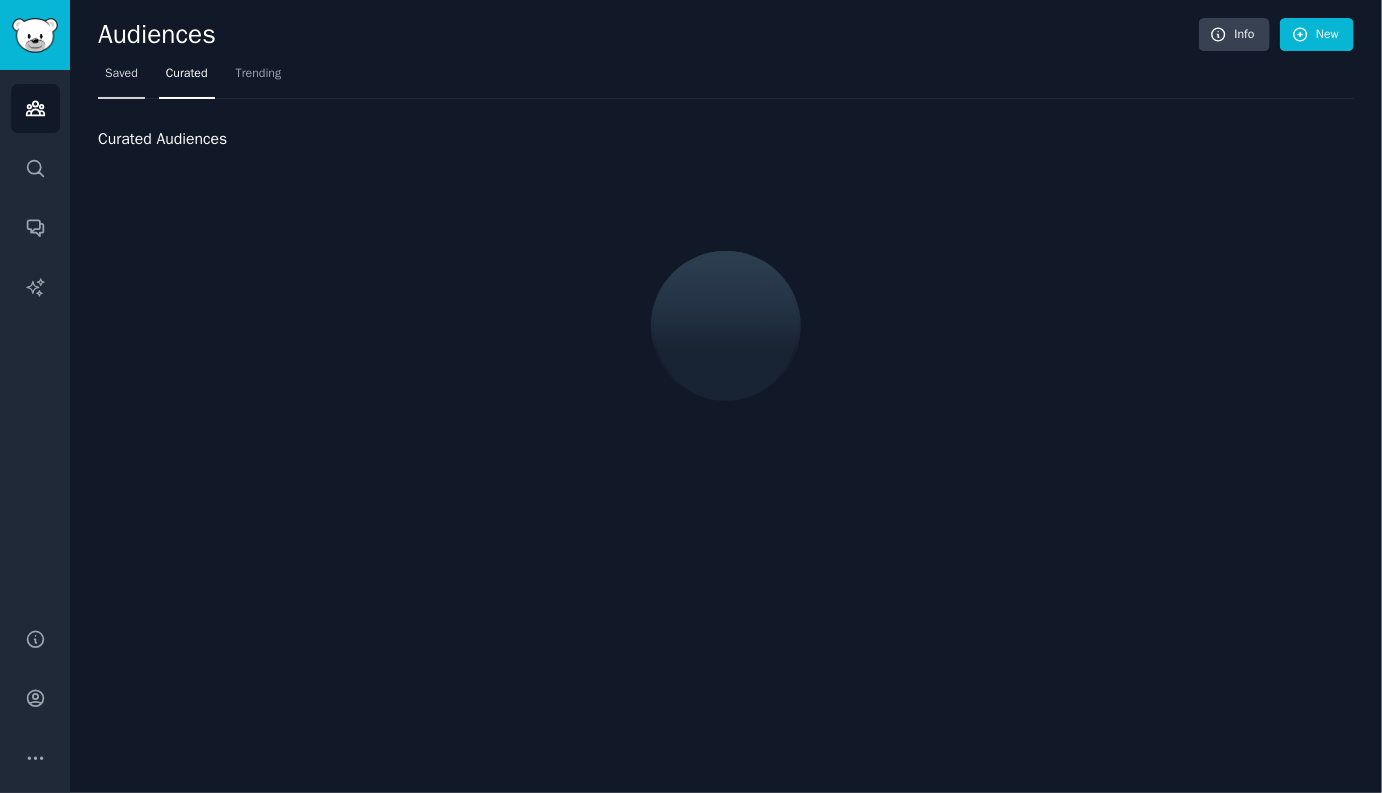 click on "Saved" at bounding box center (121, 78) 